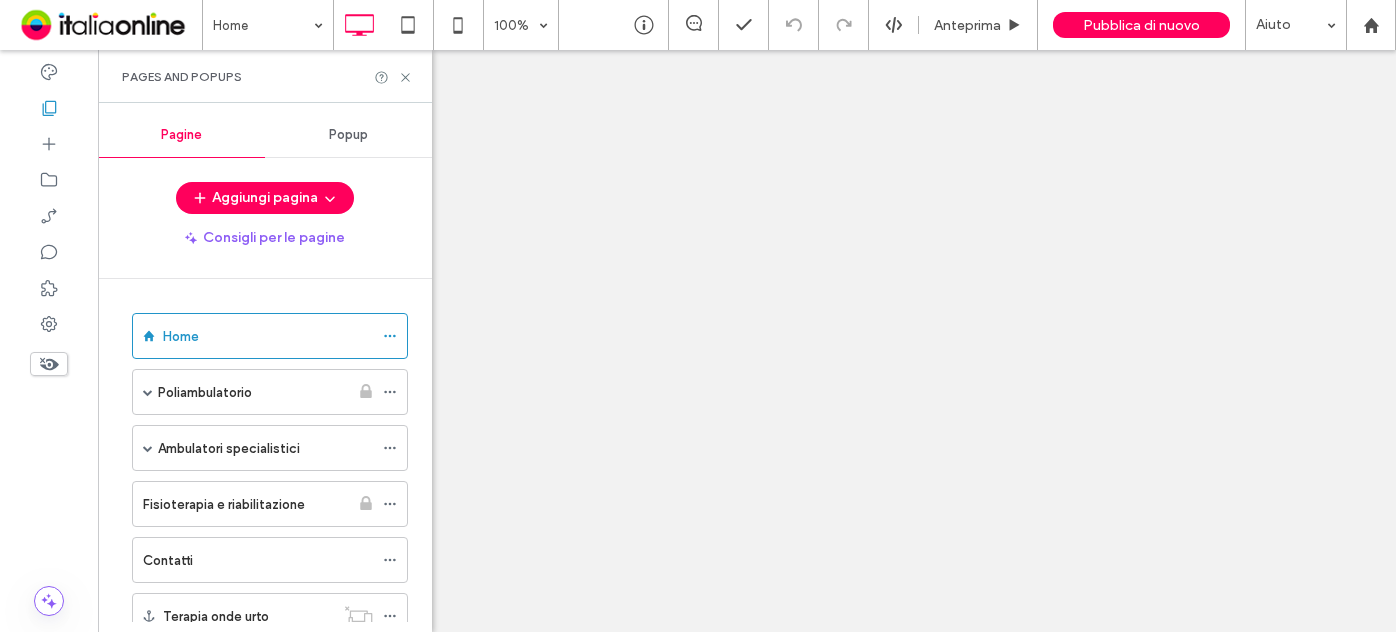 click on "Fisioterapia e riabilitazione" at bounding box center [246, 504] 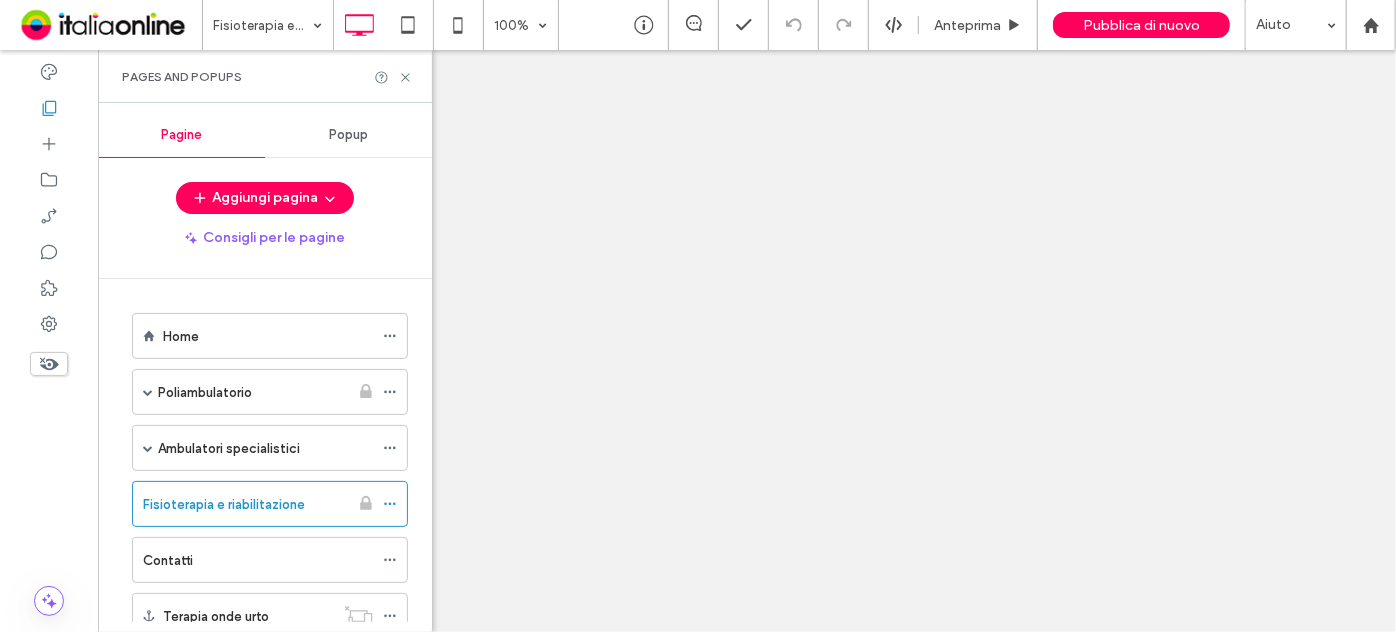 scroll, scrollTop: 90, scrollLeft: 0, axis: vertical 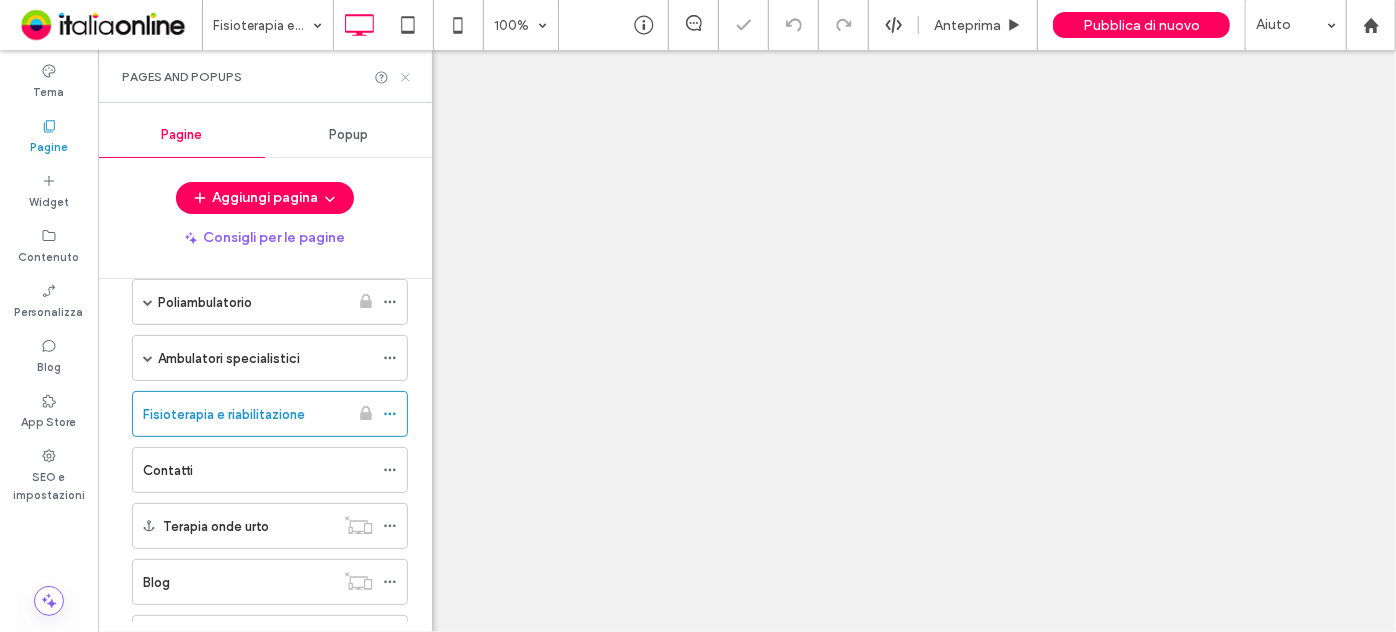 click 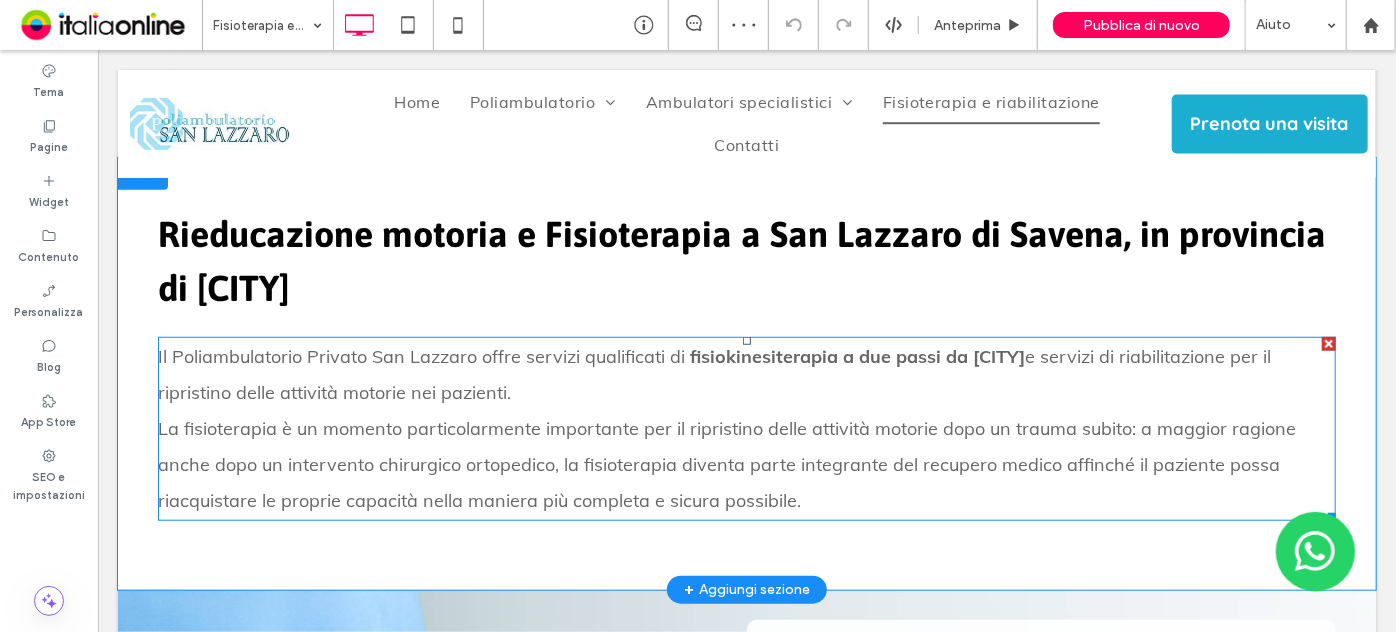 scroll, scrollTop: 636, scrollLeft: 0, axis: vertical 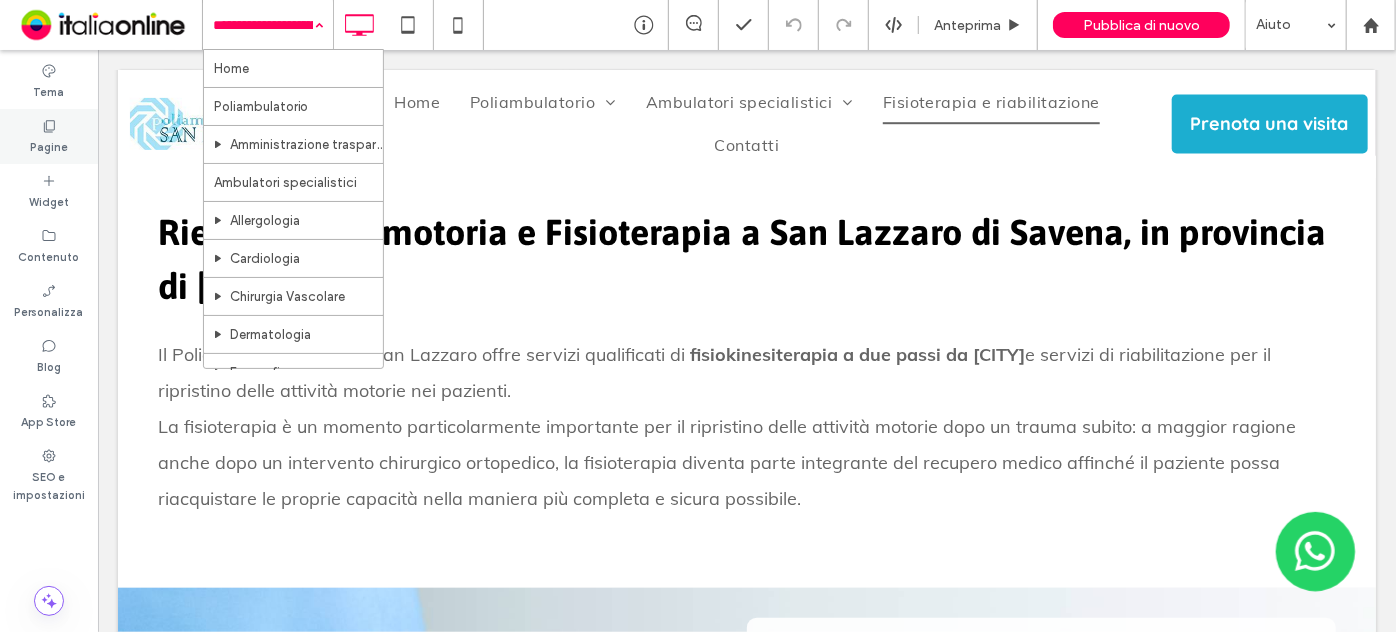 click on "Pagine" at bounding box center [49, 145] 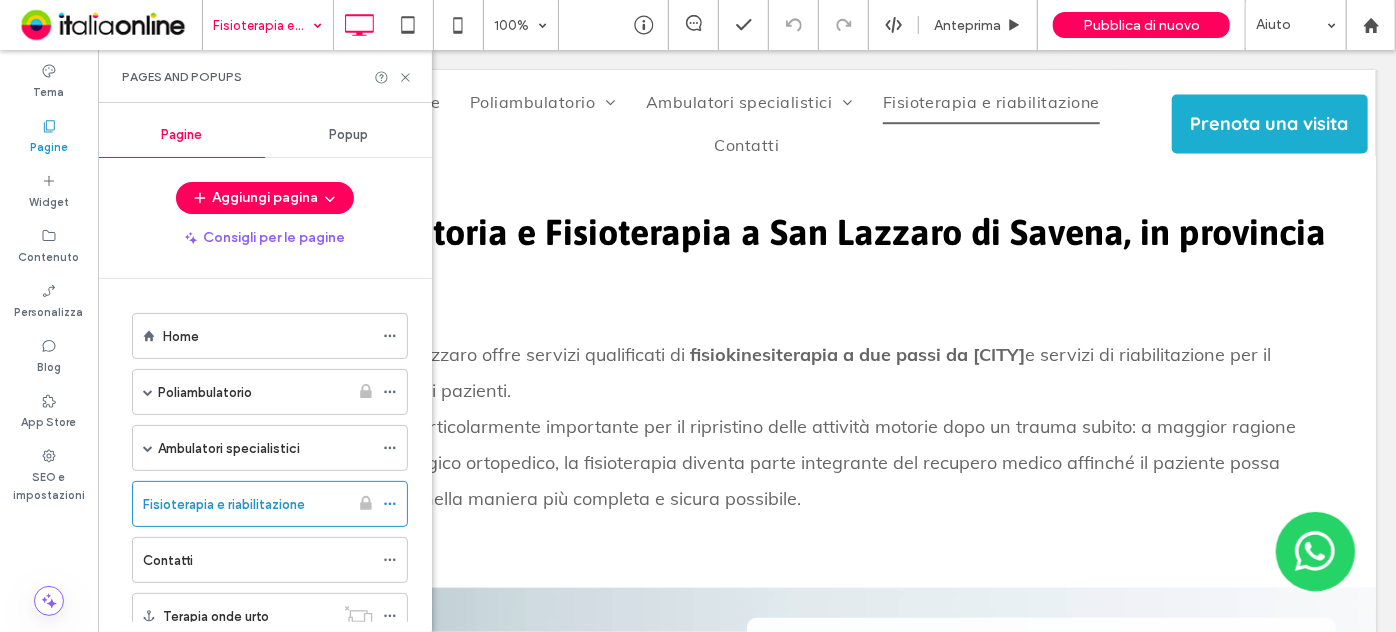 click on "Poliambulatorio" at bounding box center (253, 392) 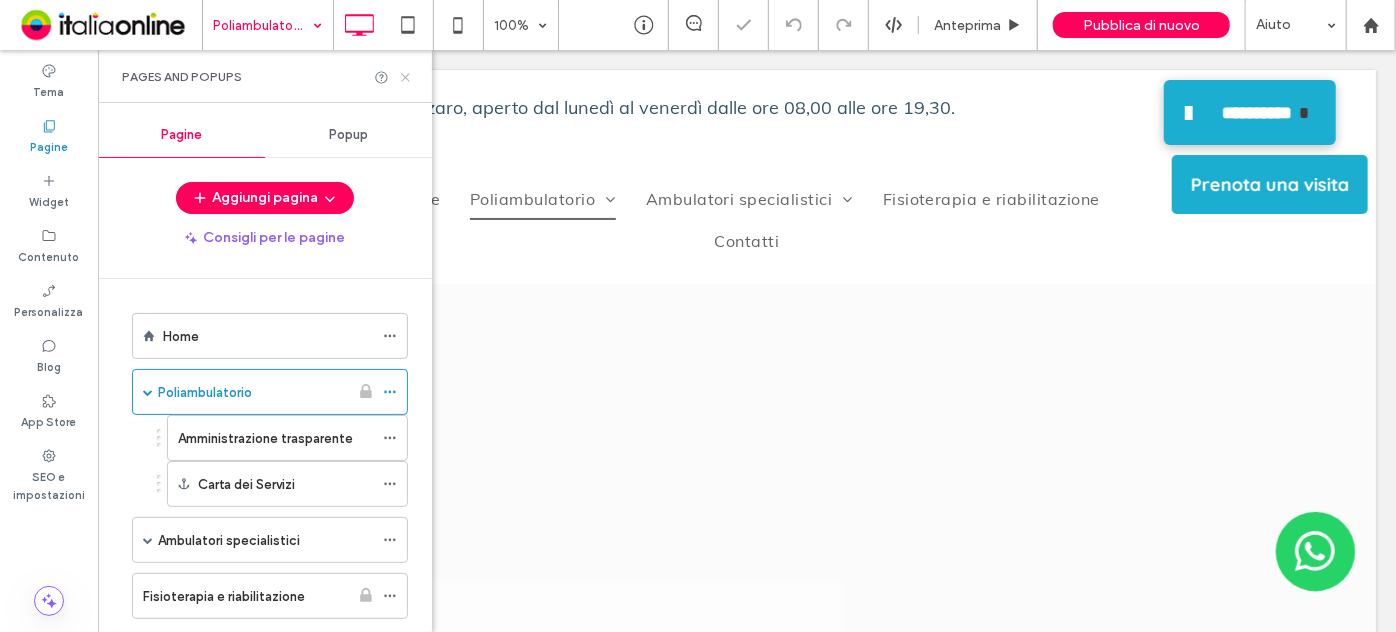 scroll, scrollTop: 0, scrollLeft: 0, axis: both 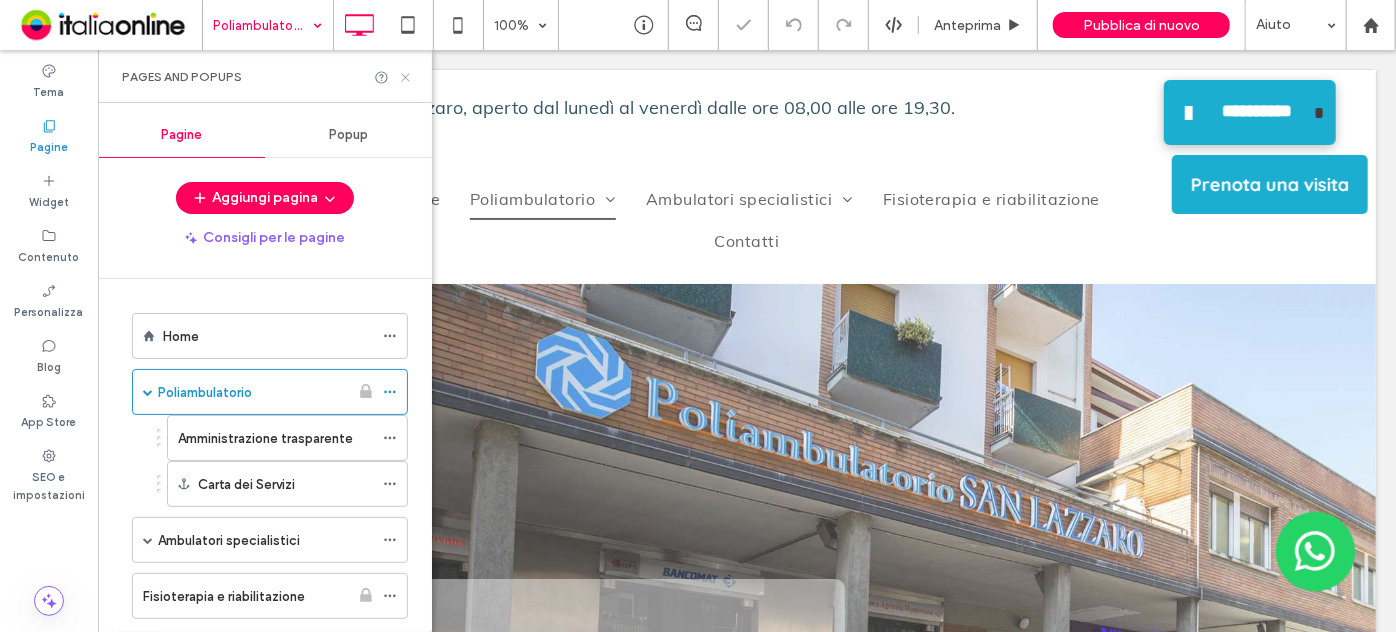 click 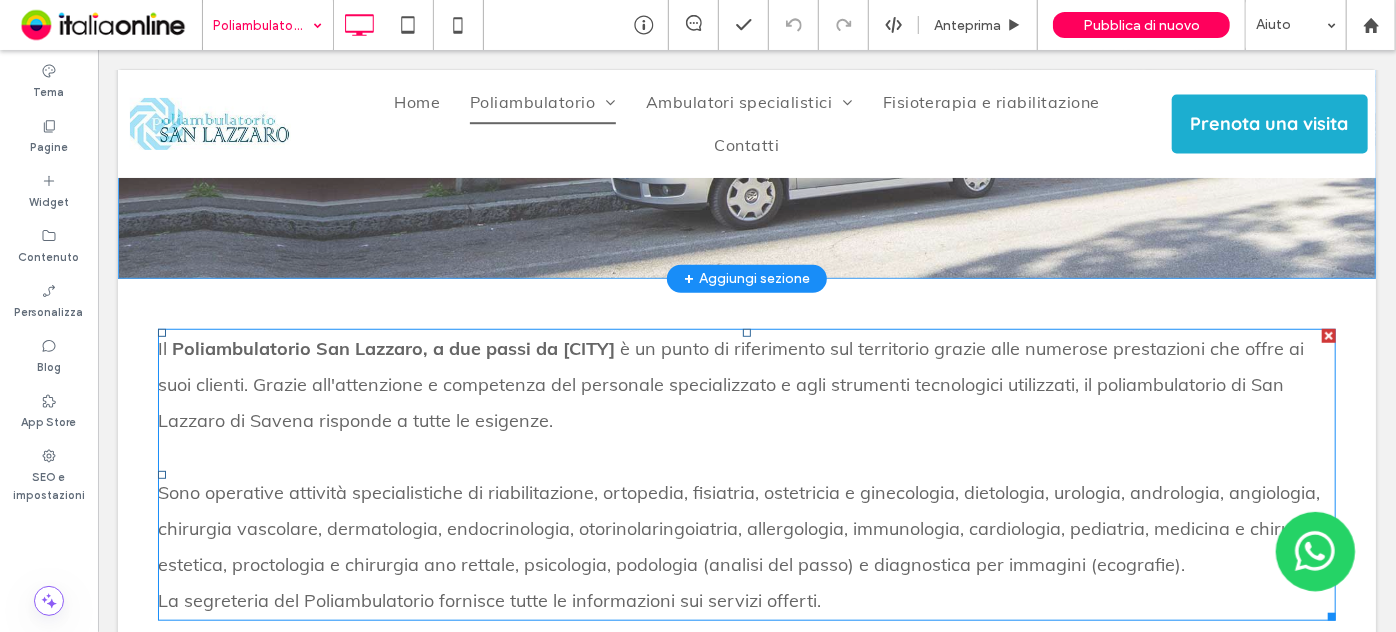 scroll, scrollTop: 272, scrollLeft: 0, axis: vertical 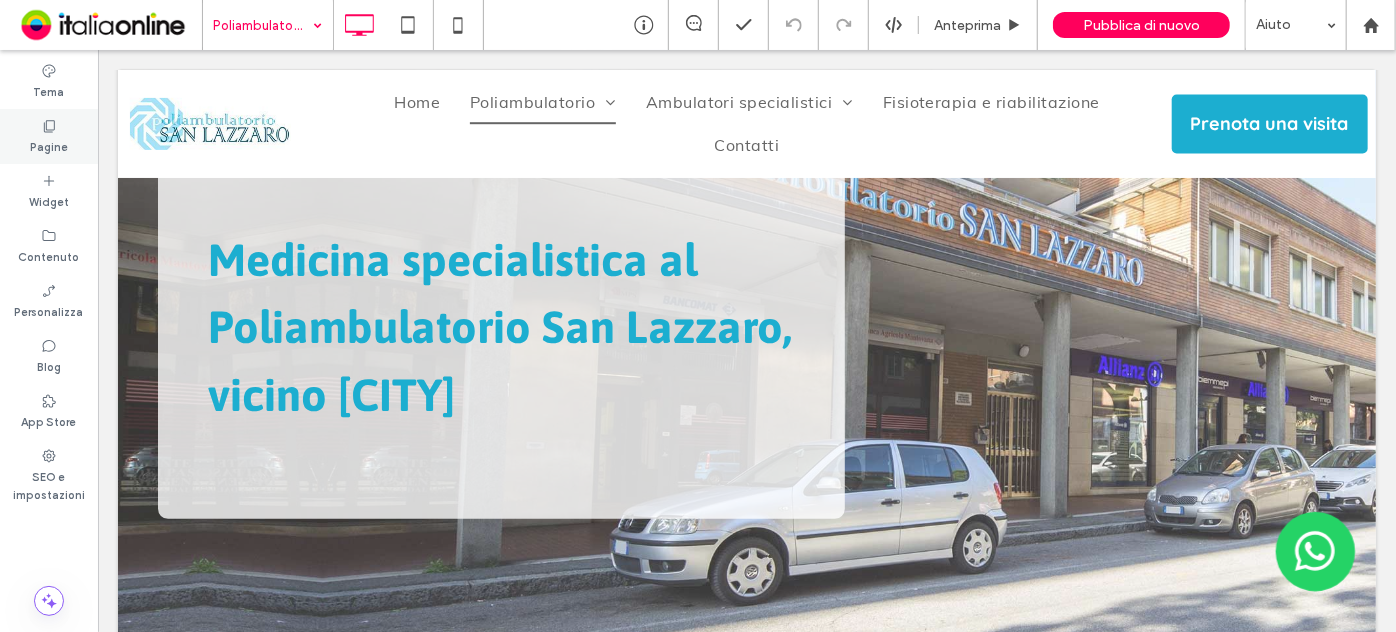 click on "Pagine" at bounding box center [49, 136] 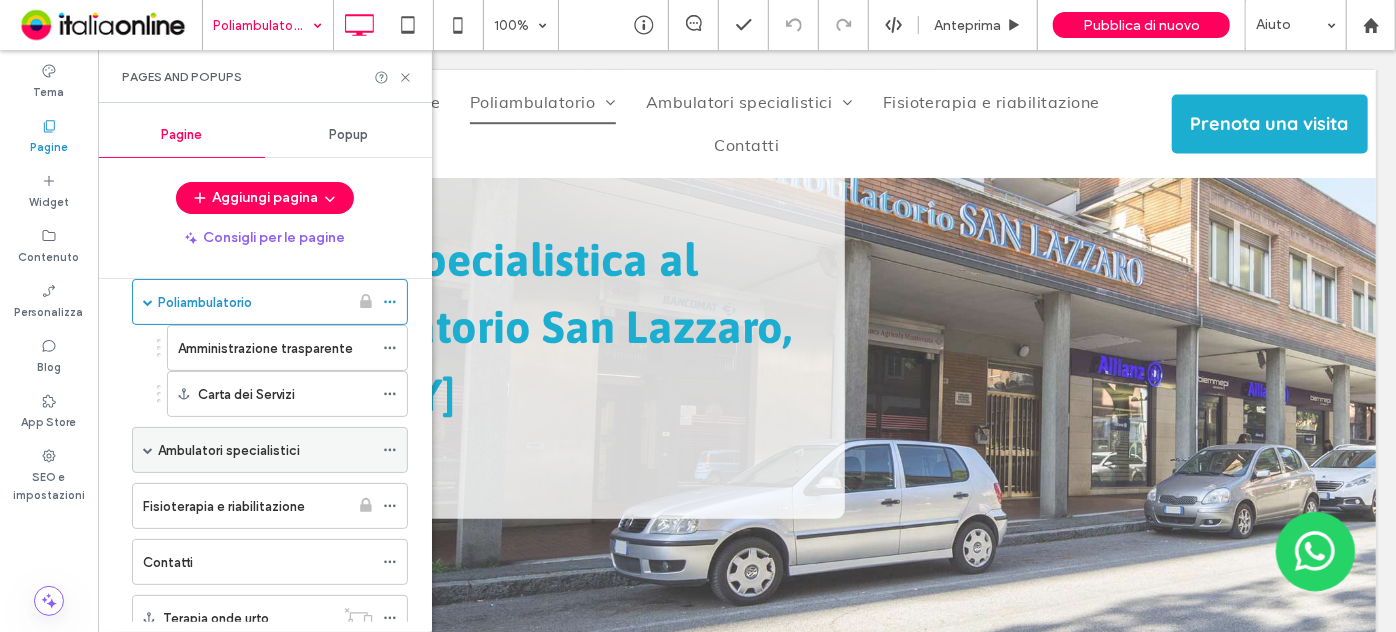 scroll, scrollTop: 181, scrollLeft: 0, axis: vertical 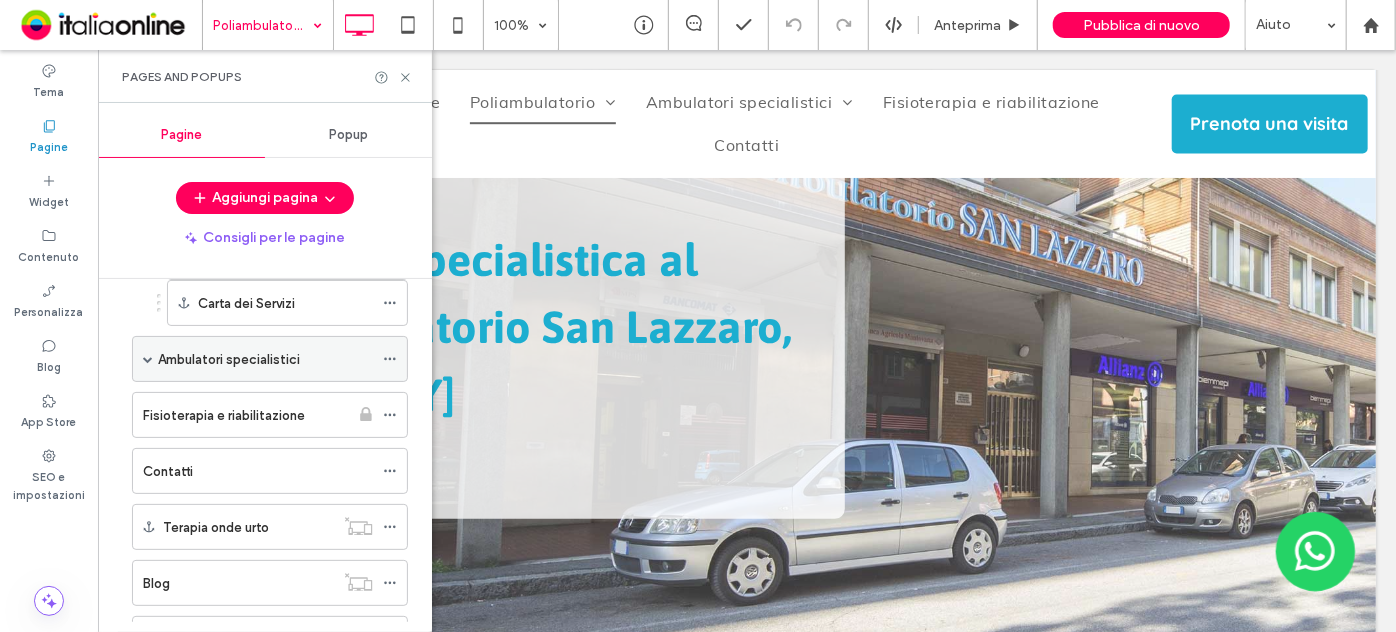 click at bounding box center (148, 359) 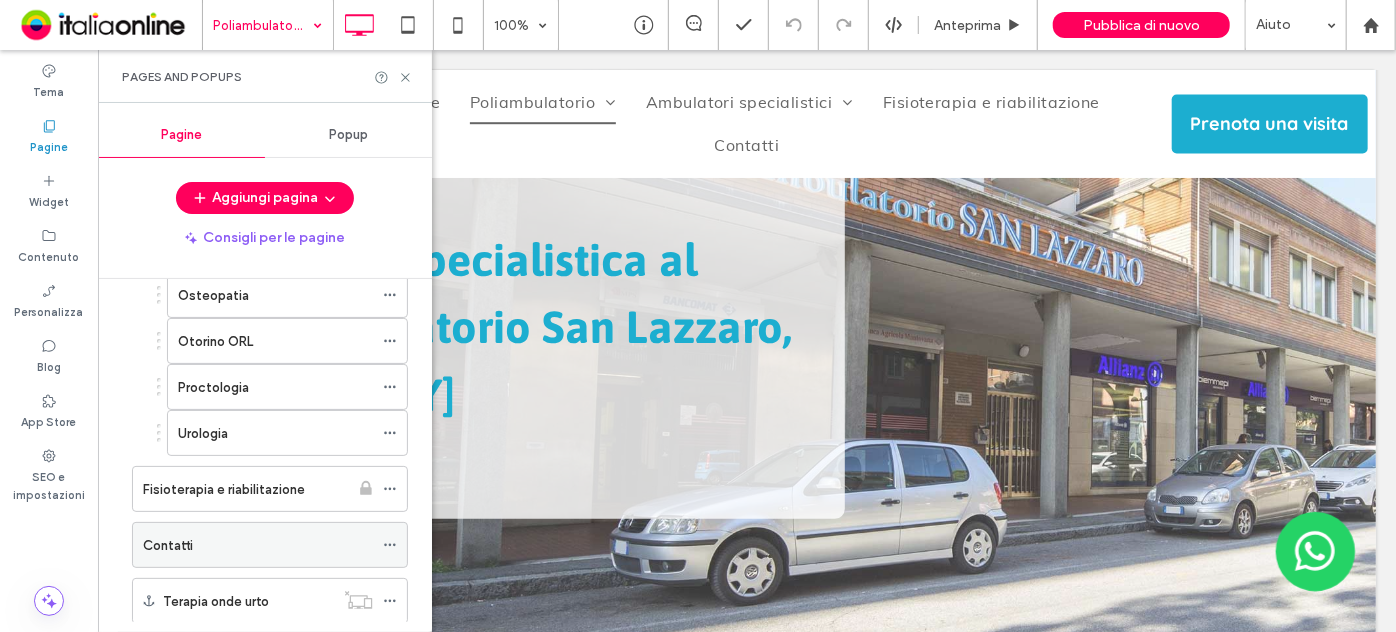scroll, scrollTop: 909, scrollLeft: 0, axis: vertical 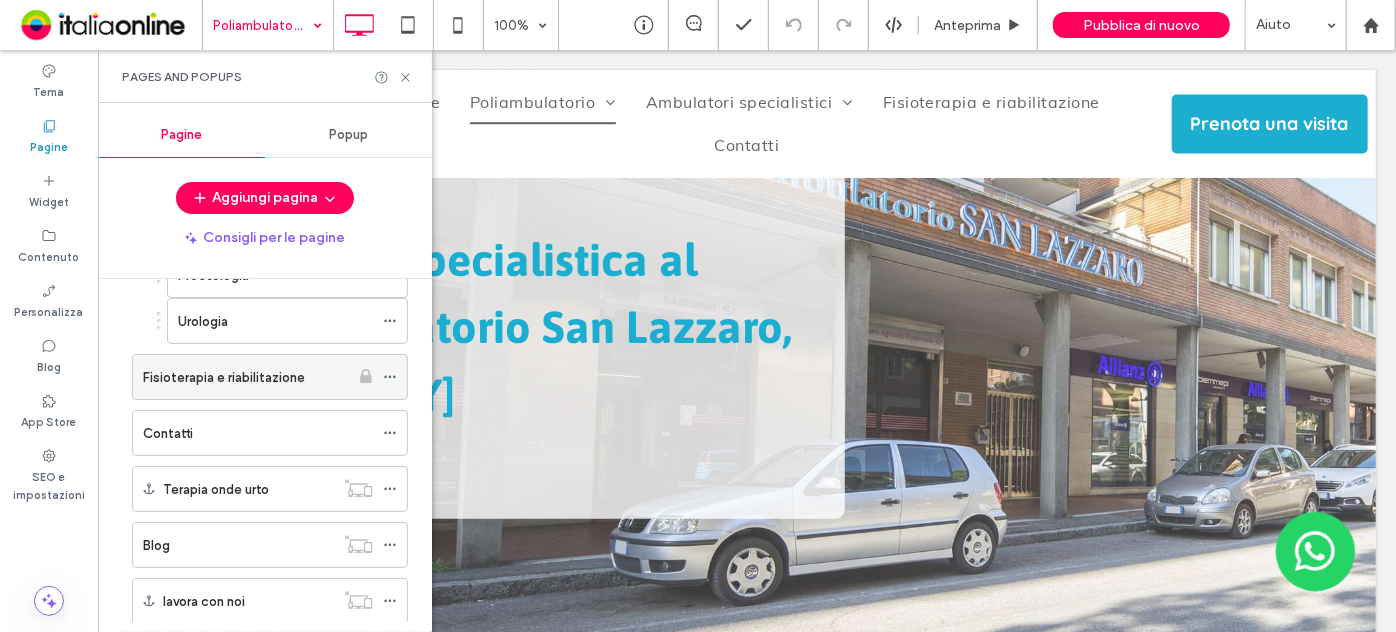 click on "Fisioterapia e riabilitazione" at bounding box center (224, 377) 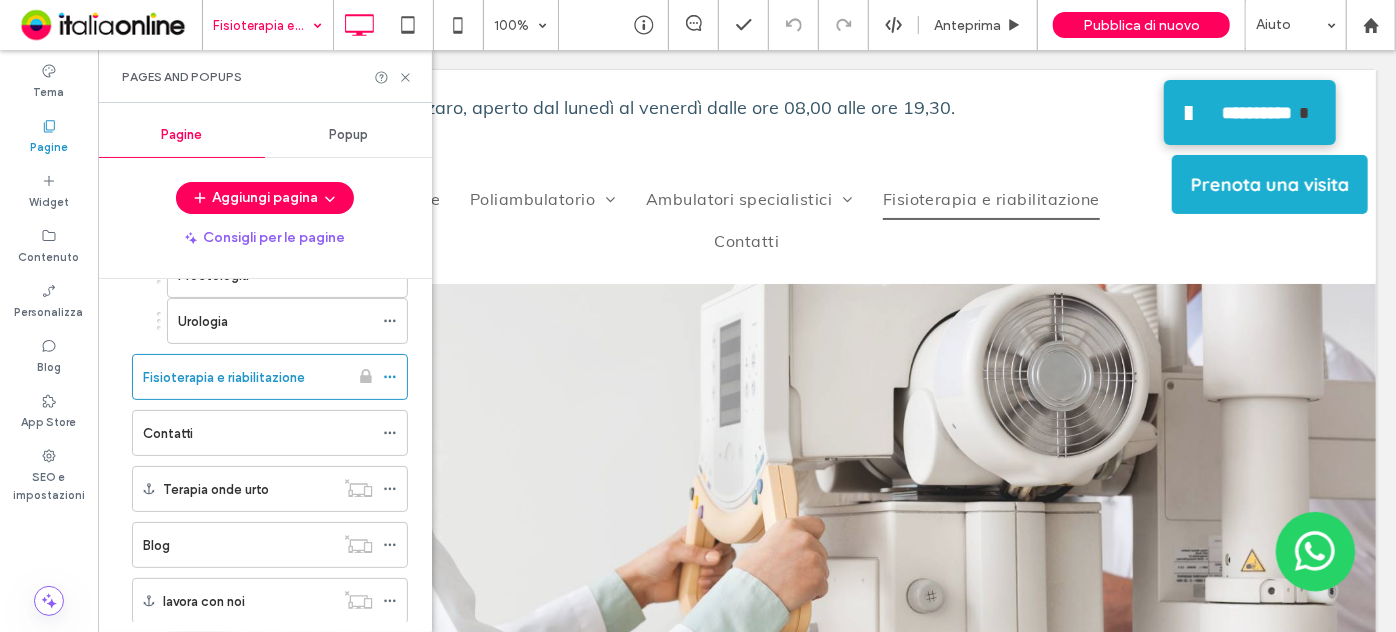 scroll, scrollTop: 0, scrollLeft: 0, axis: both 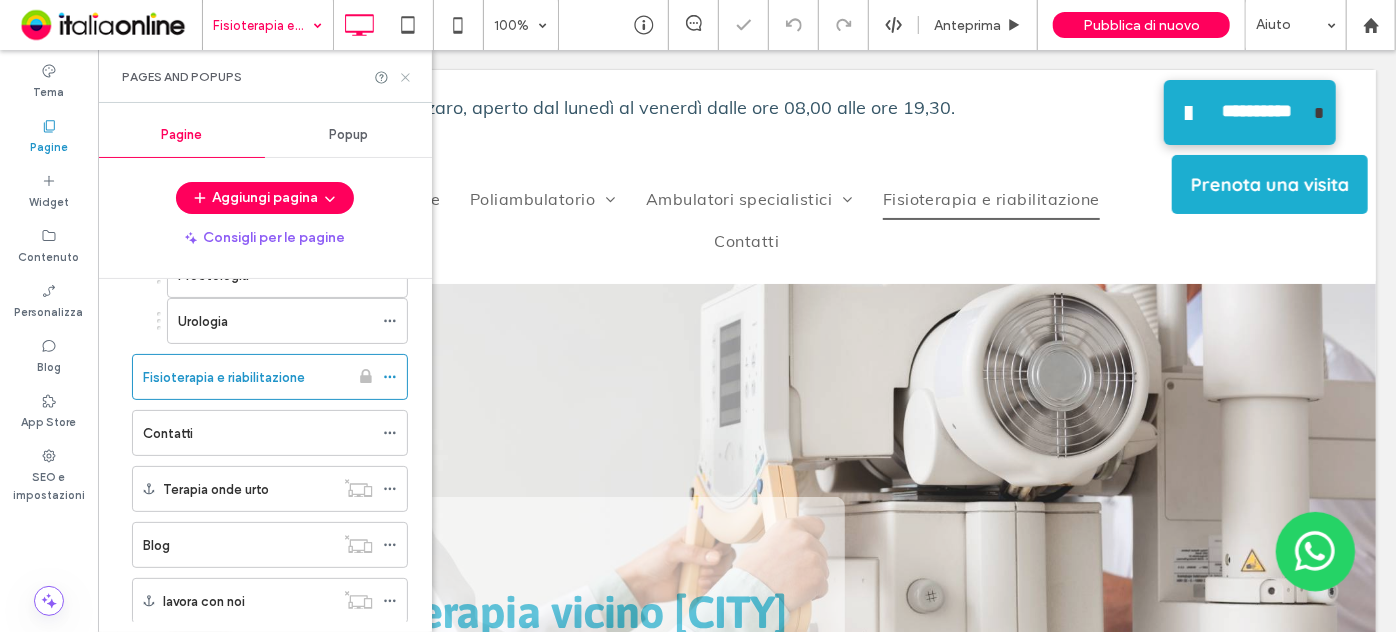 drag, startPoint x: 402, startPoint y: 75, endPoint x: 350, endPoint y: 42, distance: 61.587337 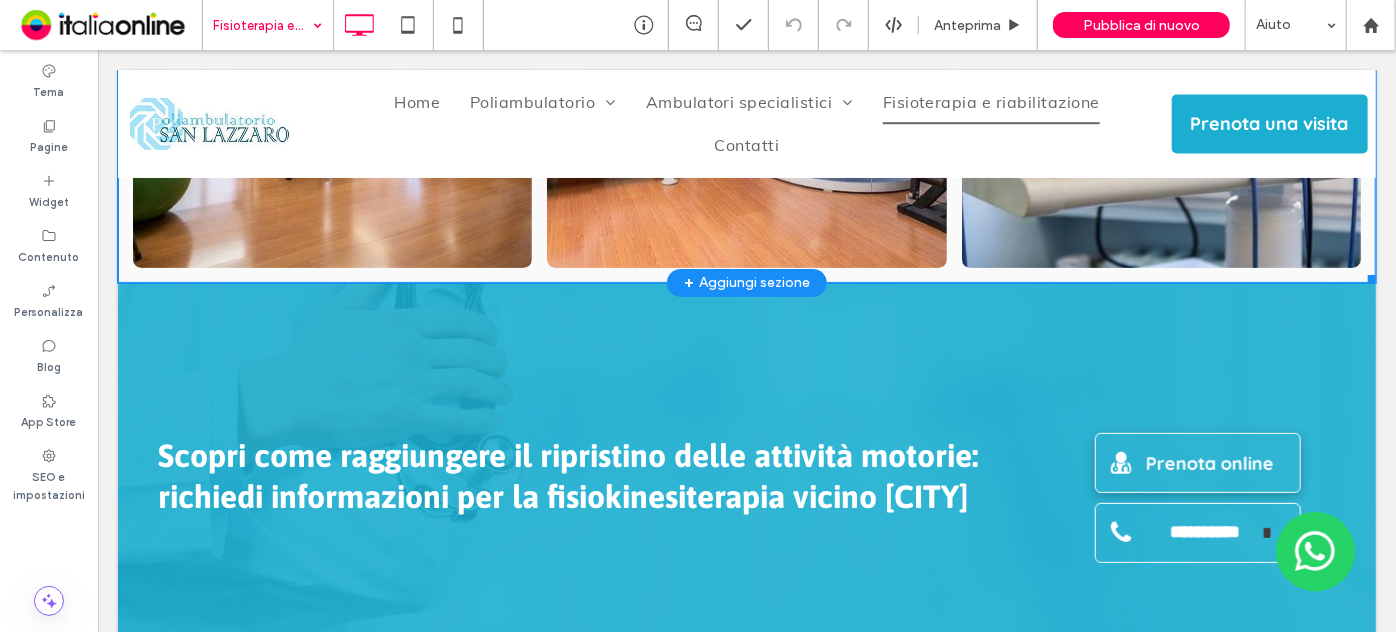 scroll, scrollTop: 4090, scrollLeft: 0, axis: vertical 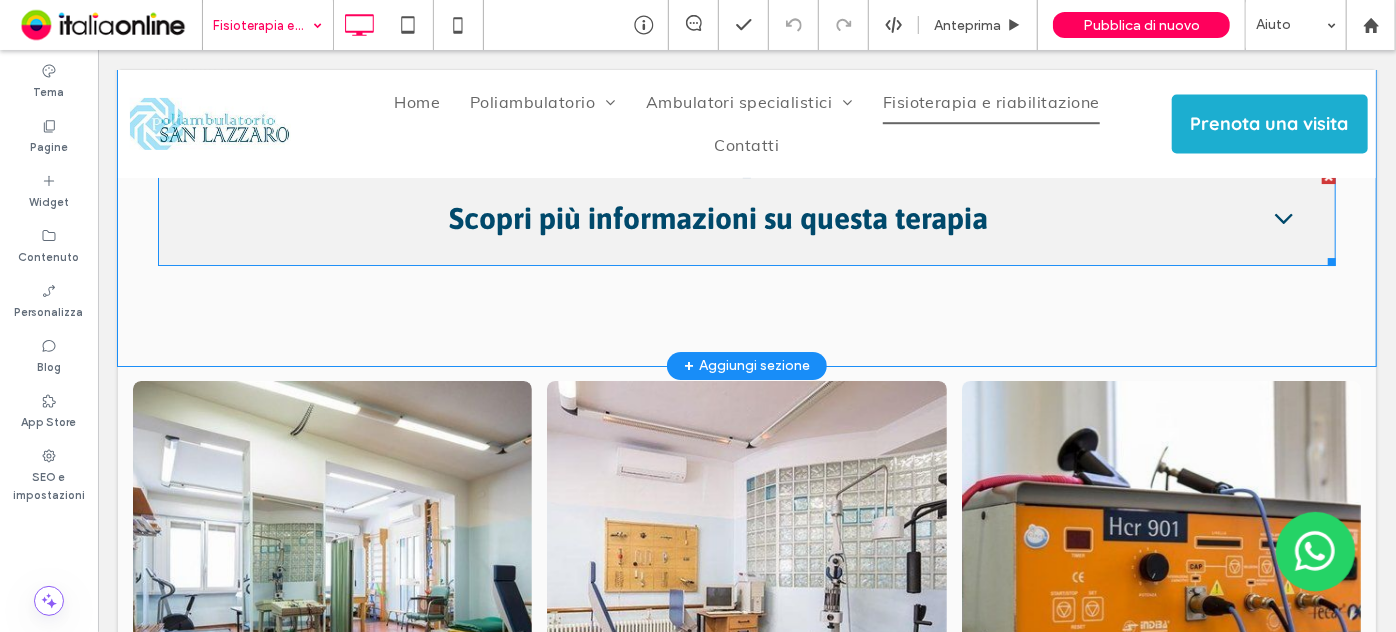 click at bounding box center (746, 217) 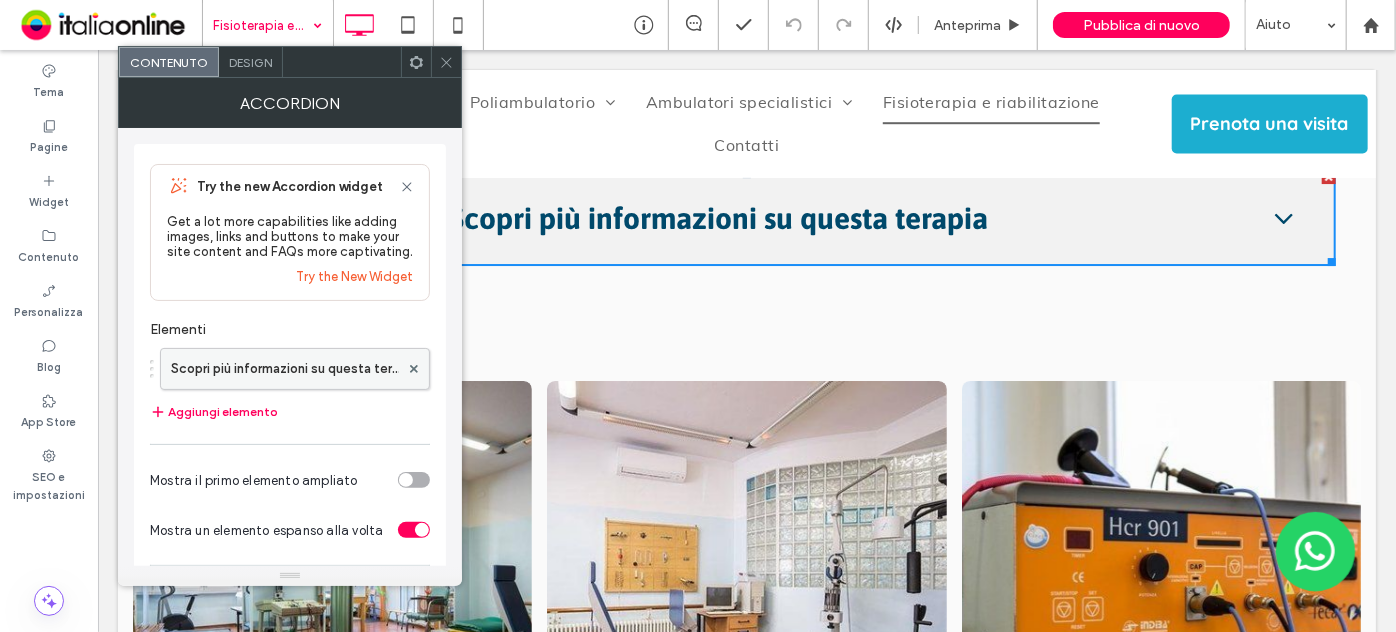 click on "Scopri più informazioni su questa terapia" at bounding box center [285, 369] 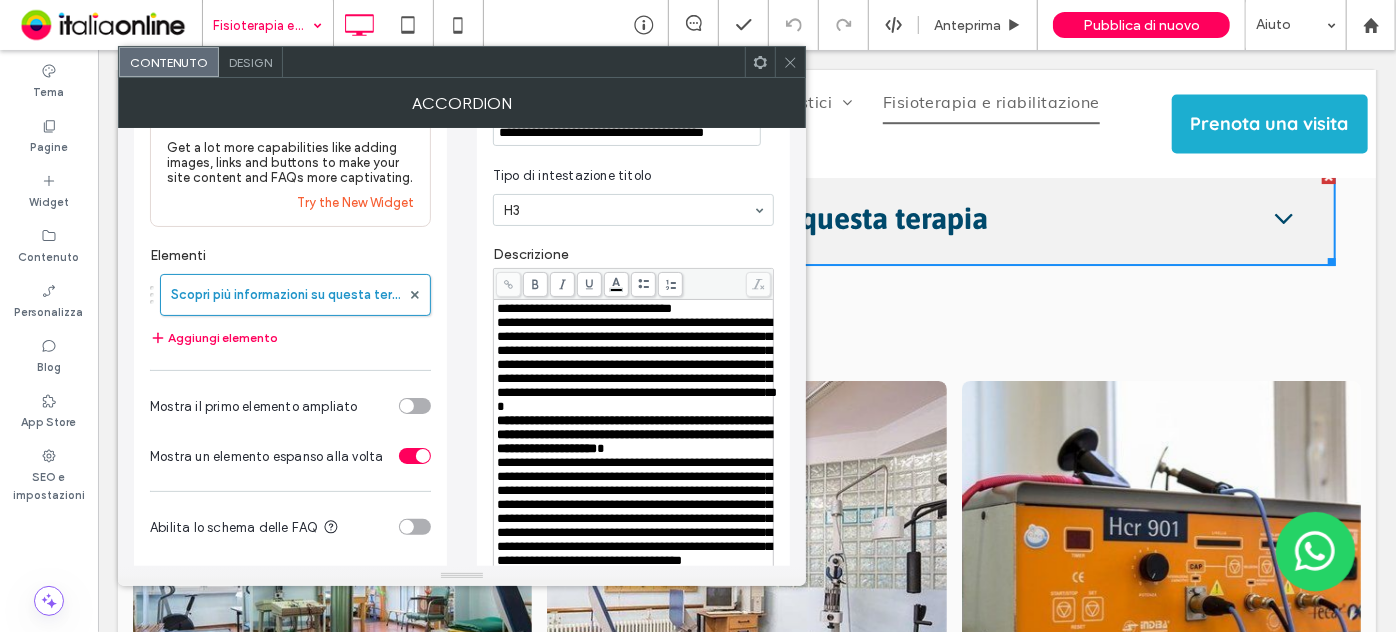 scroll, scrollTop: 181, scrollLeft: 0, axis: vertical 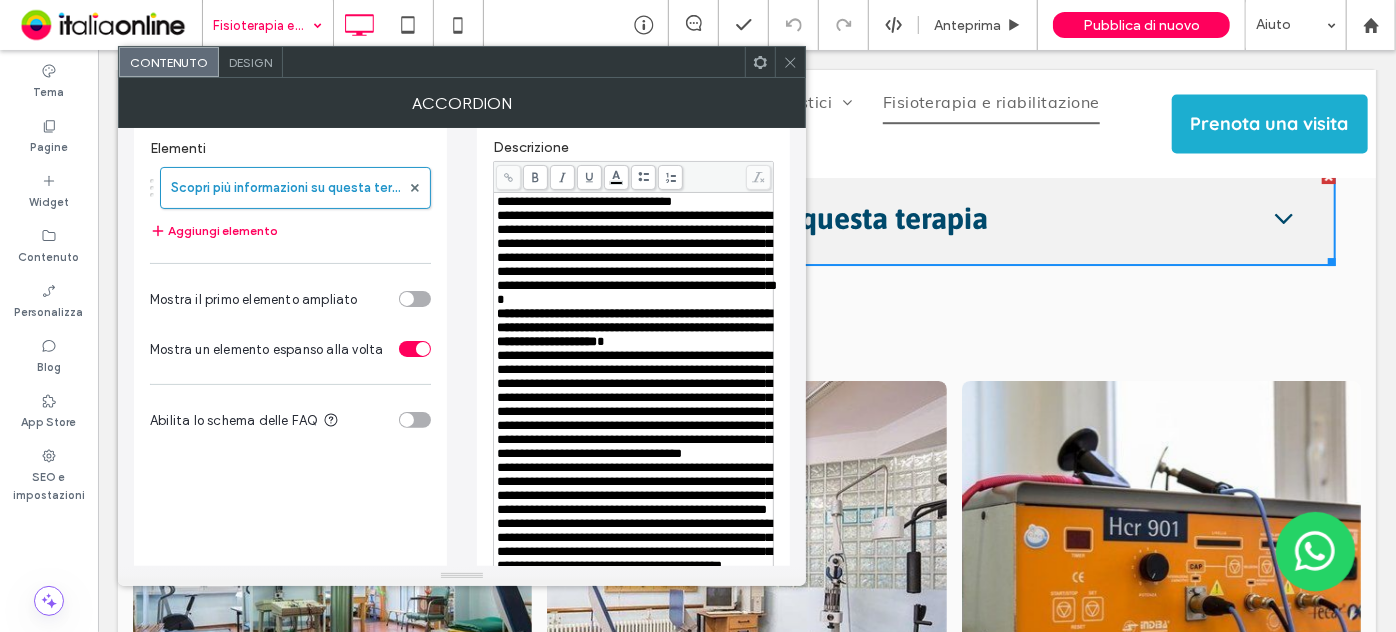 click on "**********" at bounding box center (634, 258) 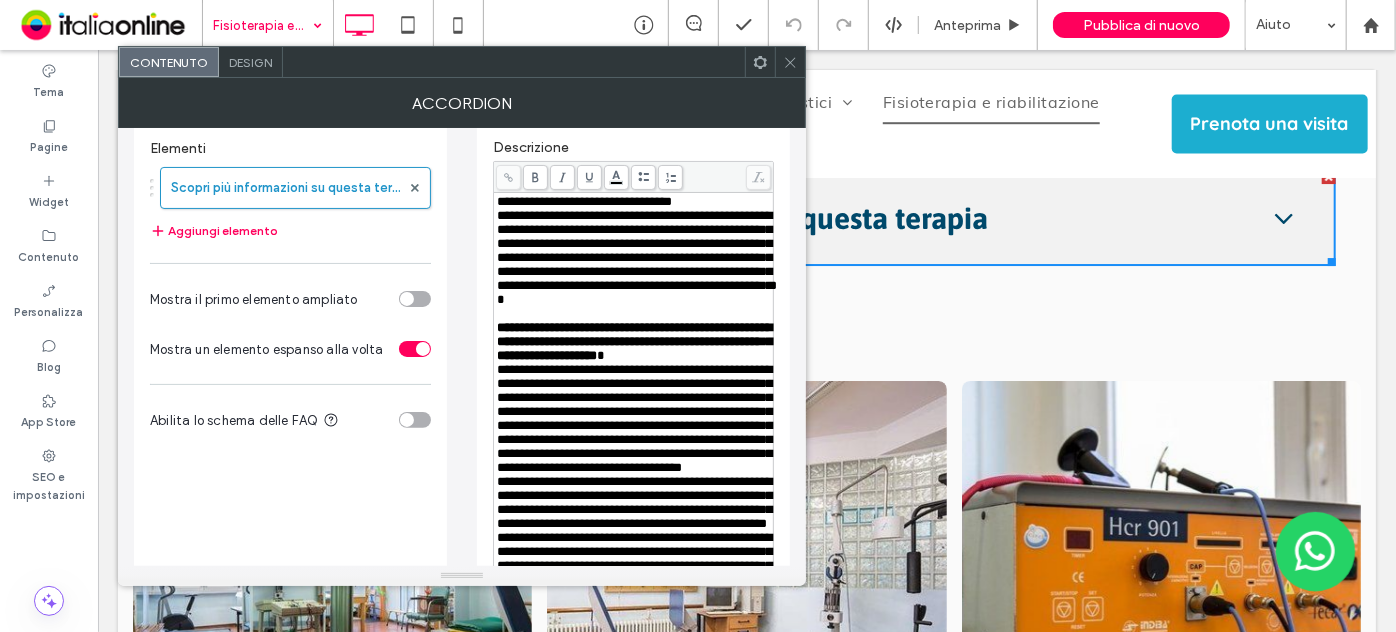 click on "**********" at bounding box center [634, 341] 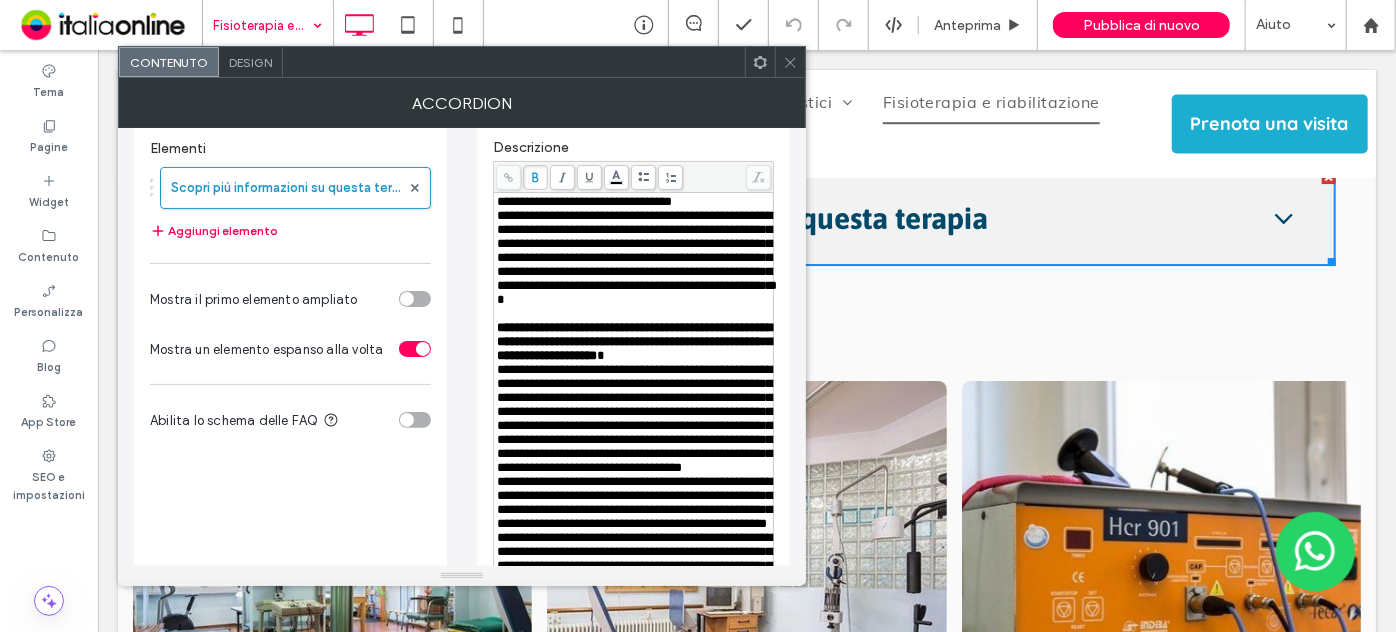click on "**********" at bounding box center (634, 342) 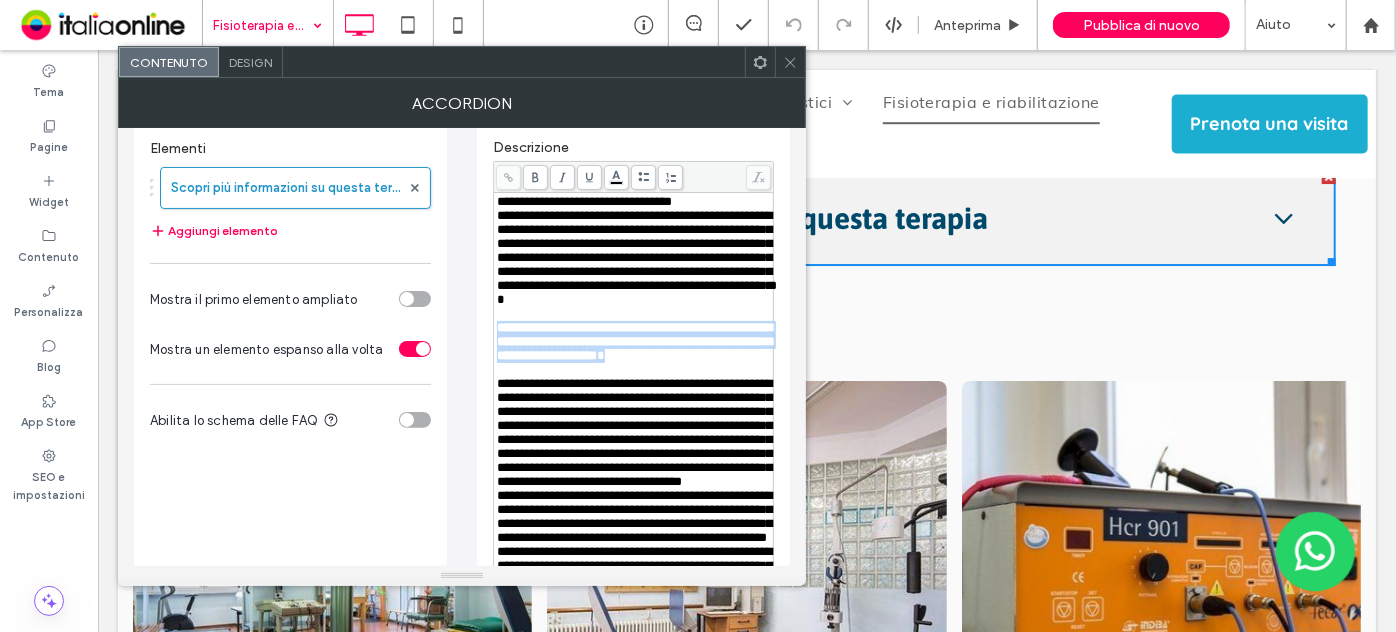 drag, startPoint x: 587, startPoint y: 410, endPoint x: 493, endPoint y: 364, distance: 104.6518 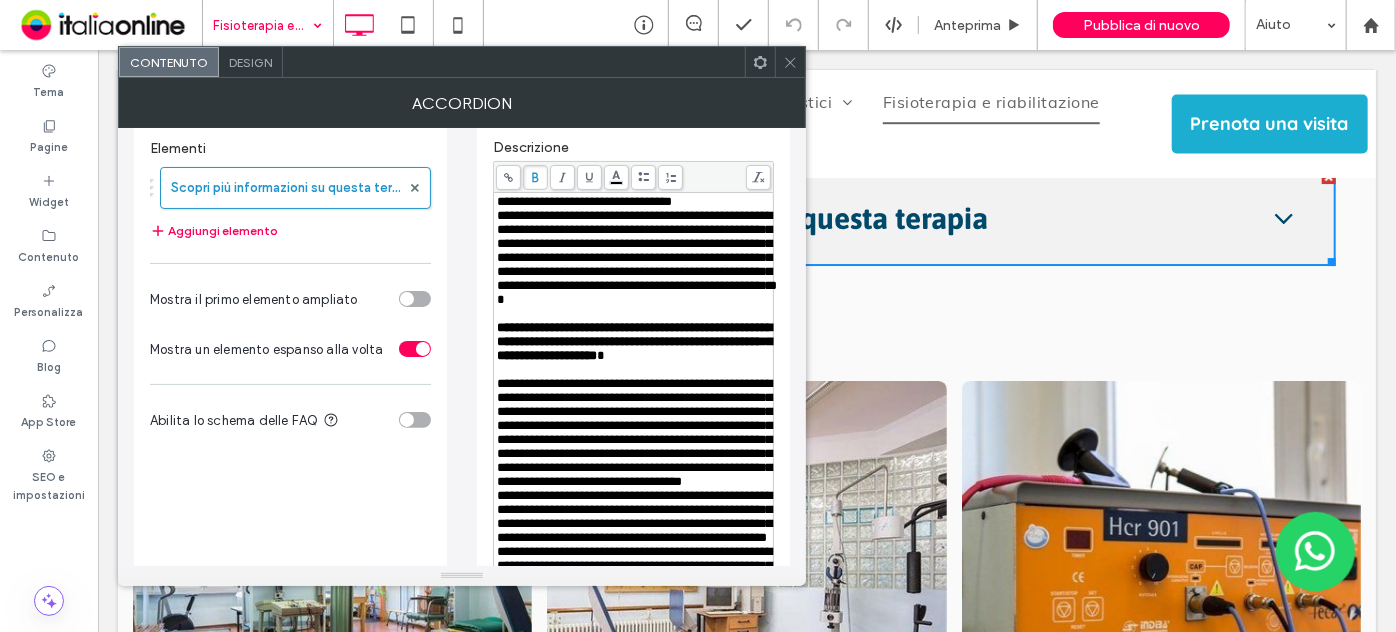 click at bounding box center [535, 177] 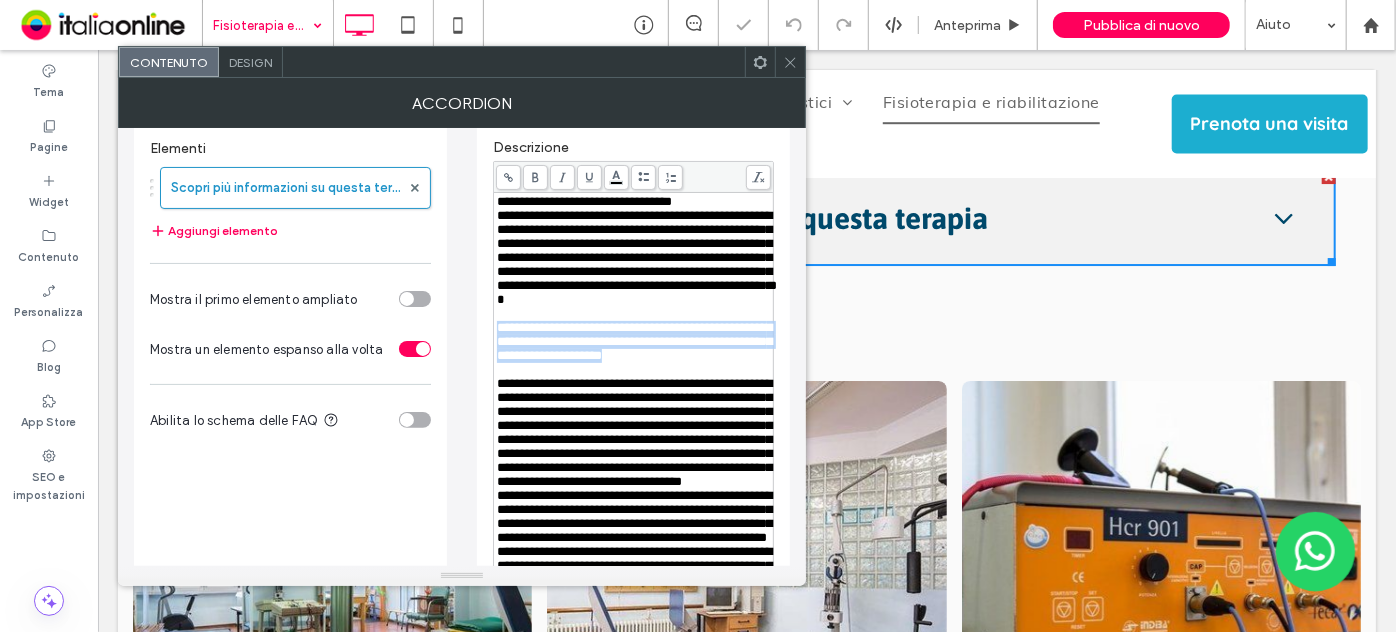 click at bounding box center (535, 177) 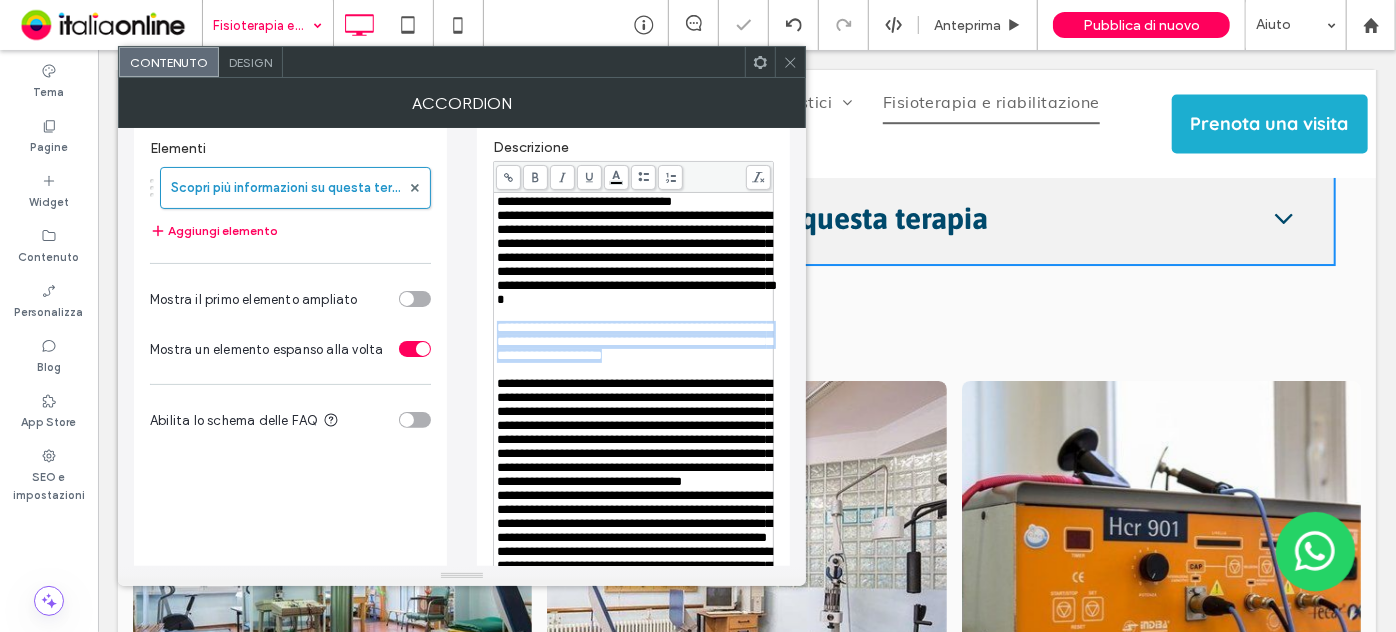 click at bounding box center (535, 177) 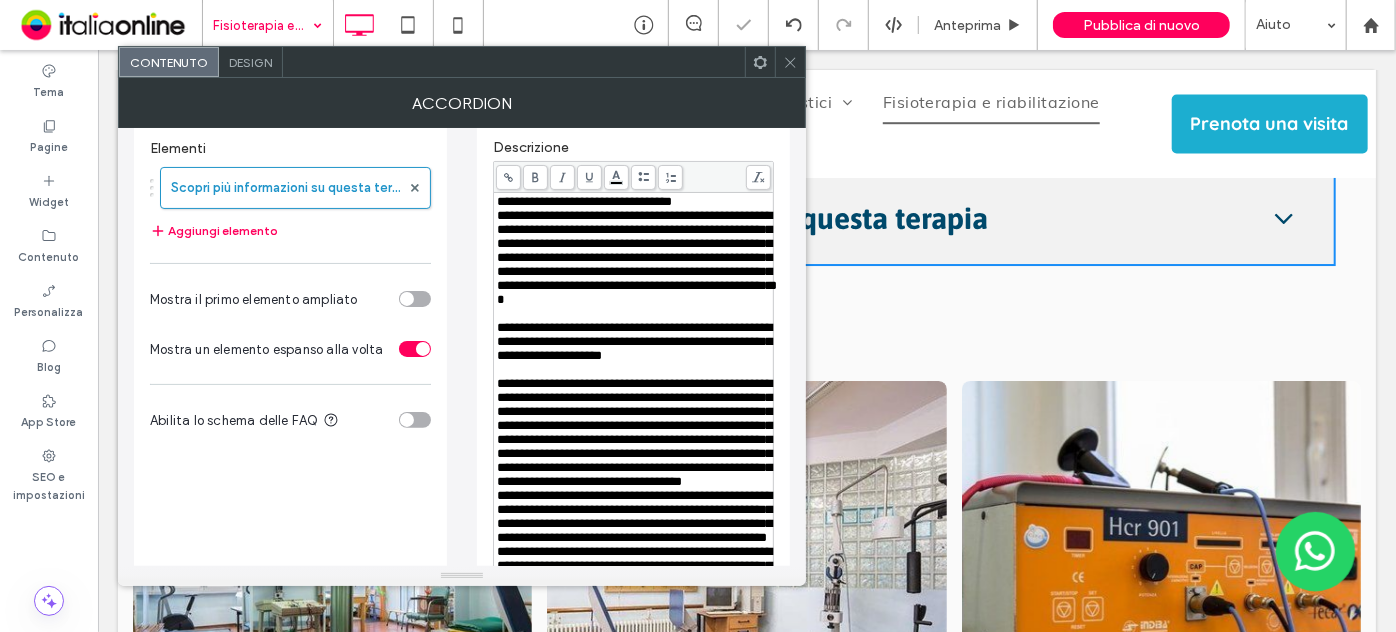 click at bounding box center (634, 314) 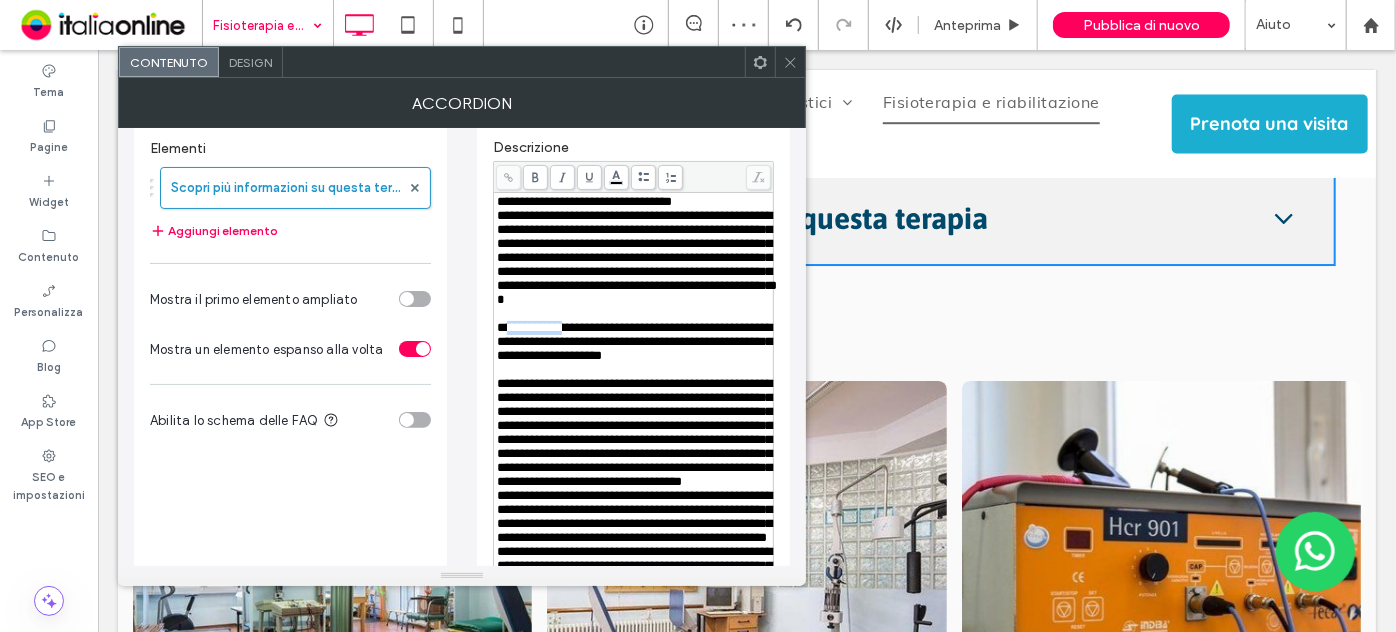 drag, startPoint x: 572, startPoint y: 360, endPoint x: 507, endPoint y: 359, distance: 65.00769 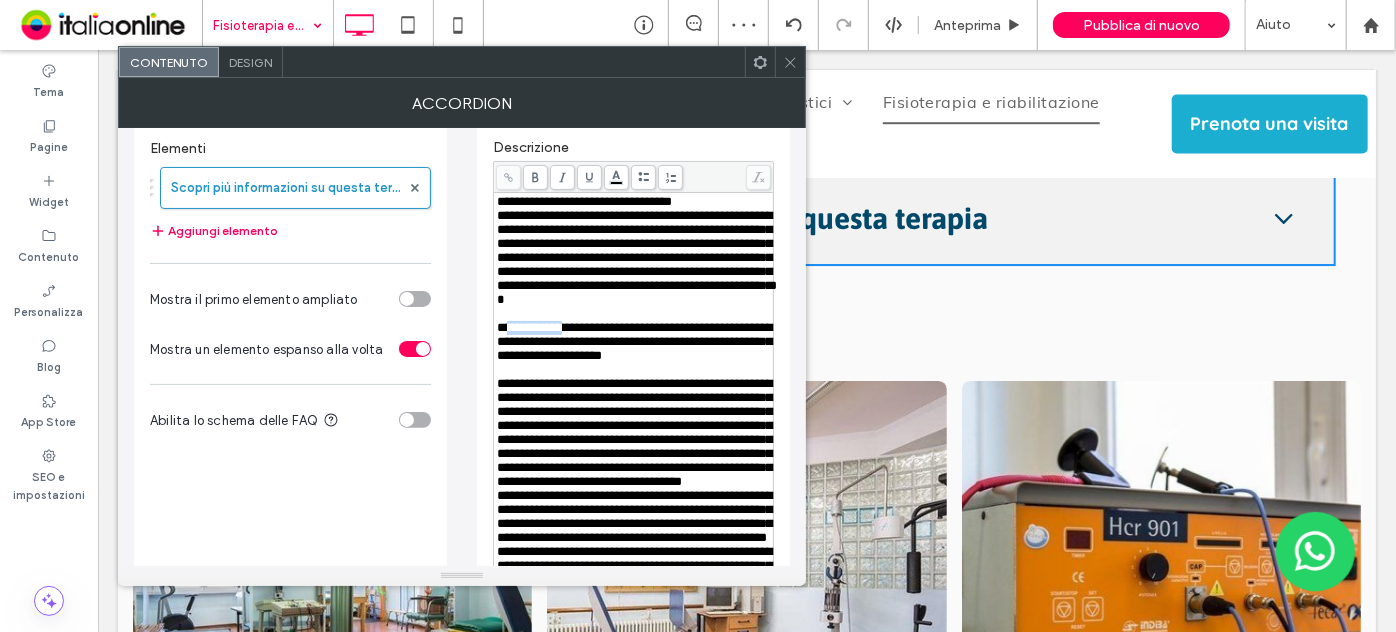click on "**********" at bounding box center [634, 341] 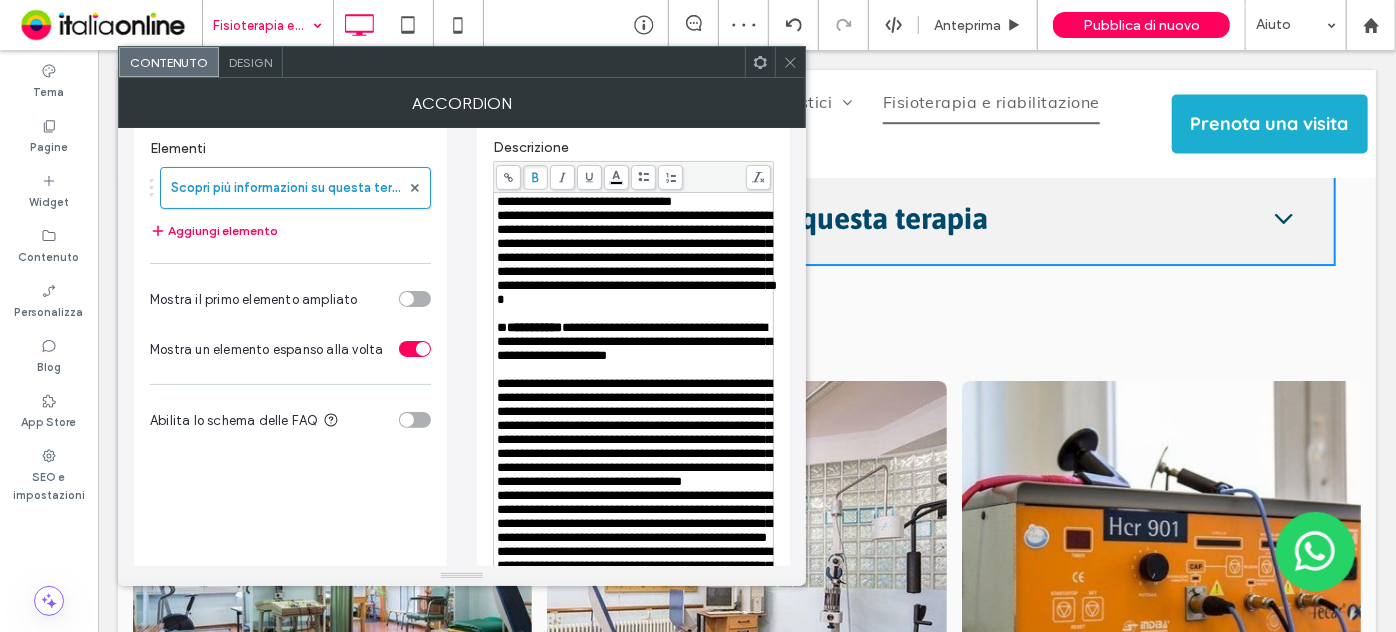 click at bounding box center (535, 177) 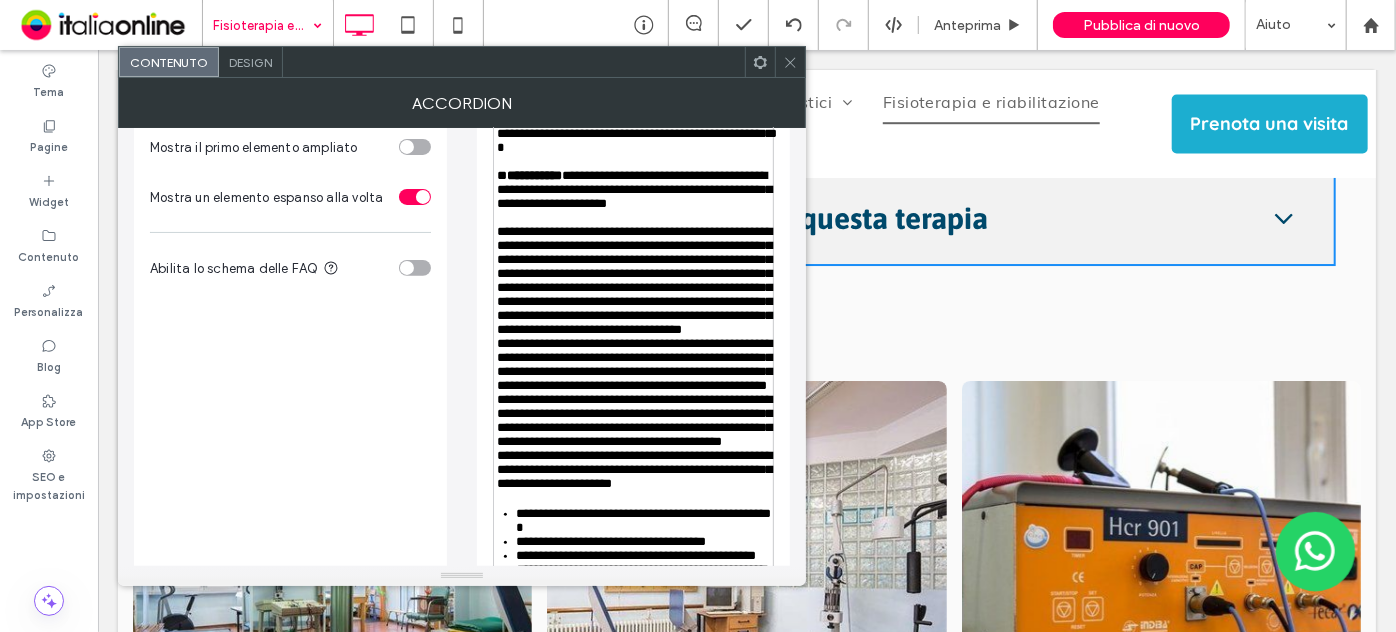 scroll, scrollTop: 363, scrollLeft: 0, axis: vertical 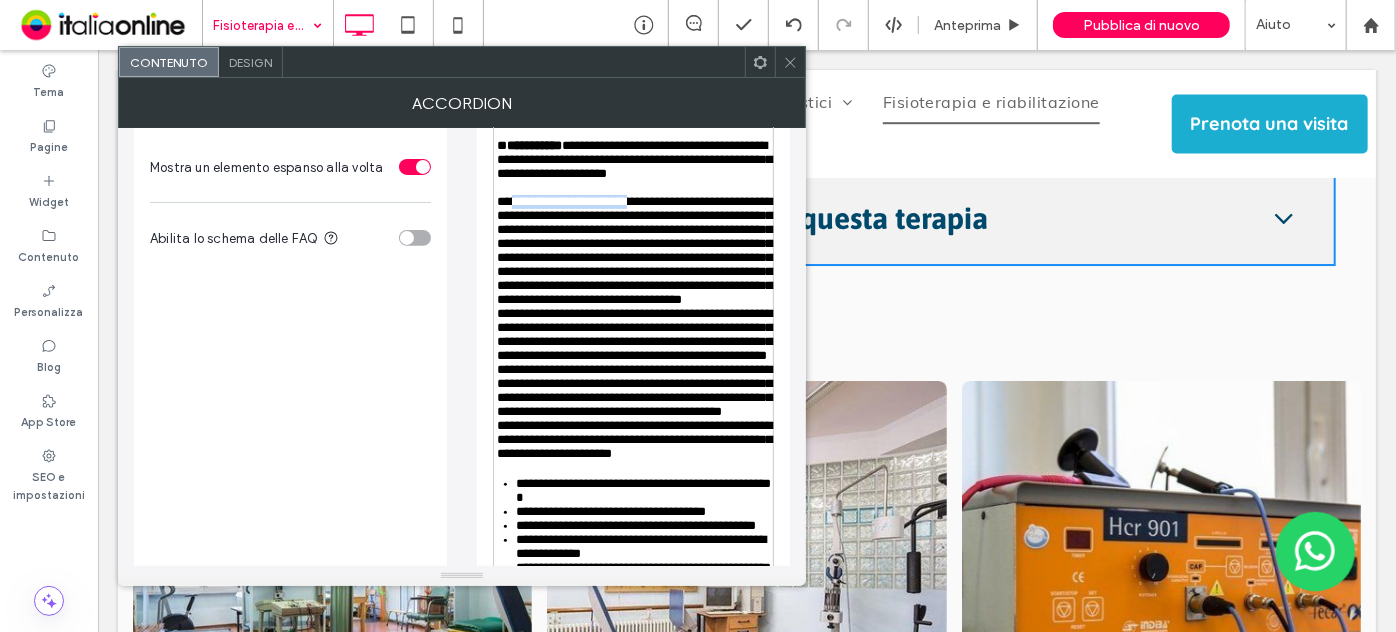 drag, startPoint x: 649, startPoint y: 260, endPoint x: 513, endPoint y: 266, distance: 136.1323 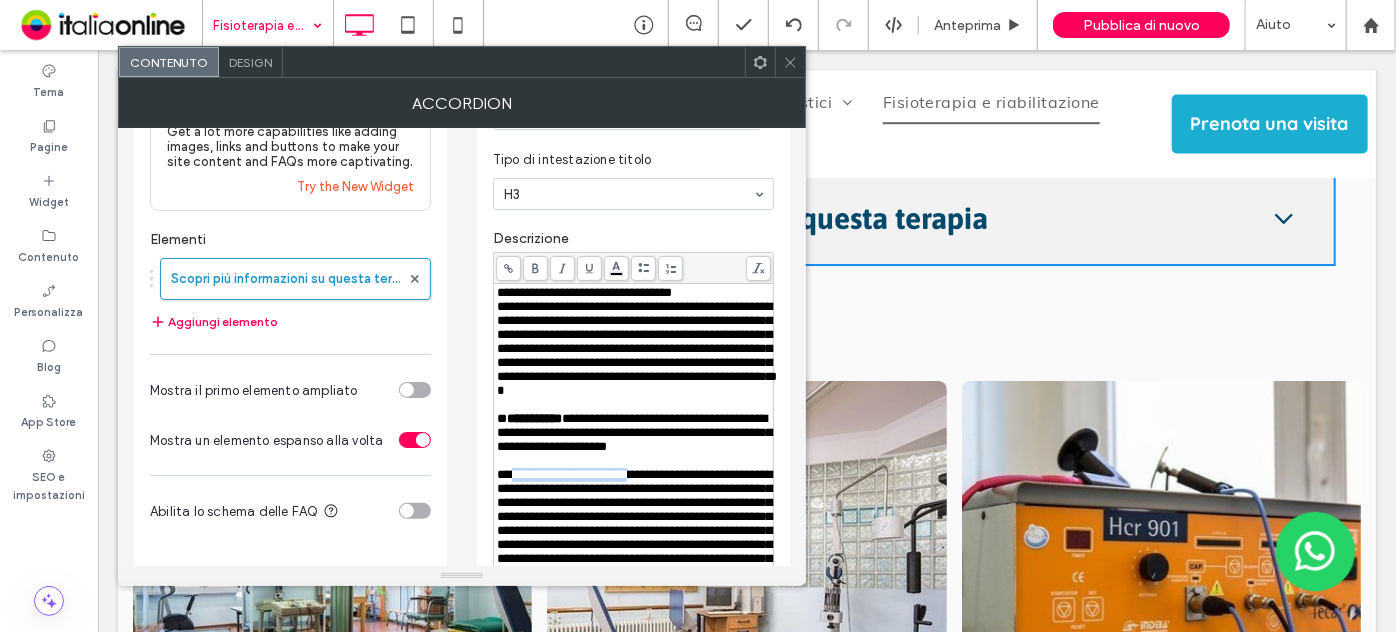 scroll, scrollTop: 0, scrollLeft: 0, axis: both 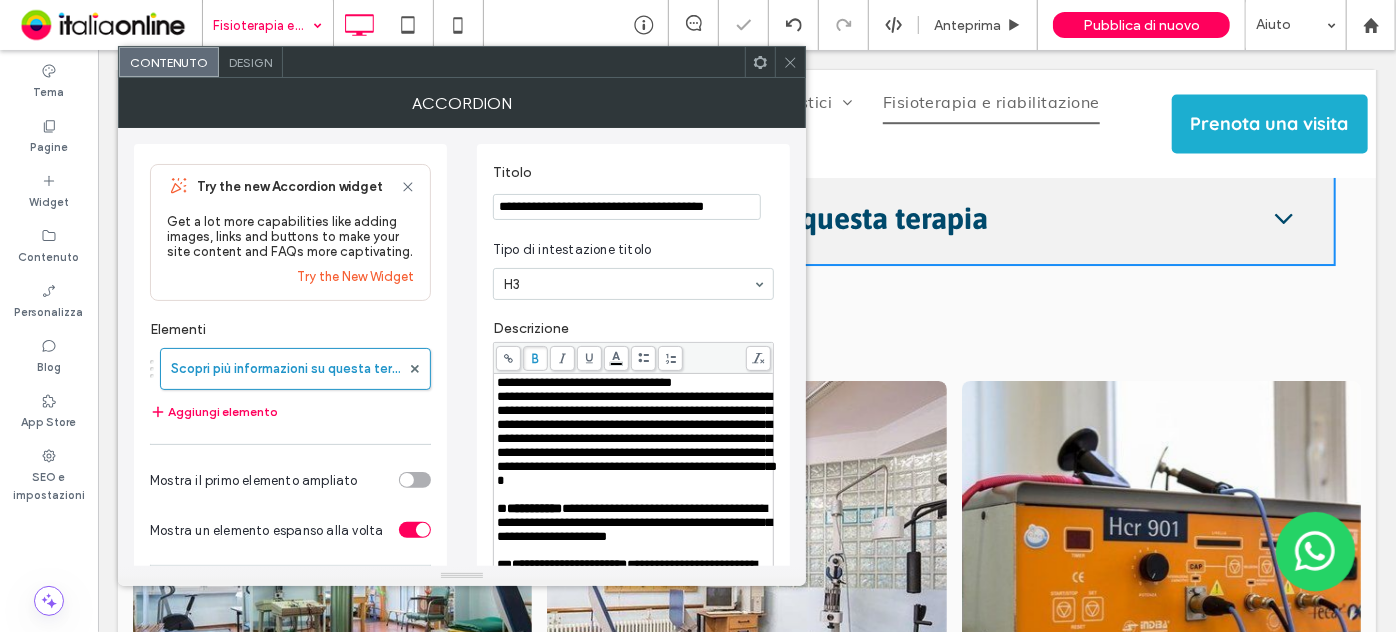 click 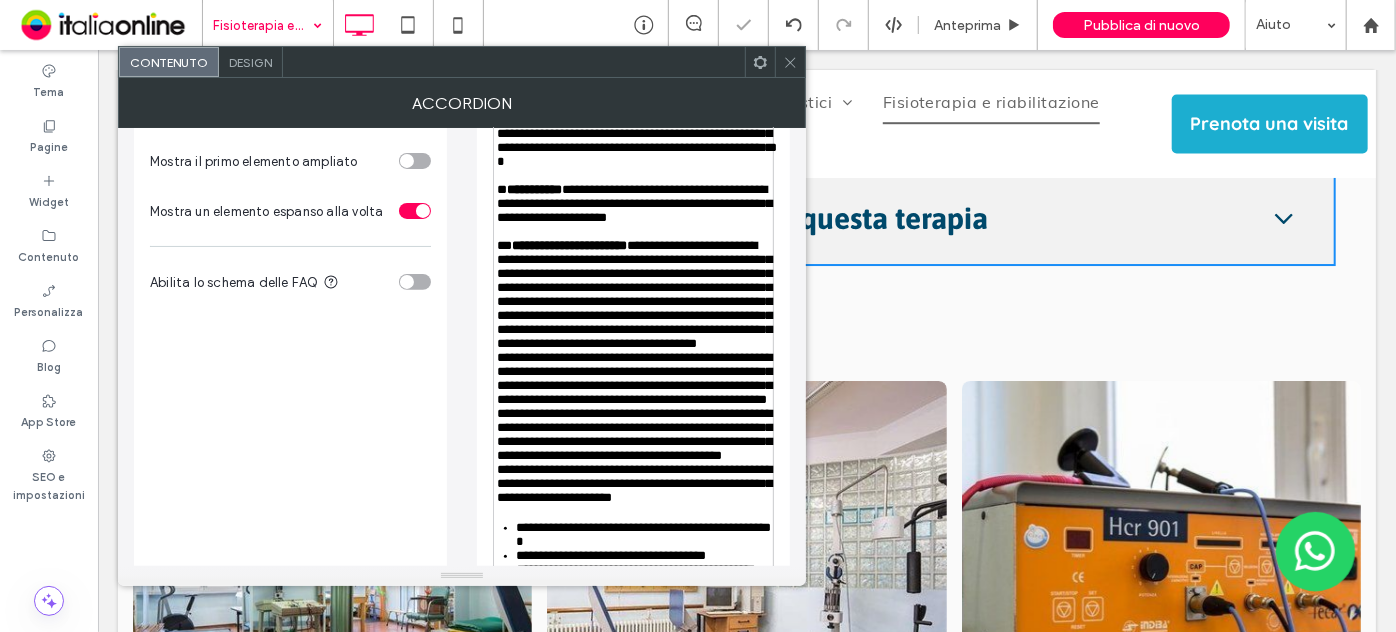 scroll, scrollTop: 363, scrollLeft: 0, axis: vertical 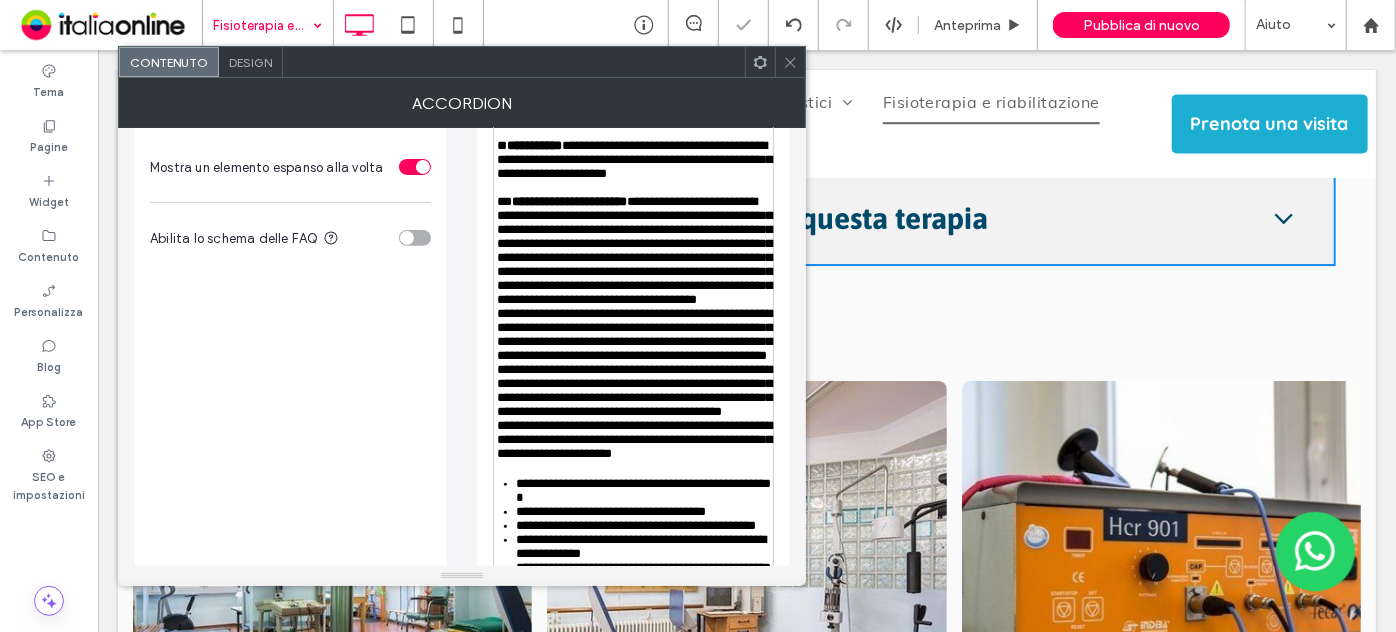 click on "**********" at bounding box center [634, 251] 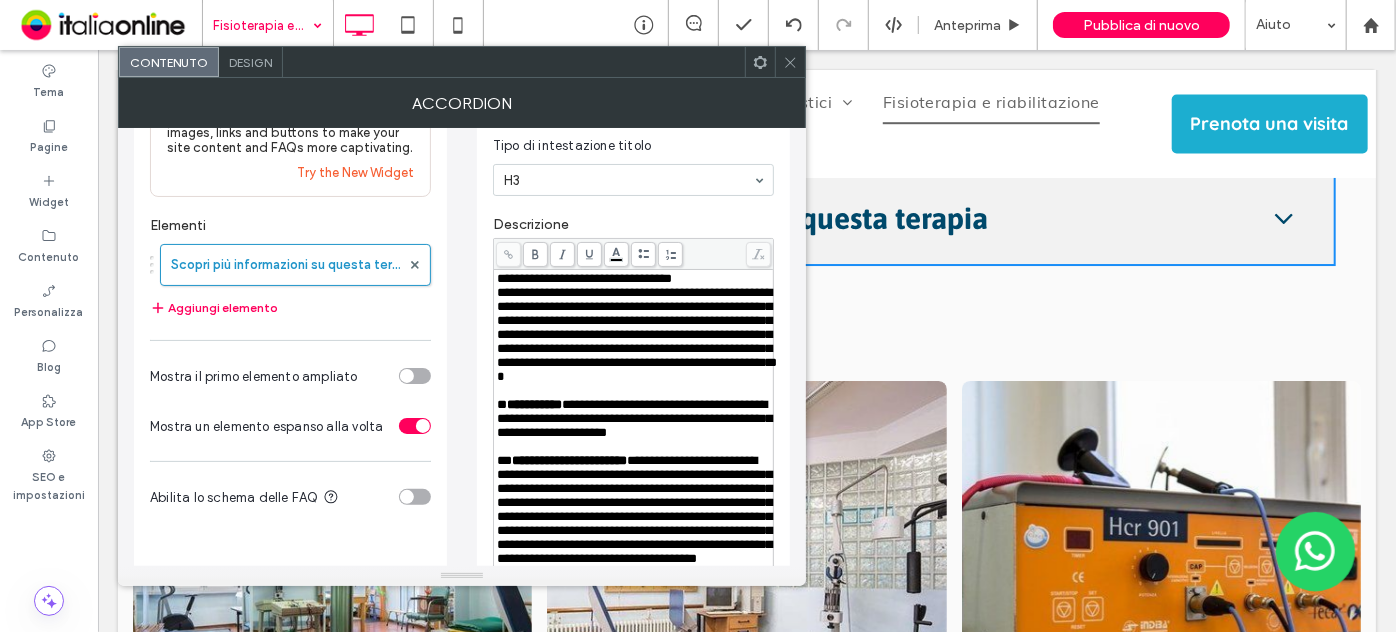 scroll, scrollTop: 0, scrollLeft: 0, axis: both 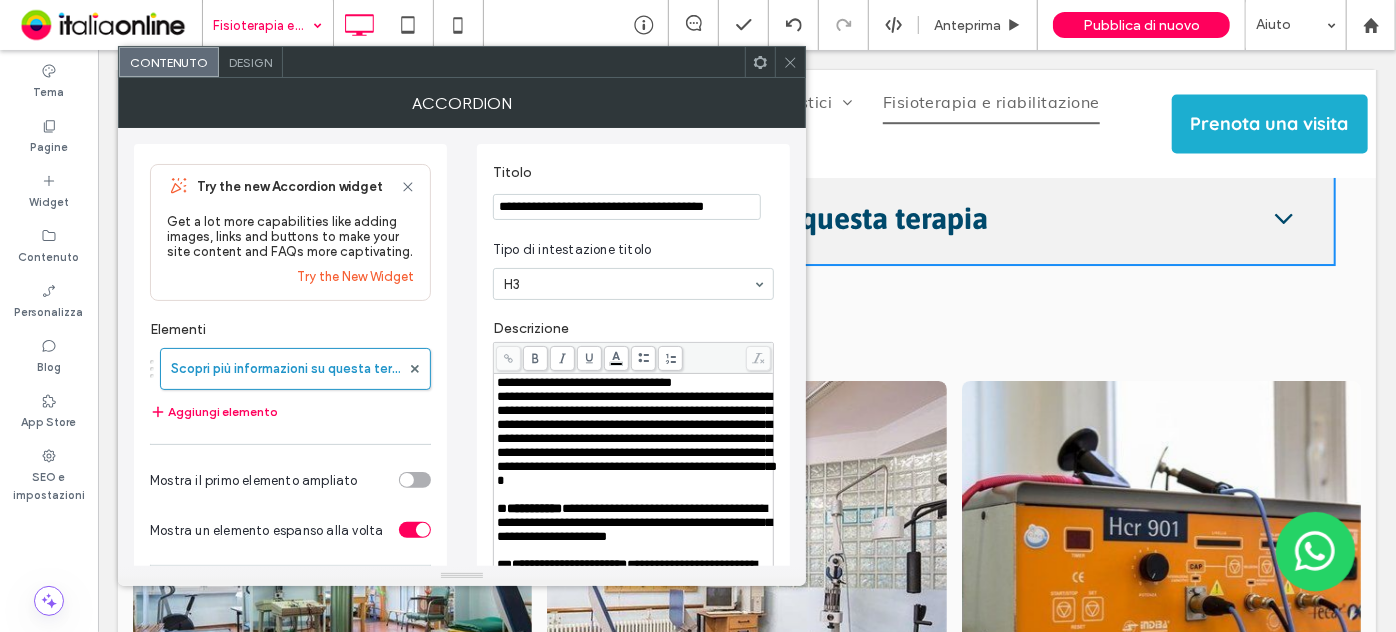 click at bounding box center [790, 62] 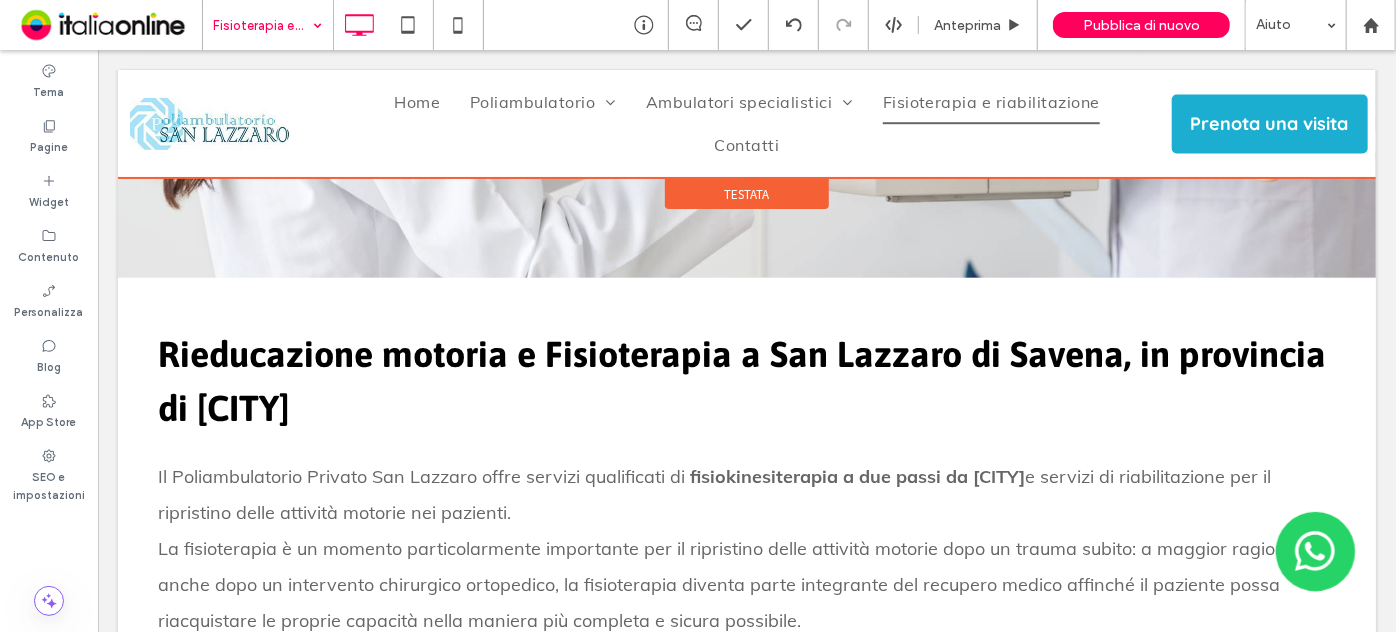 scroll, scrollTop: 454, scrollLeft: 0, axis: vertical 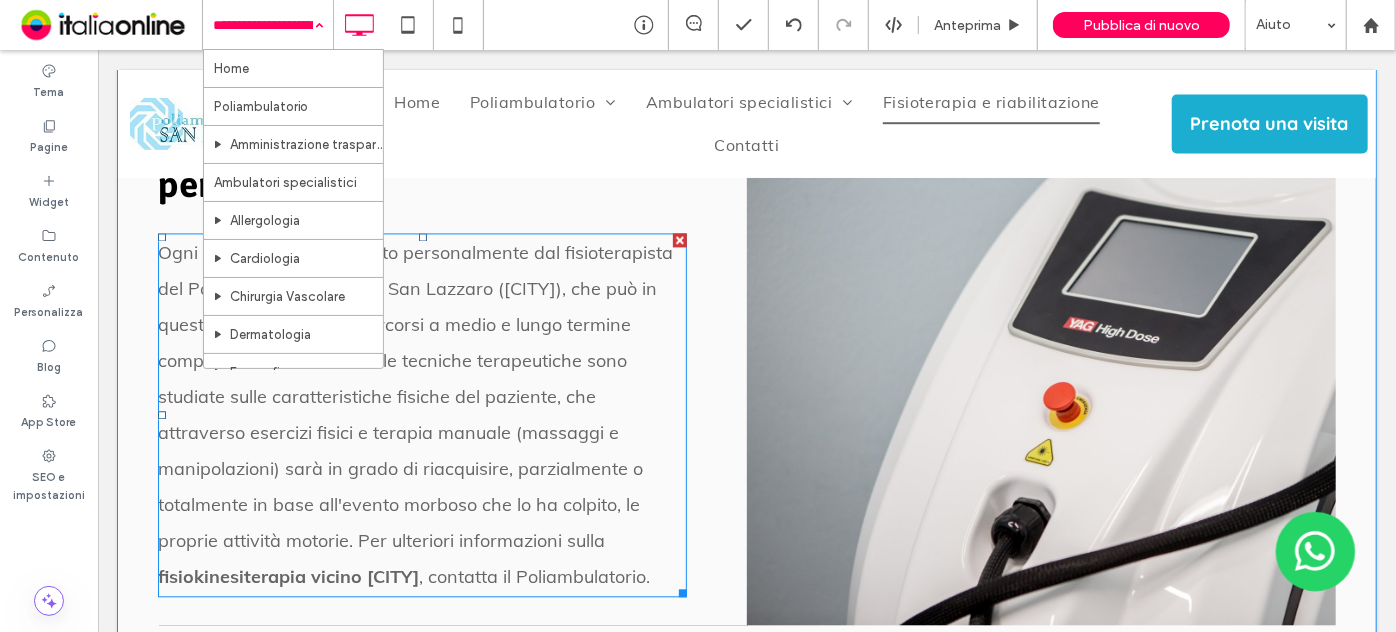 click on "Ogni paziente viene assistito personalmente dal fisioterapista del Poliambulatorio Privato San Lazzaro ([CITY]), che può in questo modo elaborare percorsi a medio e lungo termine completamente su misura: le tecniche terapeutiche sono studiate sulle caratteristiche fisiche del paziente, che attraverso esercizi fisici e terapia manuale (massaggi e manipolazioni) sarà in grado di riacquisire, parzialmente o totalmente in base all'evento morboso che lo ha colpito, le proprie attività motorie. Per ulteriori informazioni sulla
fisiokinesiterapia vicino [CITY] , contatta il Poliambulatorio." at bounding box center (421, 414) 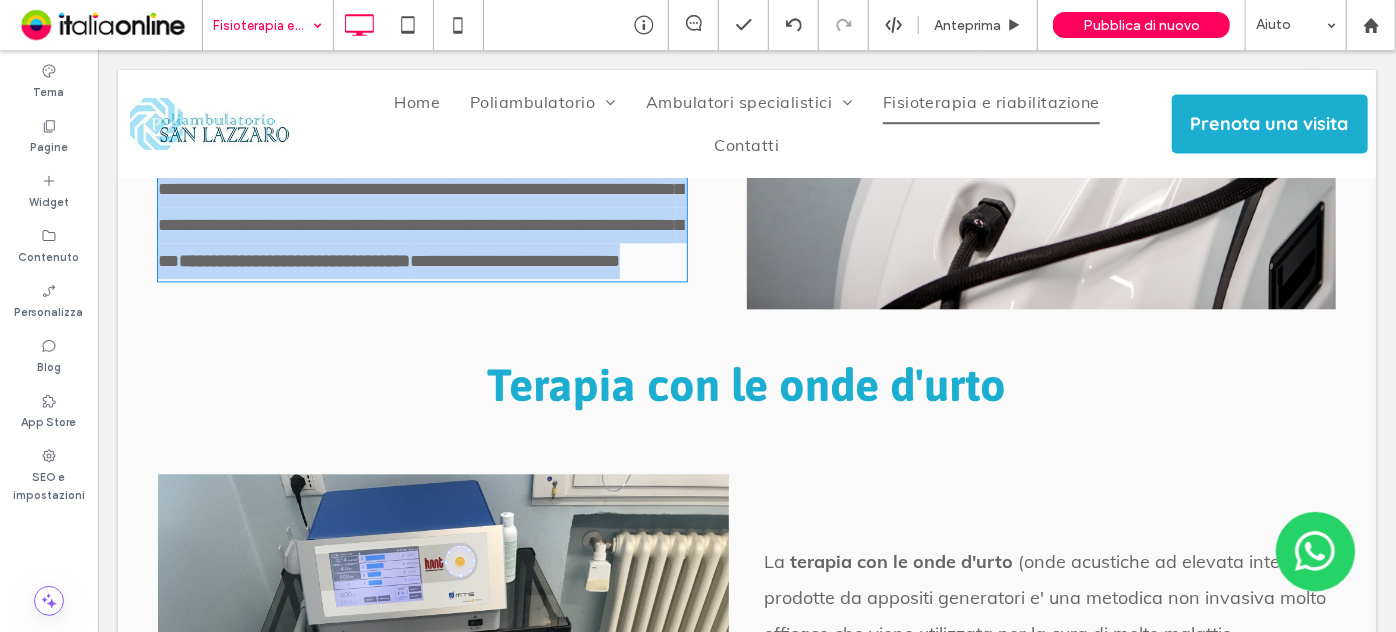 type on "****" 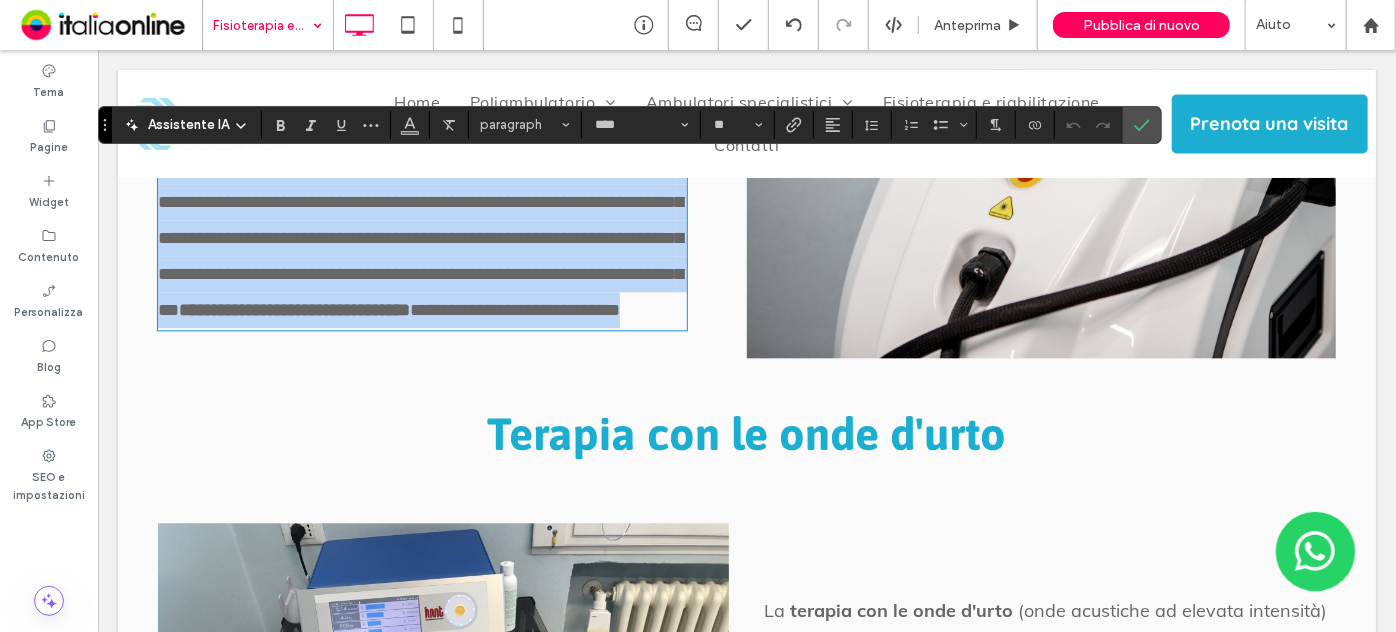 click on "**********" at bounding box center [421, 183] 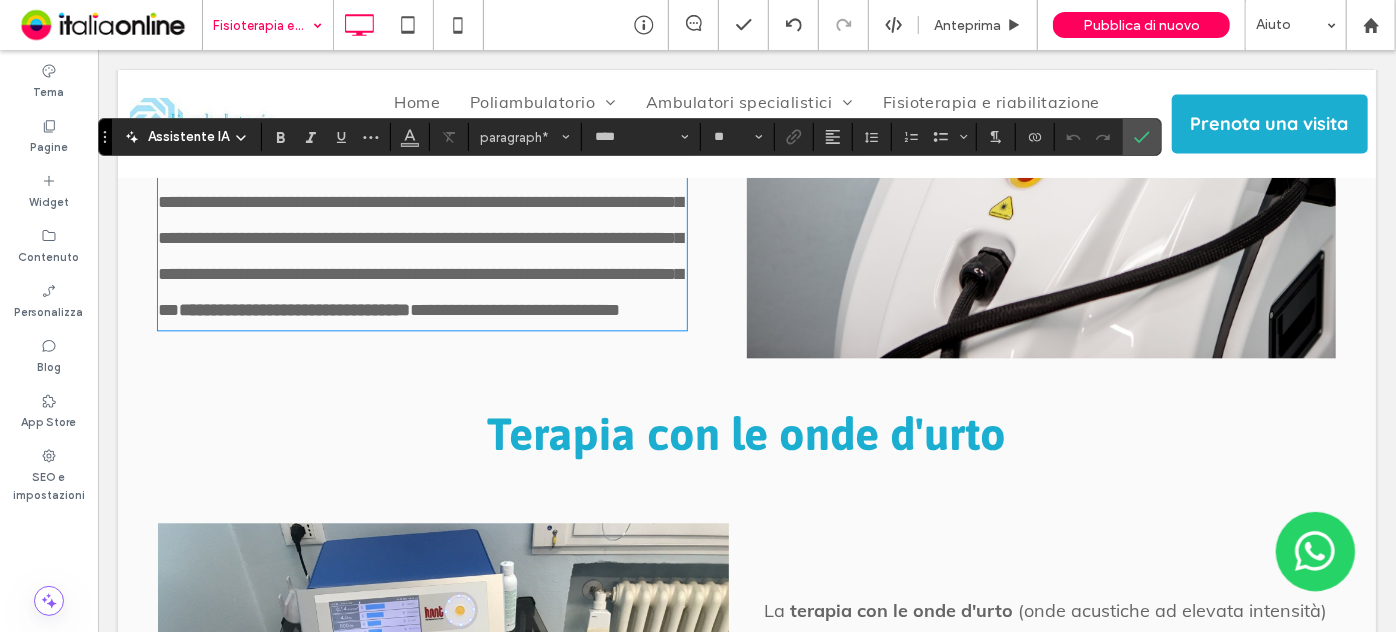 scroll, scrollTop: 2103, scrollLeft: 0, axis: vertical 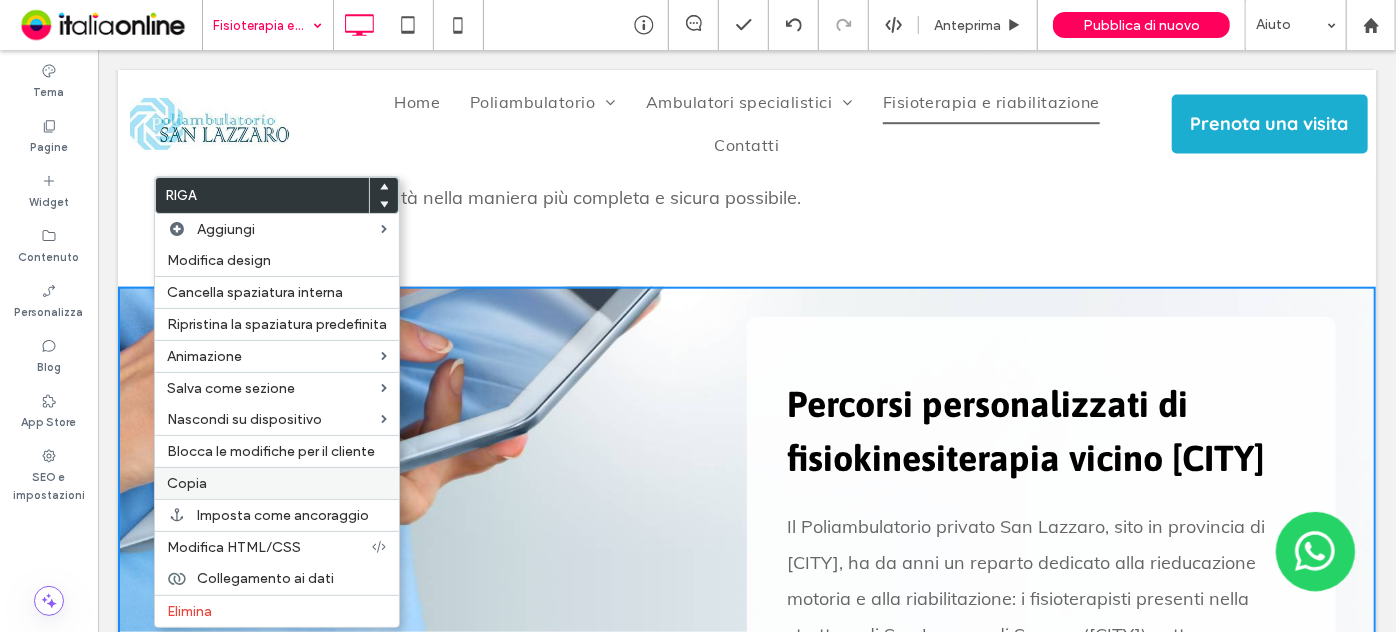 click on "Copia" at bounding box center [277, 483] 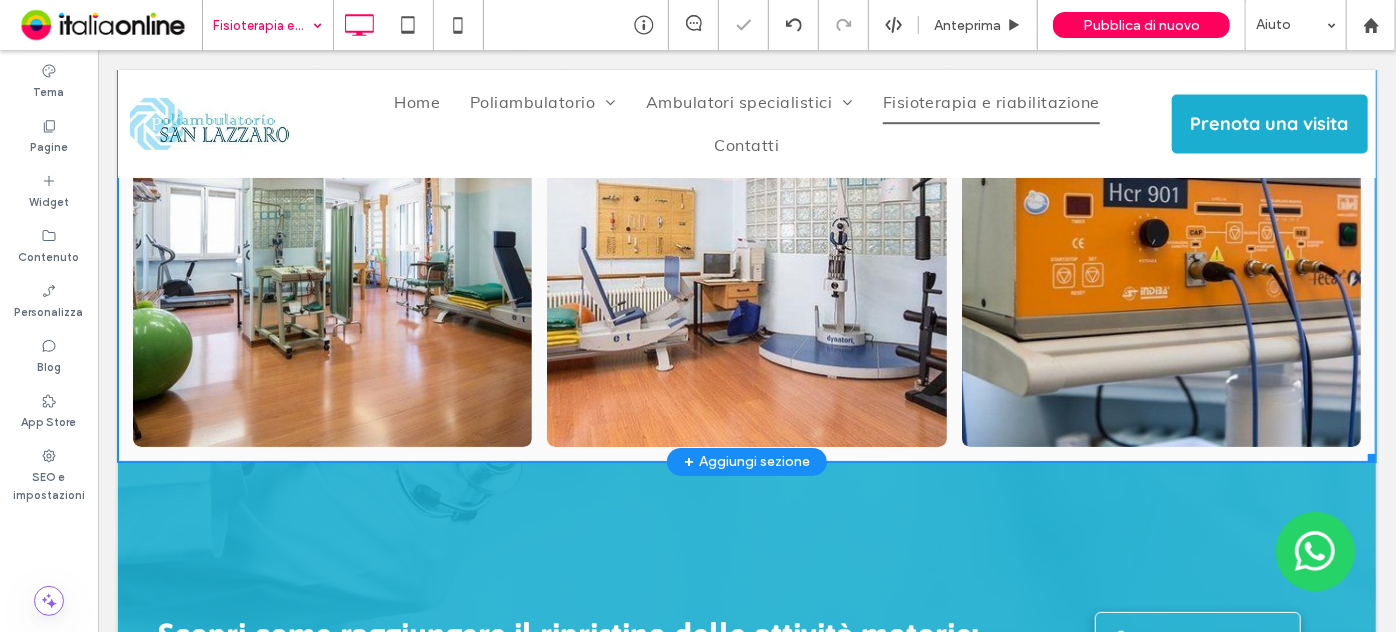 scroll, scrollTop: 4012, scrollLeft: 0, axis: vertical 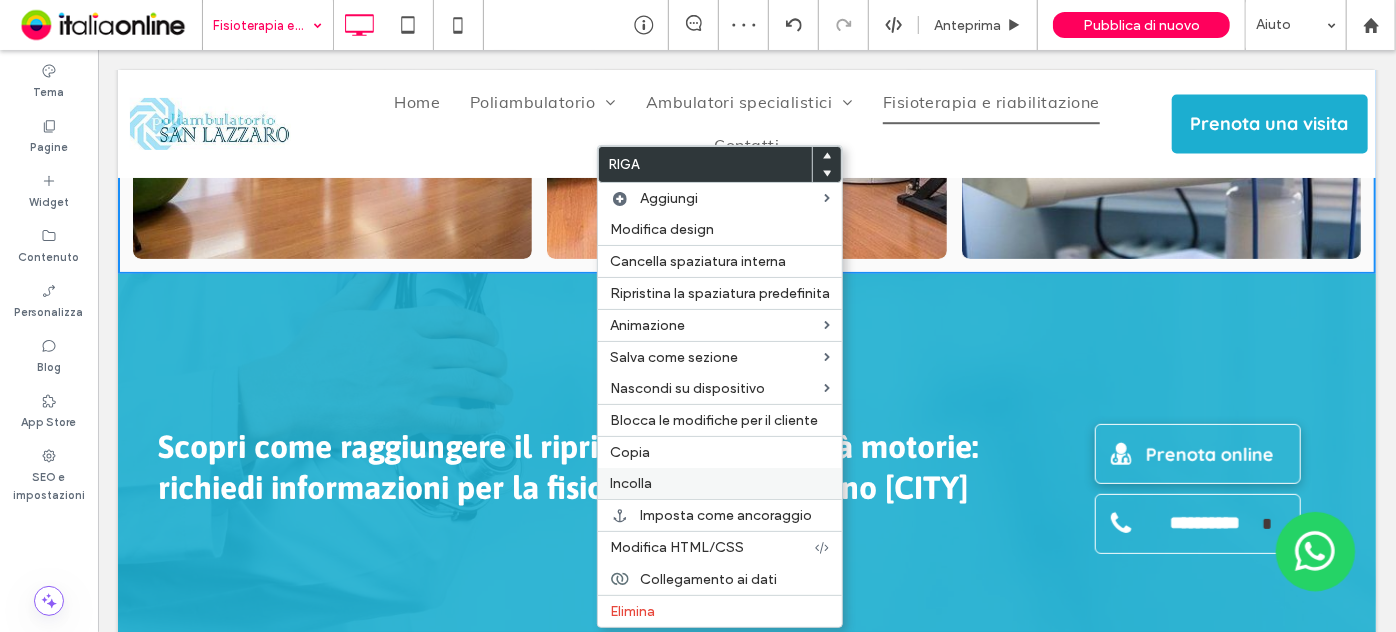 click on "Incolla" at bounding box center (720, 483) 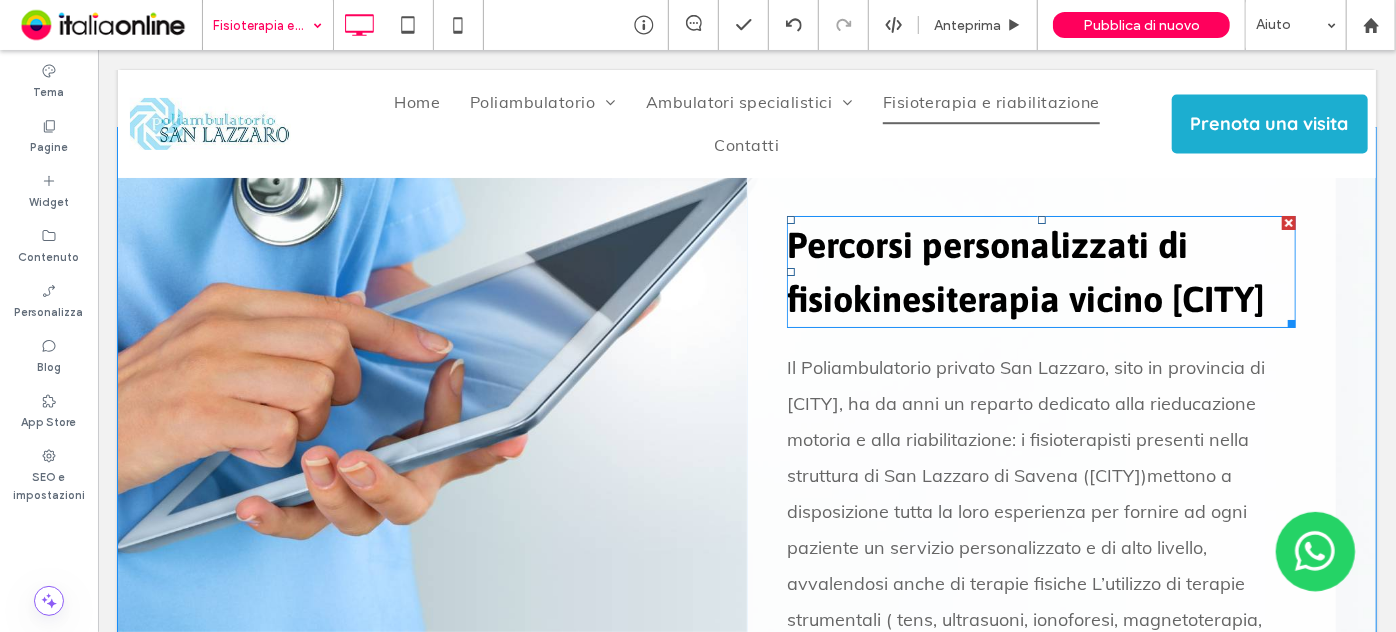 scroll, scrollTop: 3819, scrollLeft: 0, axis: vertical 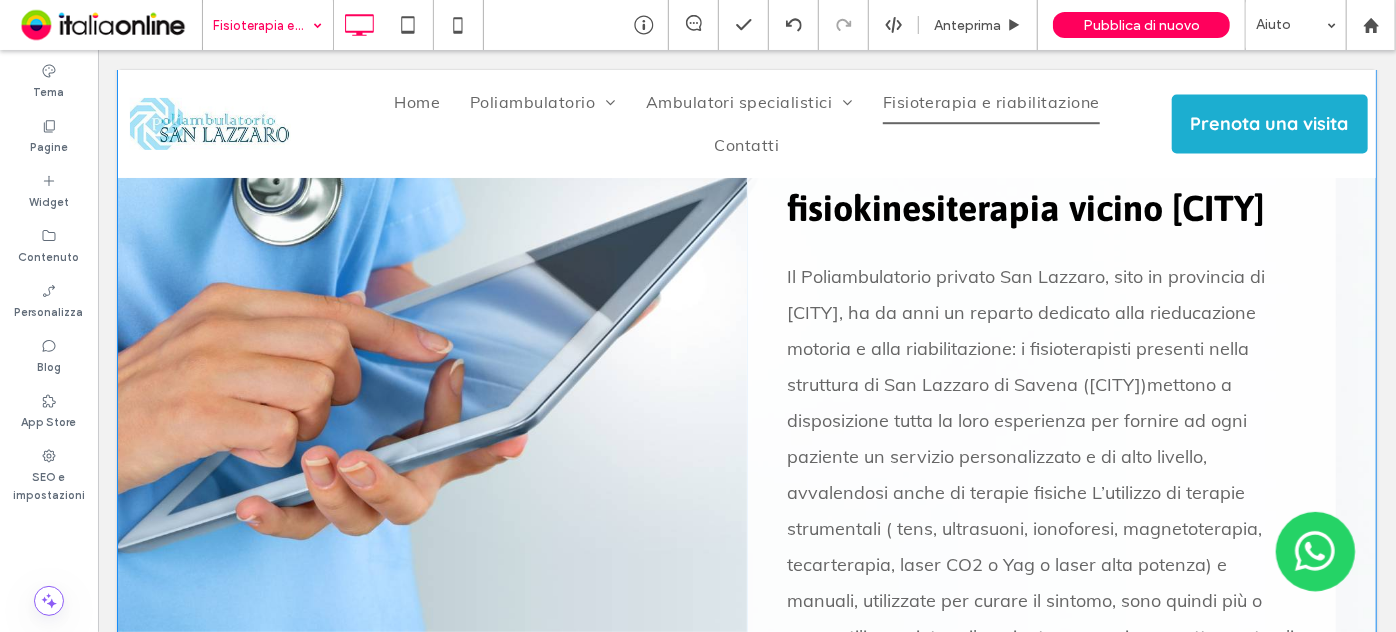 click on "Click To Paste     Click To Paste" at bounding box center (451, 488) 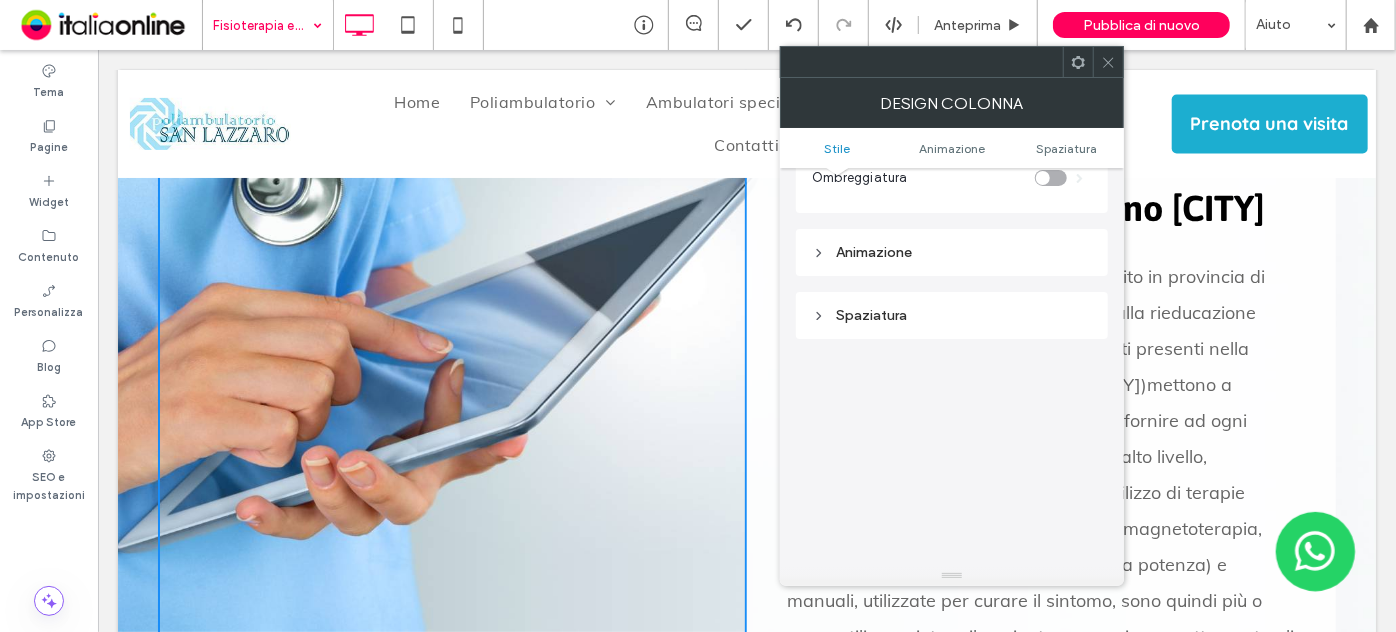 scroll, scrollTop: 363, scrollLeft: 0, axis: vertical 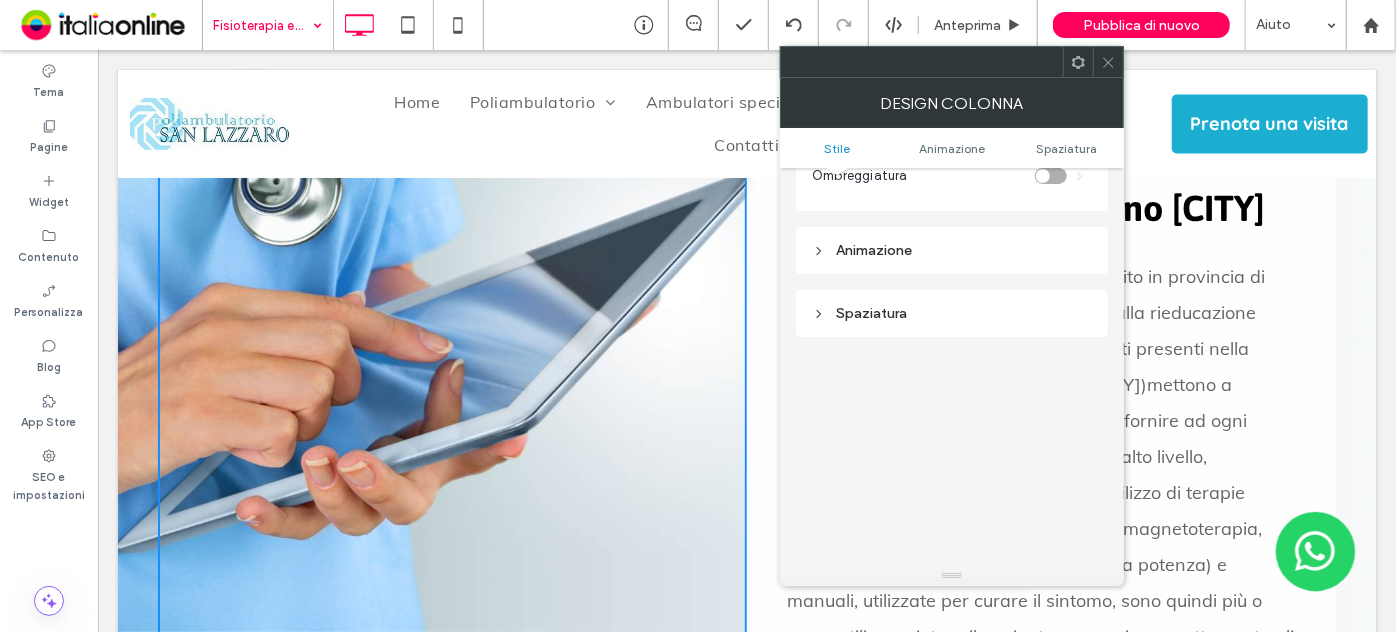 click on "Stile Animazione Spaziatura" at bounding box center (952, 148) 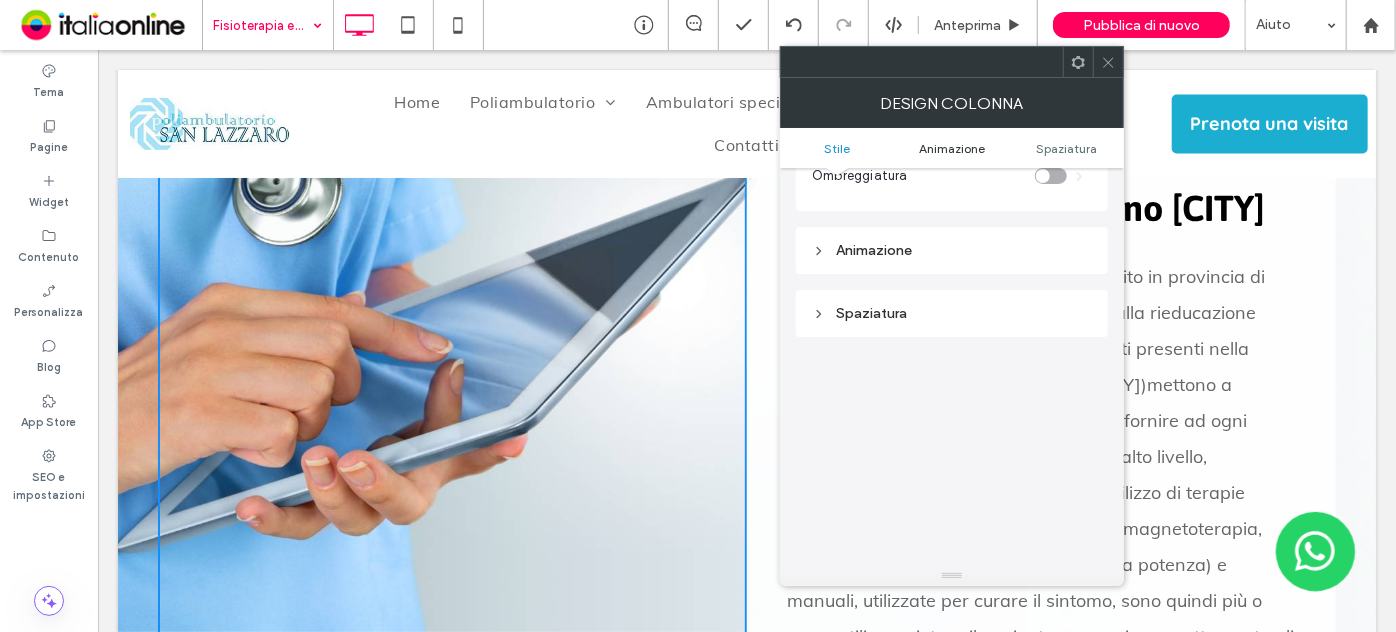 click on "Animazione" at bounding box center (952, 148) 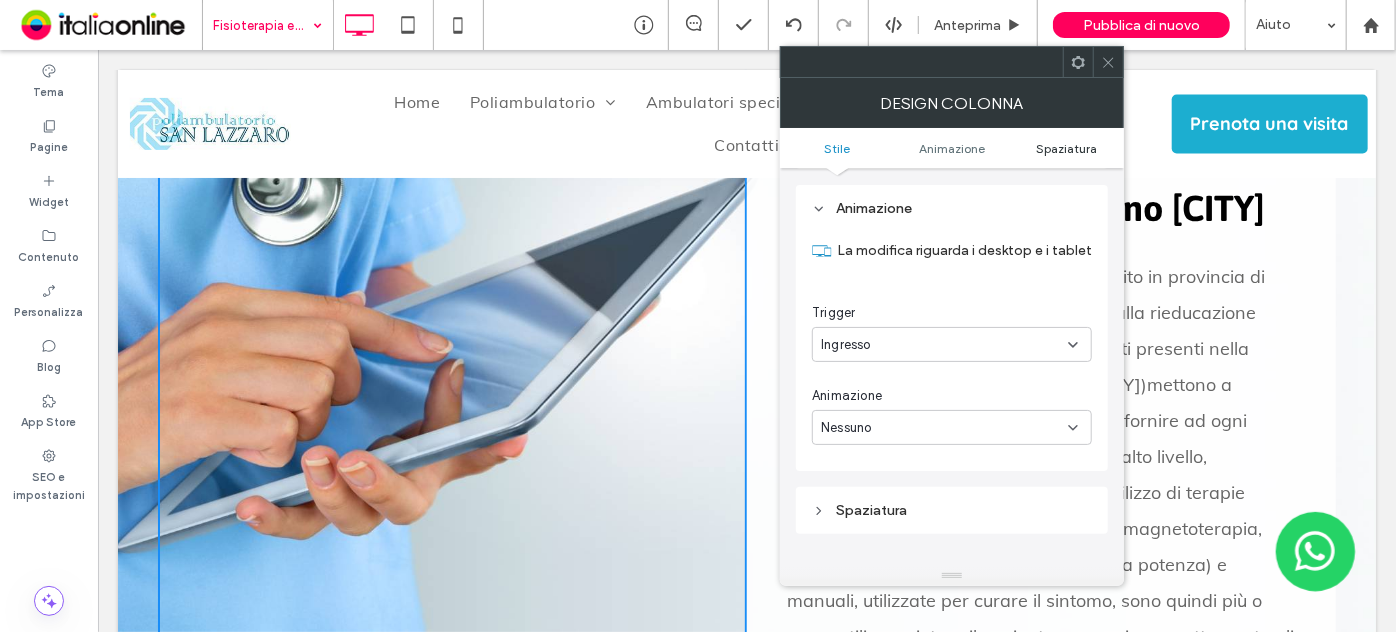 click on "Spaziatura" at bounding box center [1066, 148] 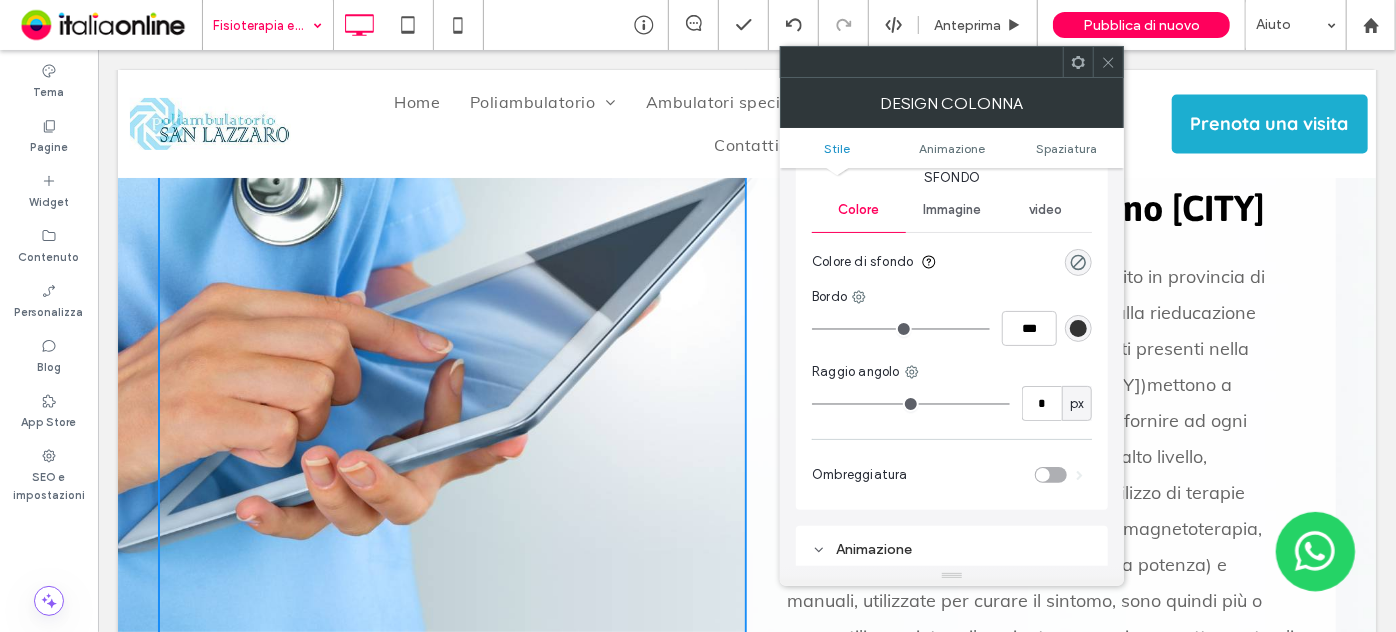 scroll, scrollTop: 0, scrollLeft: 0, axis: both 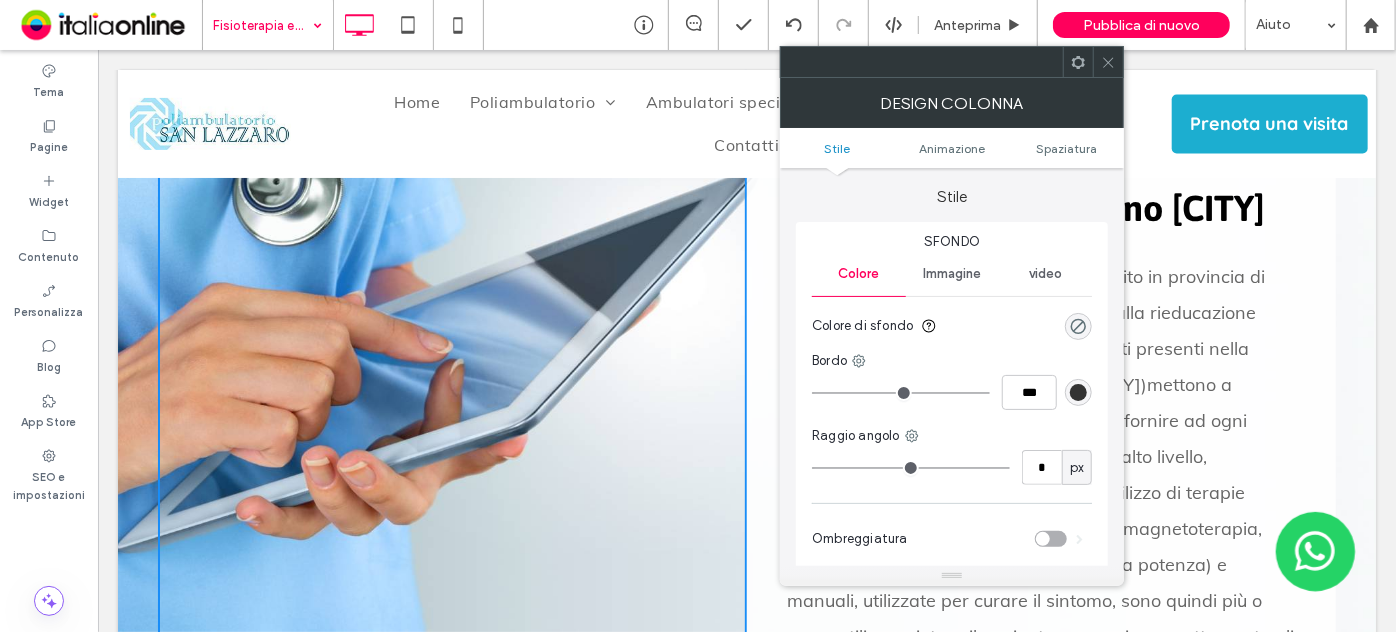 click on "Immagine" at bounding box center [952, 274] 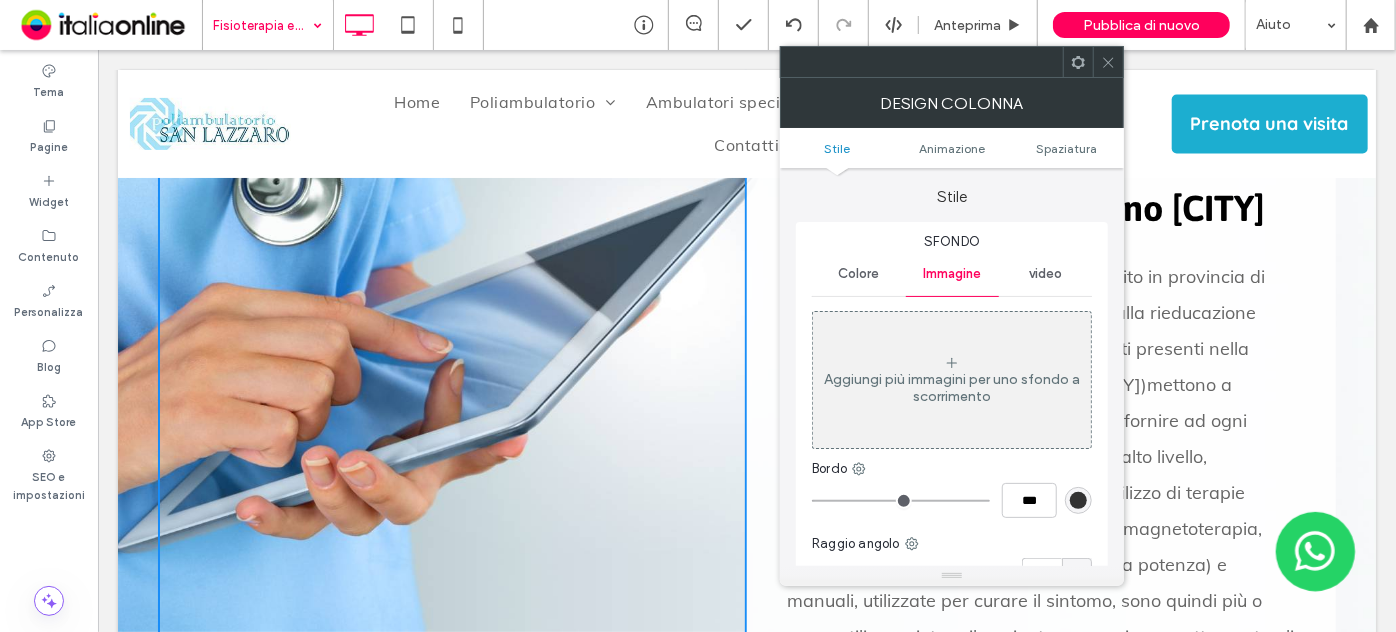 click on "Stile" at bounding box center (838, 148) 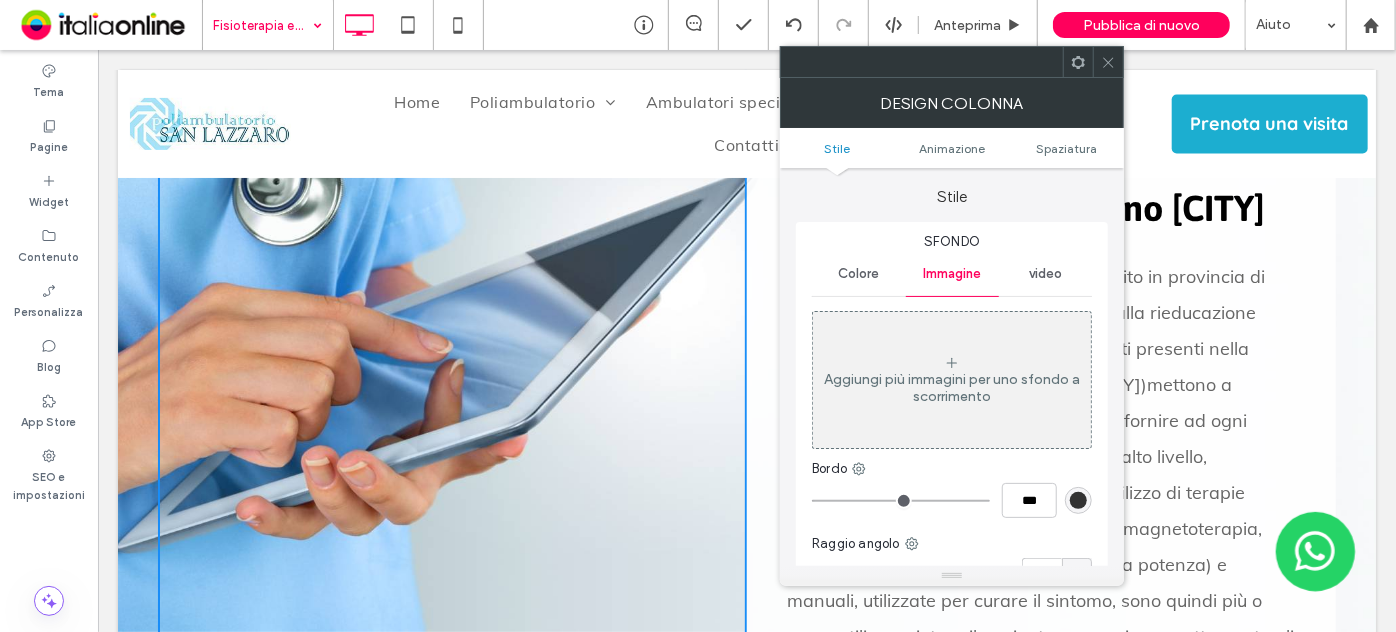 click on "Click To Paste     Click To Paste" at bounding box center [451, 488] 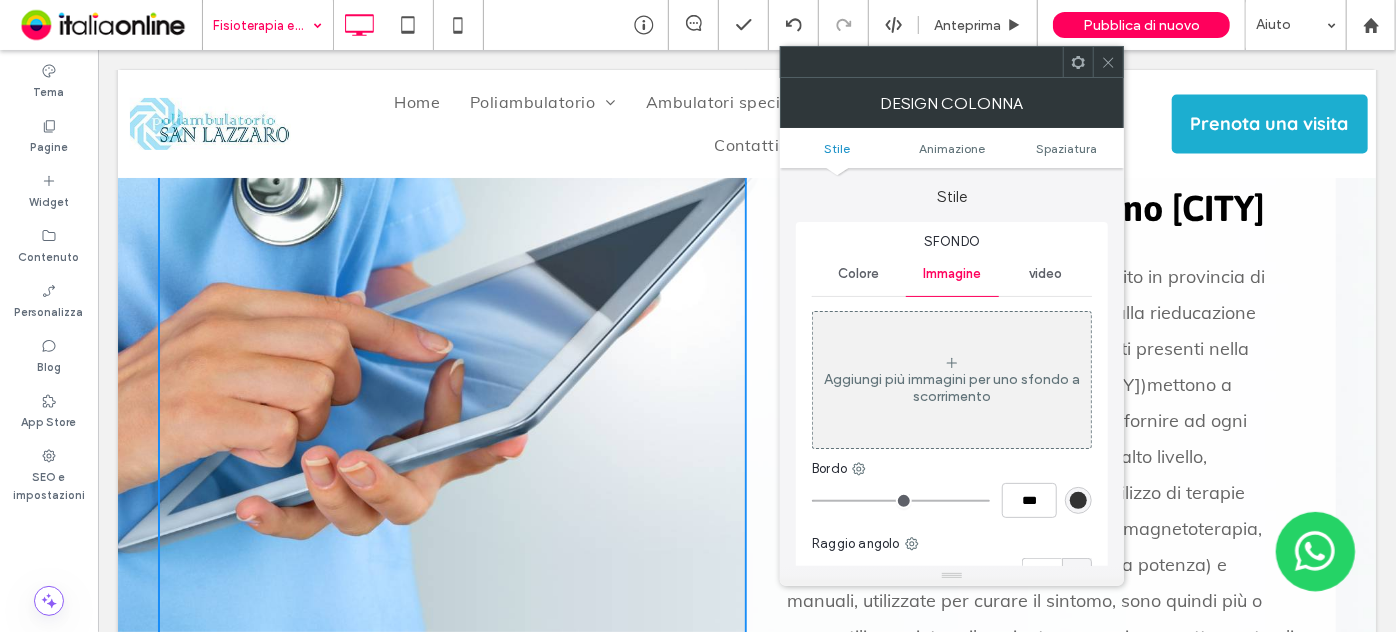 click 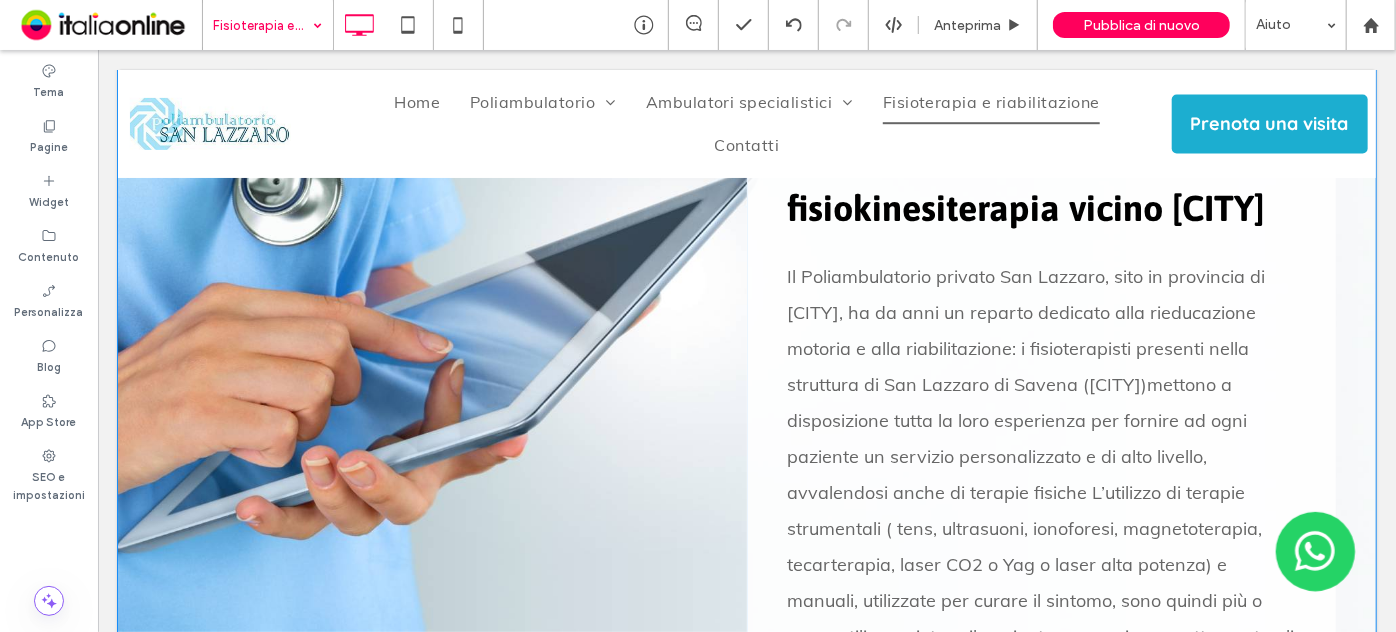 click on "Click To Paste     Click To Paste" at bounding box center [451, 488] 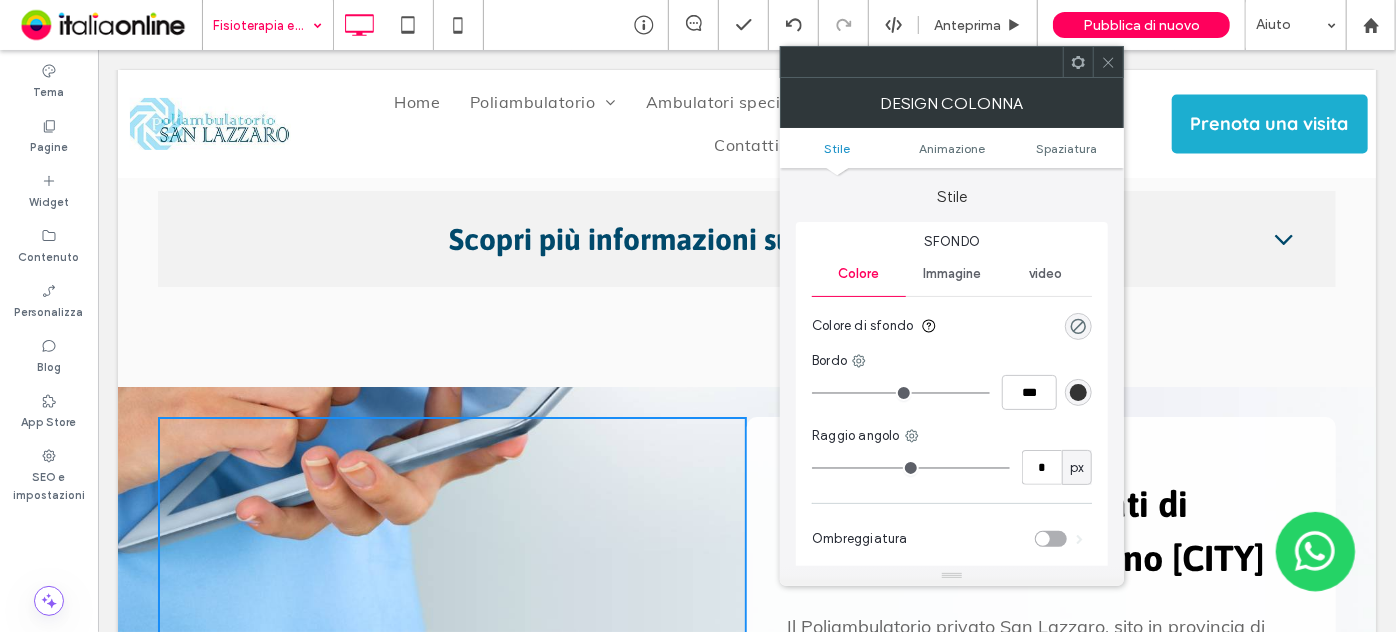 scroll, scrollTop: 3546, scrollLeft: 0, axis: vertical 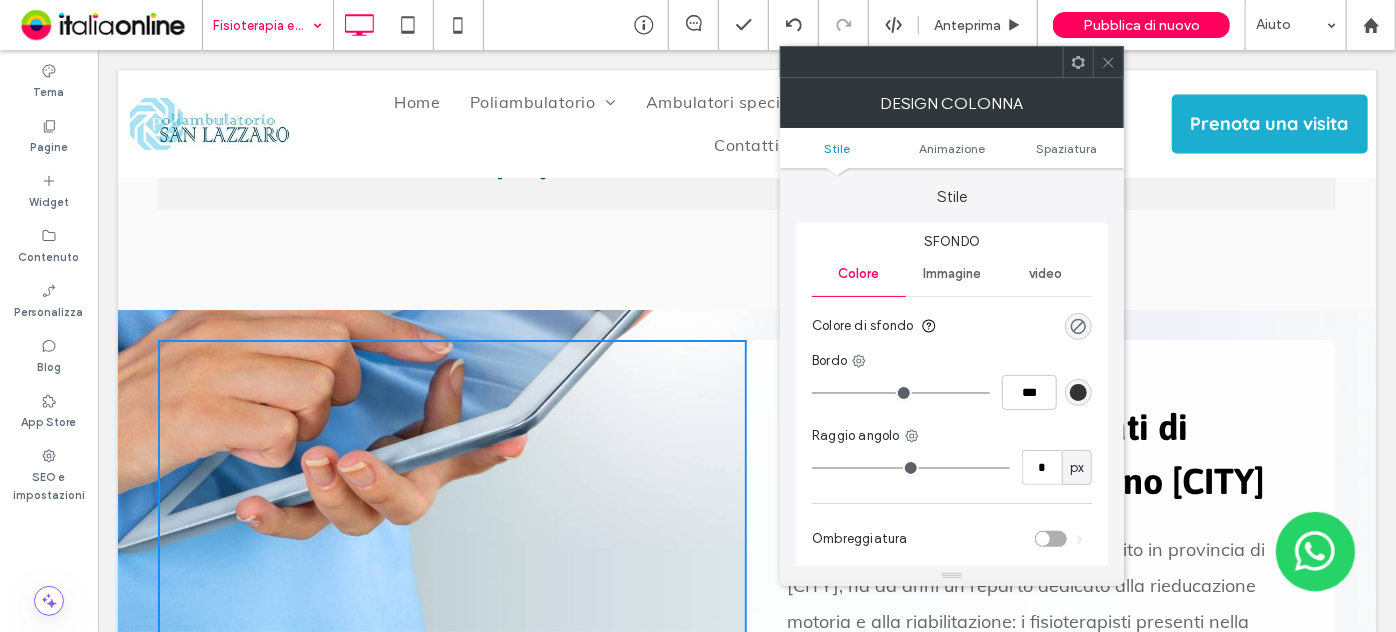 click on "Click To Paste     Click To Paste
Percorsi personalizzati di fisiokinesiterapia vicino [CITY]
Il Poliambulatorio privato San Lazzaro, sito in provincia di [CITY], ha da anni un reparto dedicato alla rieducazione motoria e alla riabilitazione: i fisioterapisti presenti nella struttura di San Lazzaro di Savena ([CITY])mettono a disposizione tutta la loro esperienza per fornire ad ogni paziente un servizio personalizzato e di alto livello, avvalendosi anche di terapie fisiche L’utilizzo di terapie strumentali ( tens, ultrasuoni, ionoforesi, magnetoterapia, tecarterapia, laser CO2 o Yag o laser alta potenza) e manuali, utilizzate per curare il sintomo, sono quindi più o meno utili per aiutare il paziente a eseguire correttamente gli esercizi in palestra per il recupero funzionale o trattare il dolore, migliorando la condizione fisica generale  Contatta il nostro centro polispecialistico per intraprendere il tuo percorso di ripristino delle attività motorie e beneficiare della" at bounding box center [746, 761] 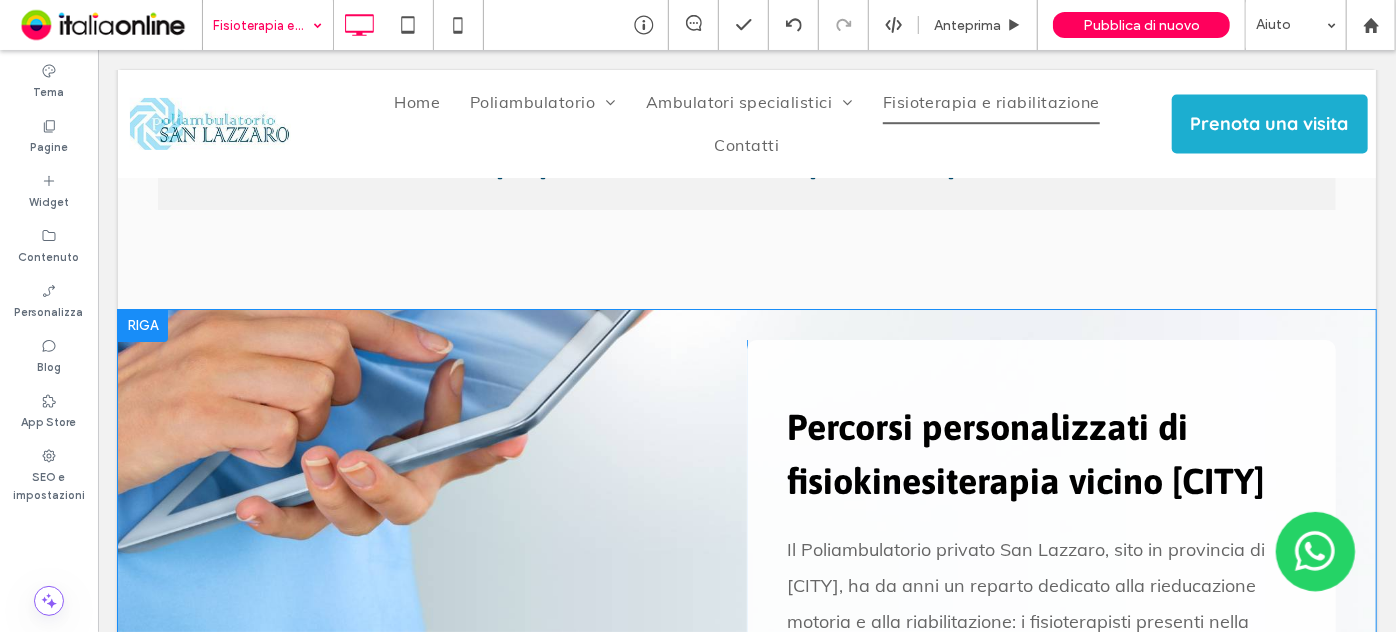 click on "Click To Paste     Click To Paste
Percorsi personalizzati di fisiokinesiterapia vicino [CITY]
Il Poliambulatorio privato San Lazzaro, sito in provincia di [CITY], ha da anni un reparto dedicato alla rieducazione motoria e alla riabilitazione: i fisioterapisti presenti nella struttura di San Lazzaro di Savena ([CITY])mettono a disposizione tutta la loro esperienza per fornire ad ogni paziente un servizio personalizzato e di alto livello, avvalendosi anche di terapie fisiche L’utilizzo di terapie strumentali ( tens, ultrasuoni, ionoforesi, magnetoterapia, tecarterapia, laser CO2 o Yag o laser alta potenza) e manuali, utilizzate per curare il sintomo, sono quindi più o meno utili per aiutare il paziente a eseguire correttamente gli esercizi in palestra per il recupero funzionale o trattare il dolore, migliorando la condizione fisica generale  Contatta il nostro centro polispecialistico per intraprendere il tuo percorso di ripristino delle attività motorie e beneficiare della" at bounding box center [746, 761] 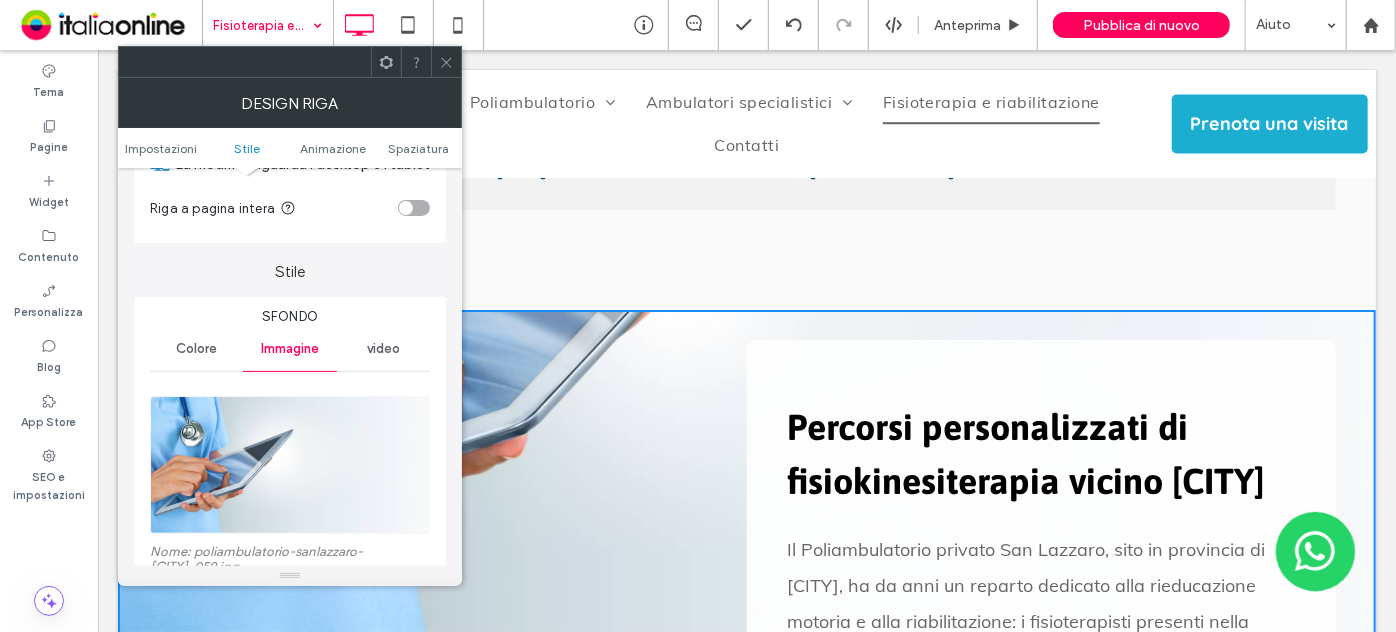 scroll, scrollTop: 272, scrollLeft: 0, axis: vertical 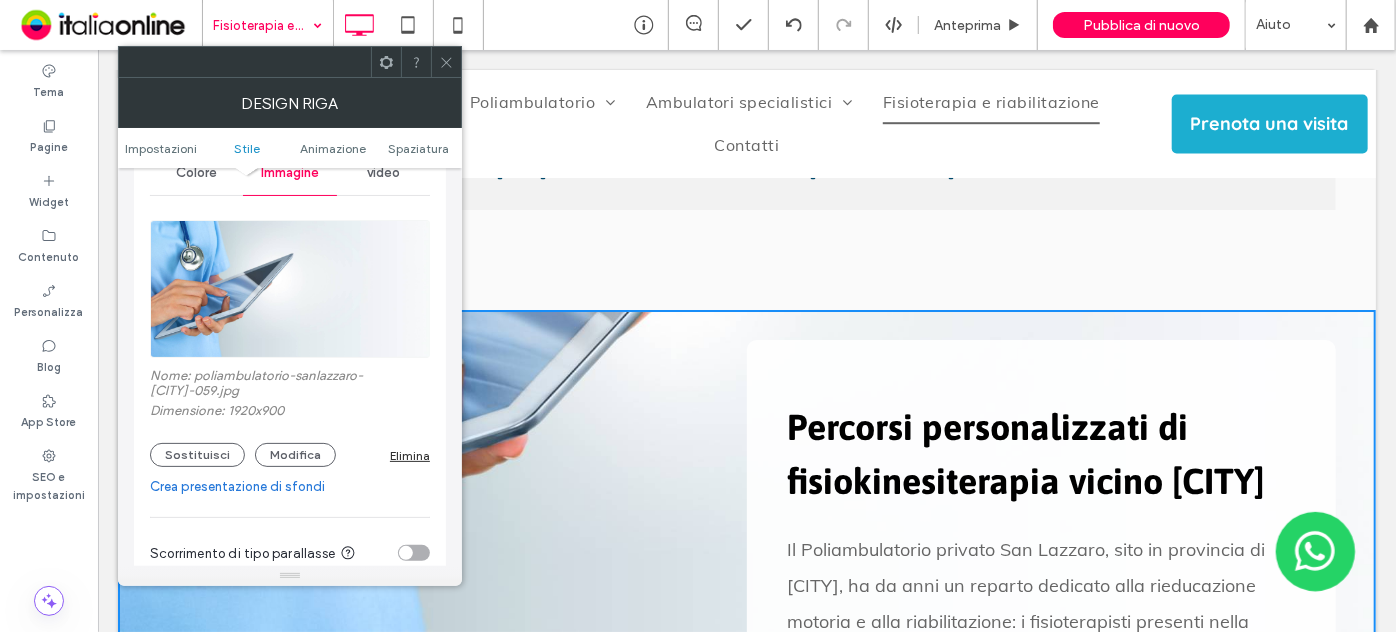 click at bounding box center [291, 289] 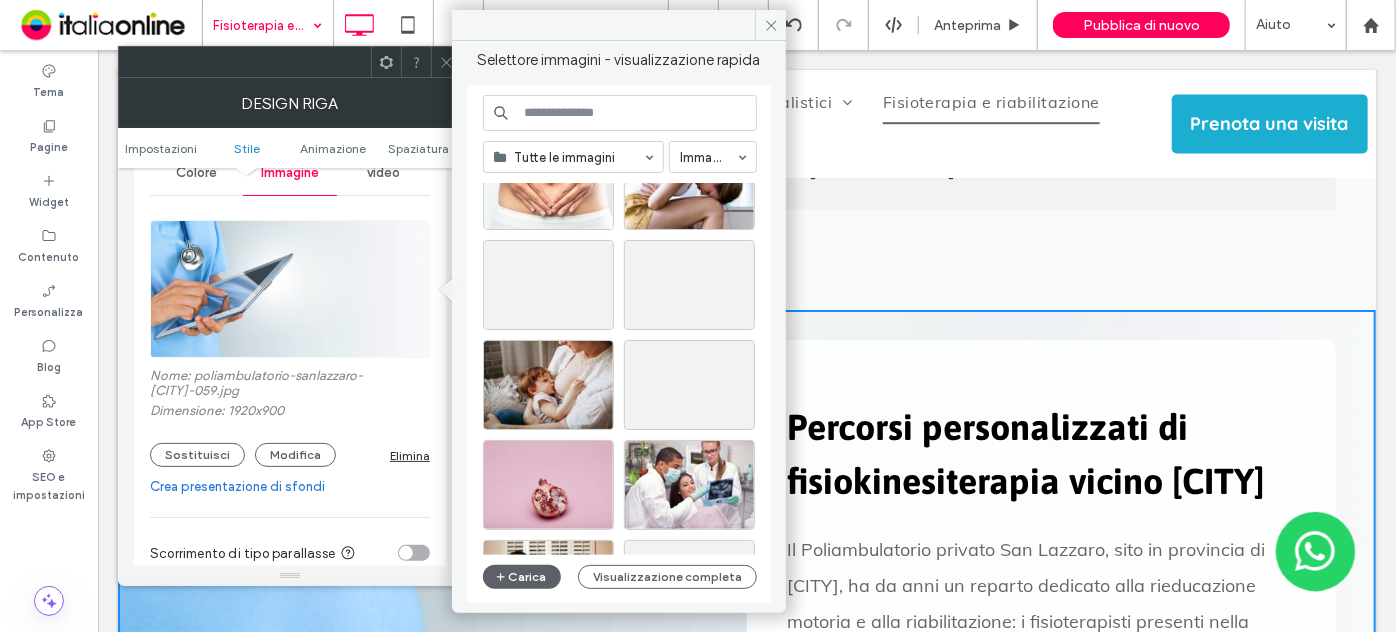 scroll, scrollTop: 2984, scrollLeft: 0, axis: vertical 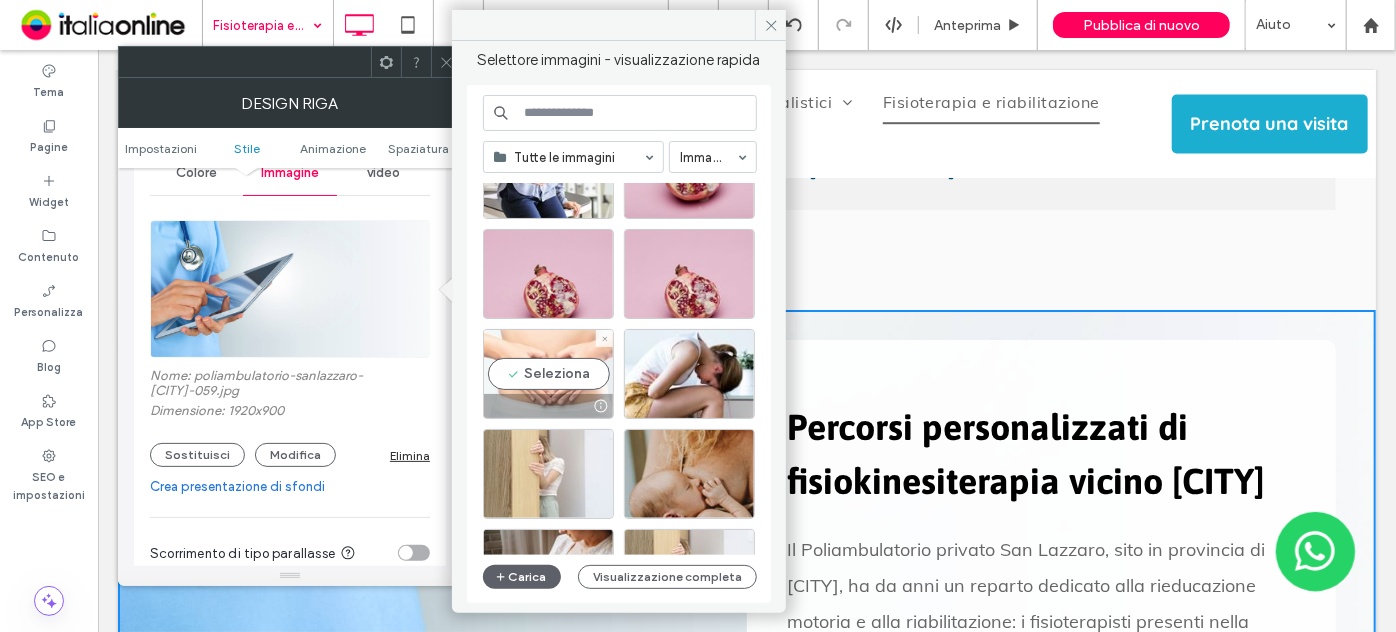 click on "Seleziona" at bounding box center (548, 374) 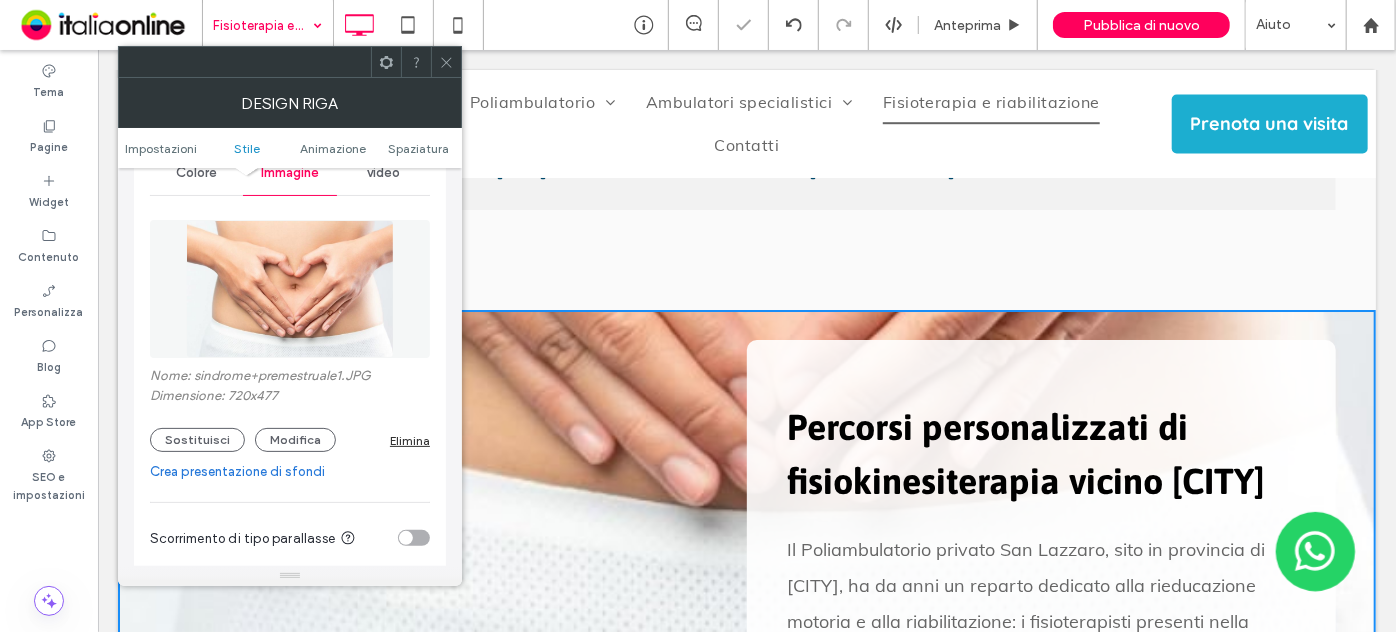 click at bounding box center (446, 62) 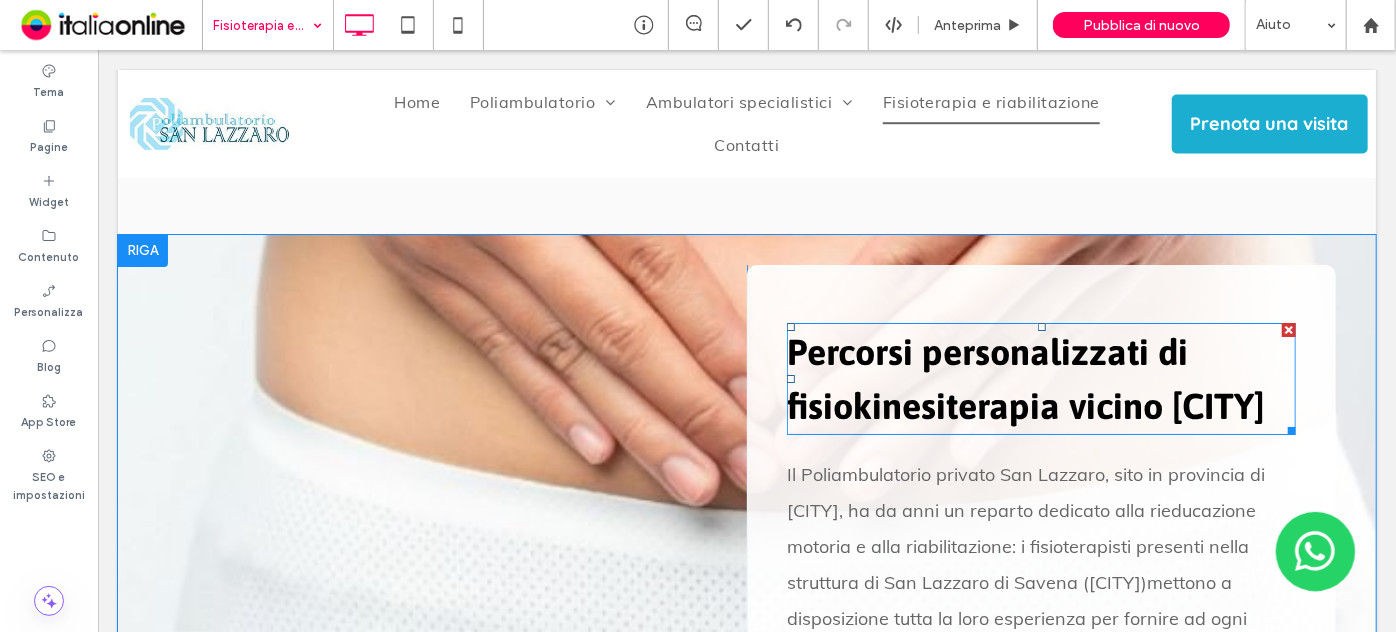 scroll, scrollTop: 3728, scrollLeft: 0, axis: vertical 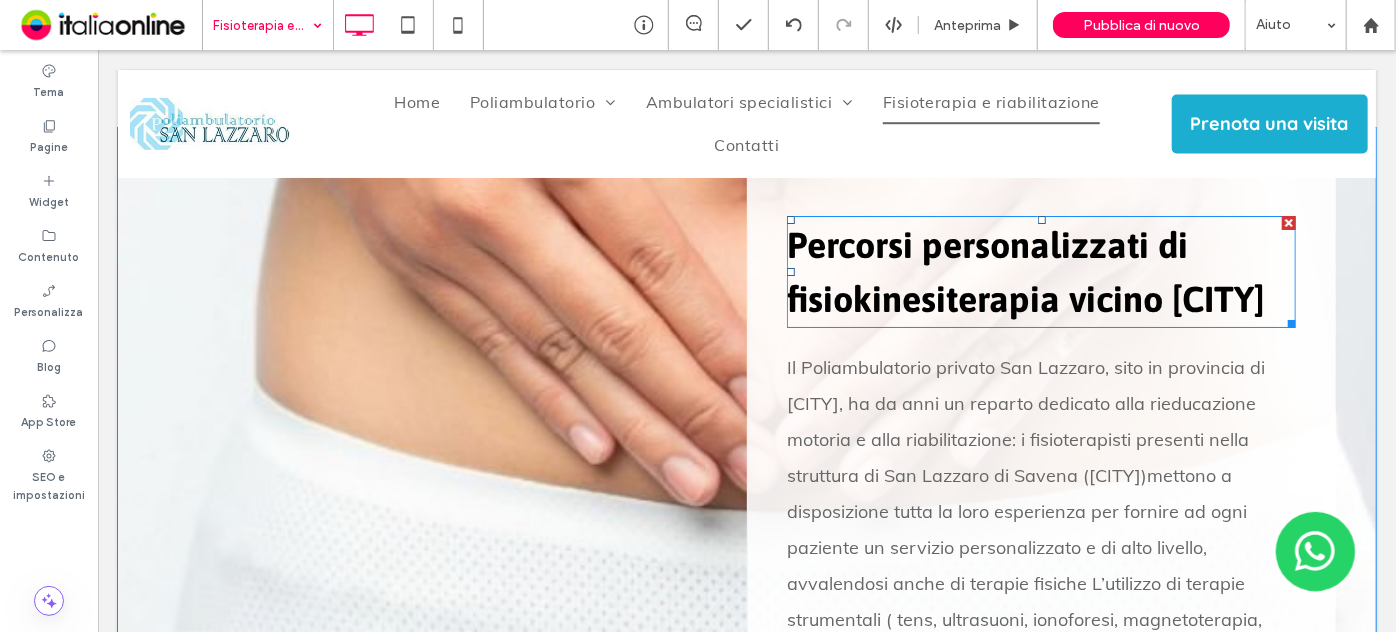 click on "Percorsi personalizzati di fisiokinesiterapia vicino [CITY]" at bounding box center (1024, 271) 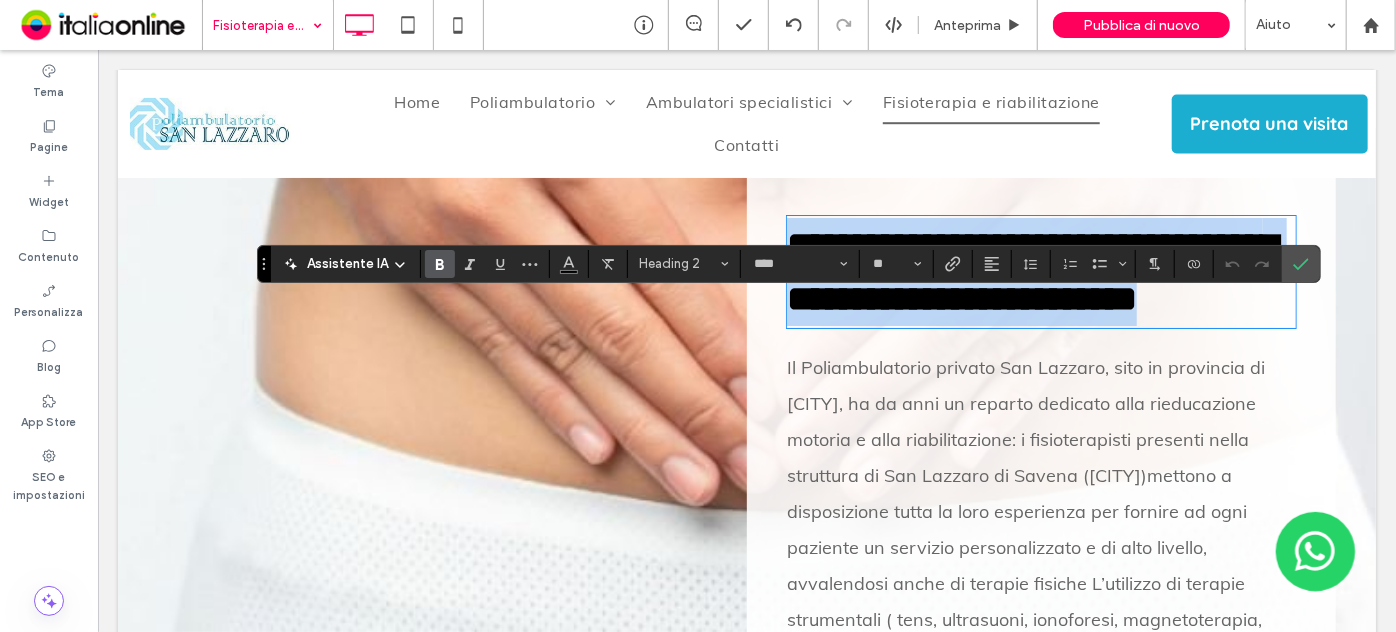 type on "****" 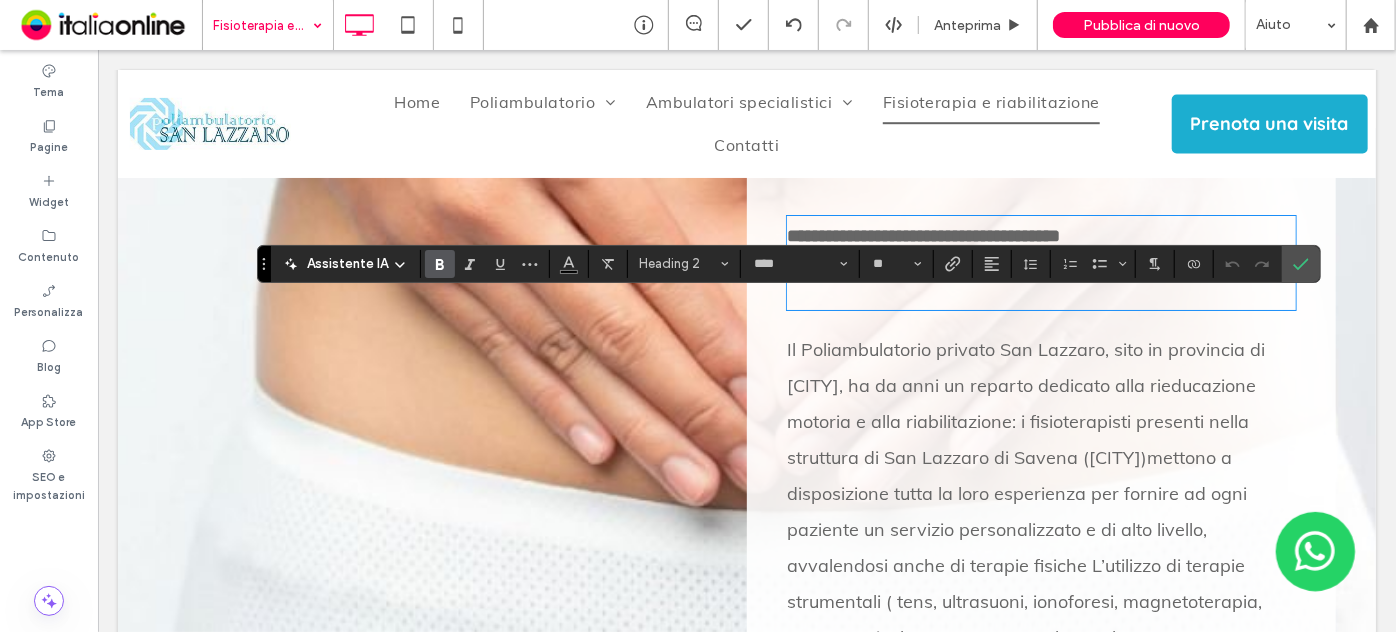 scroll, scrollTop: 0, scrollLeft: 0, axis: both 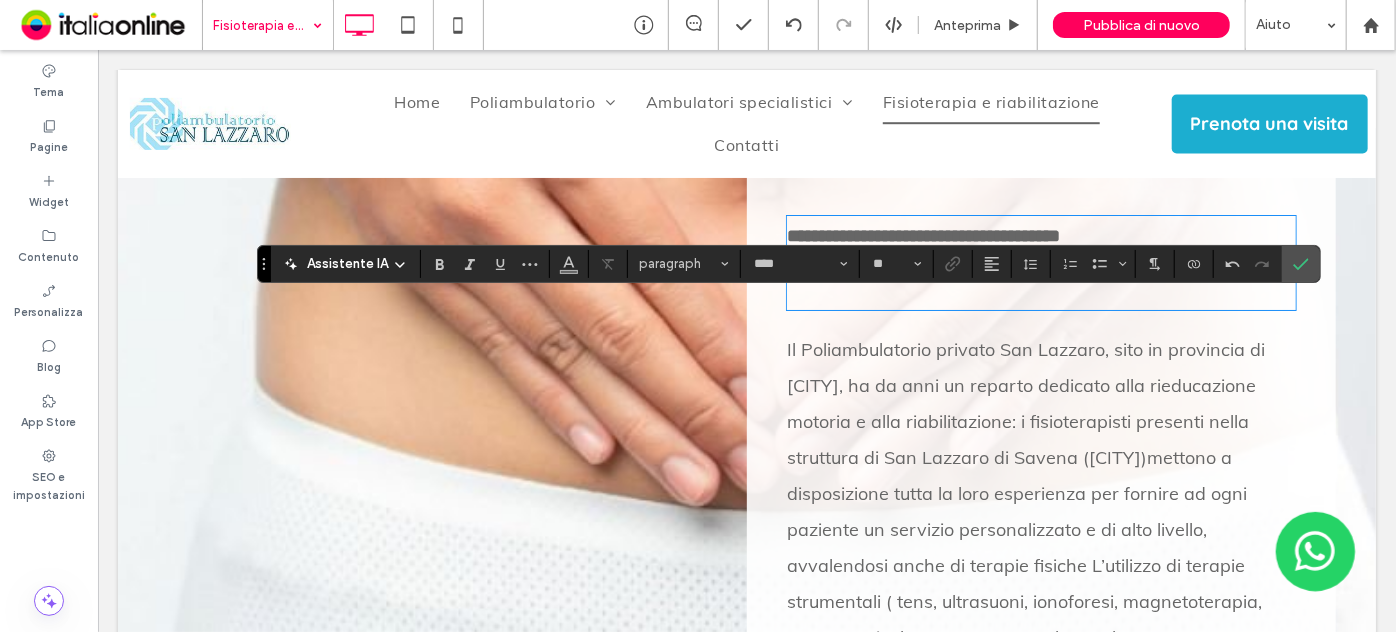 click at bounding box center (1040, 280) 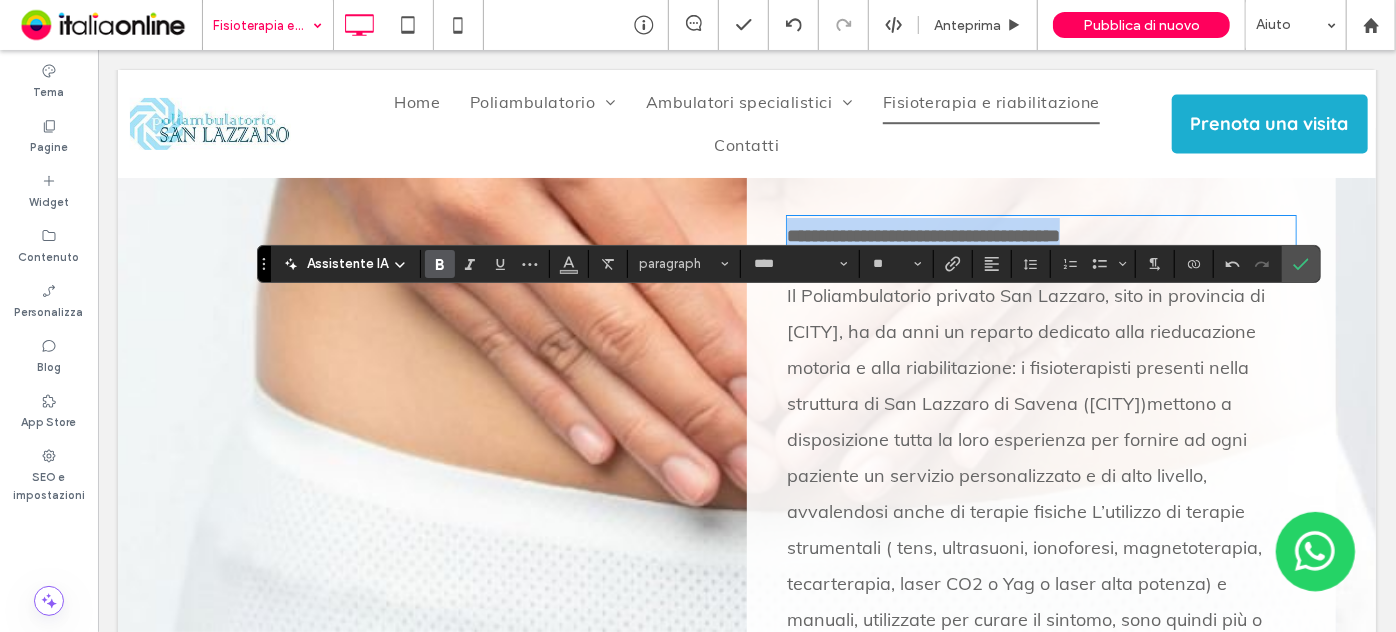 drag, startPoint x: 1202, startPoint y: 309, endPoint x: 687, endPoint y: 286, distance: 515.51337 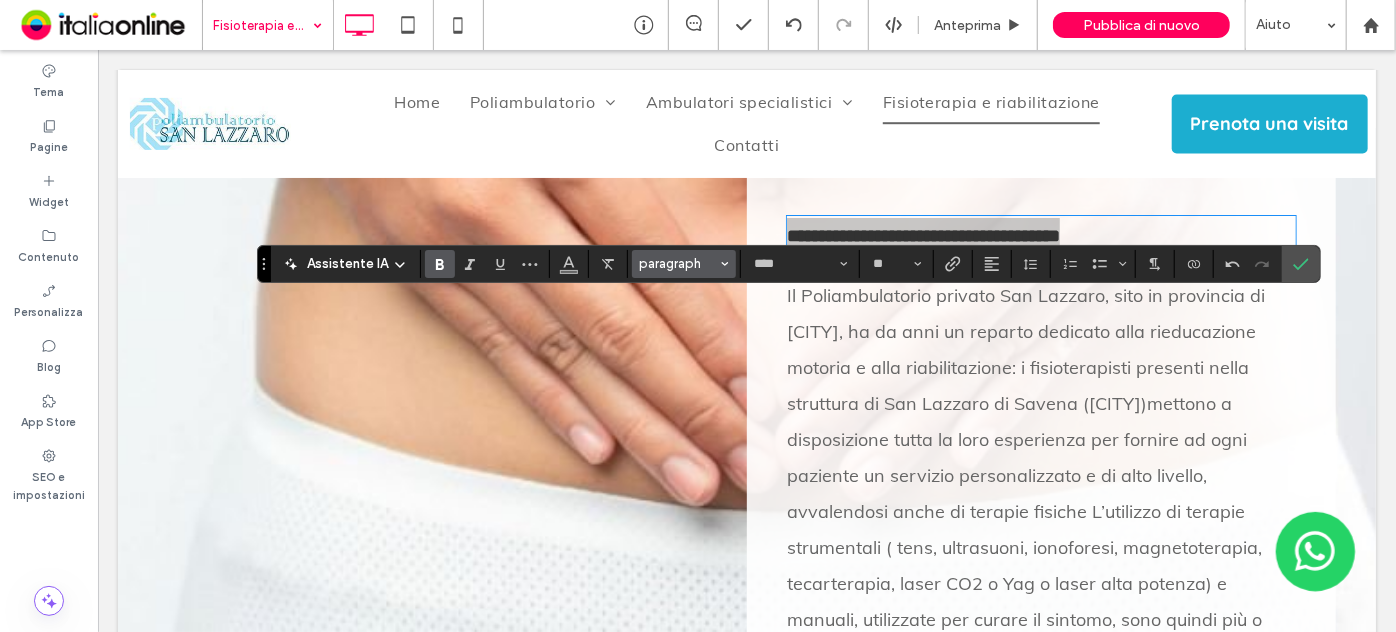 click on "paragraph" at bounding box center (684, 264) 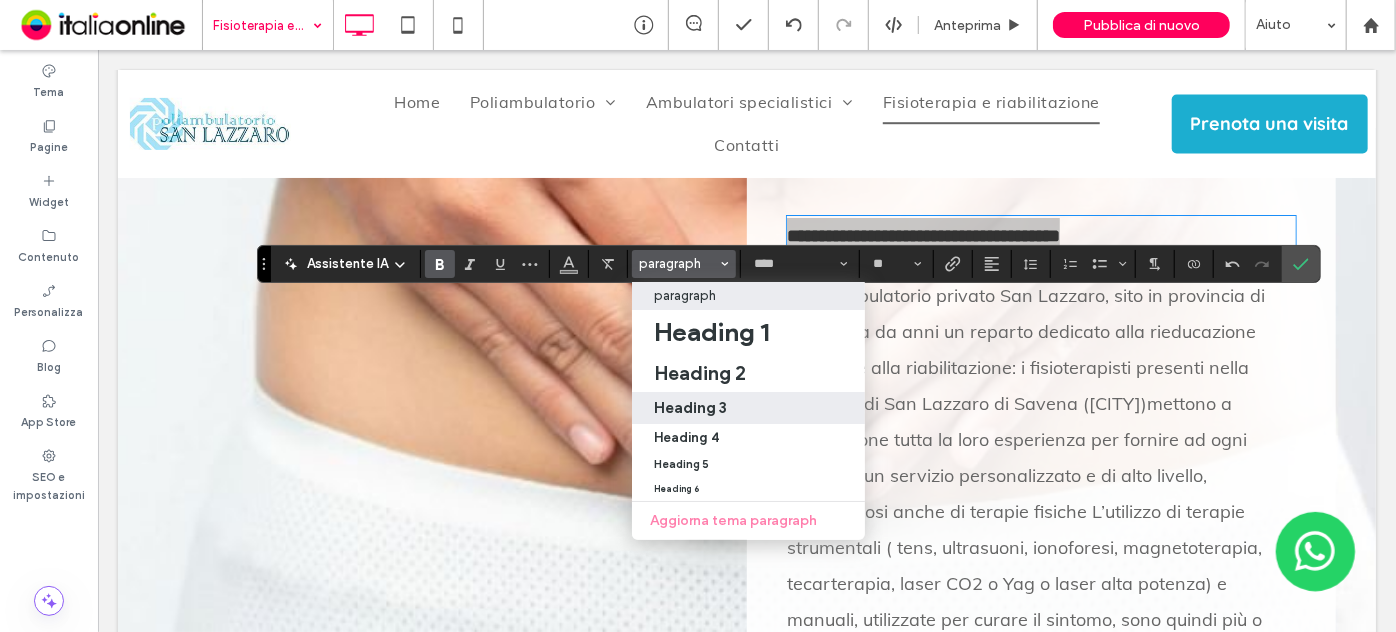 click on "Heading 3" at bounding box center [748, 407] 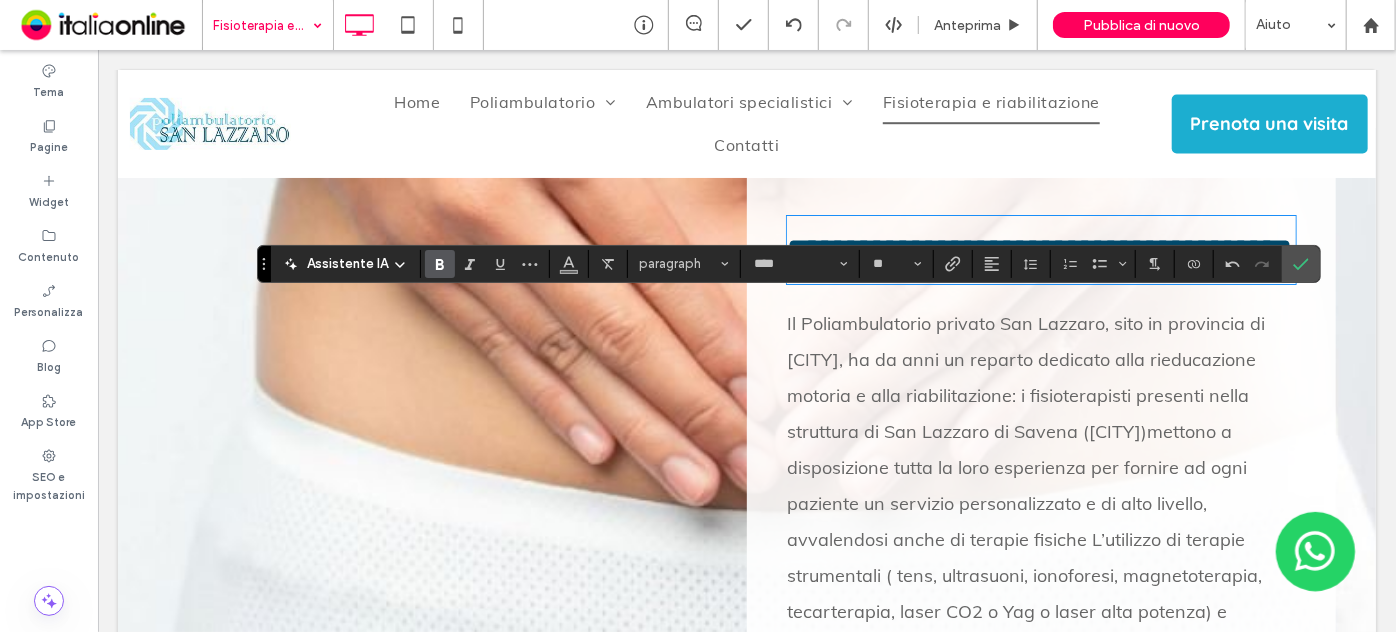 type on "****" 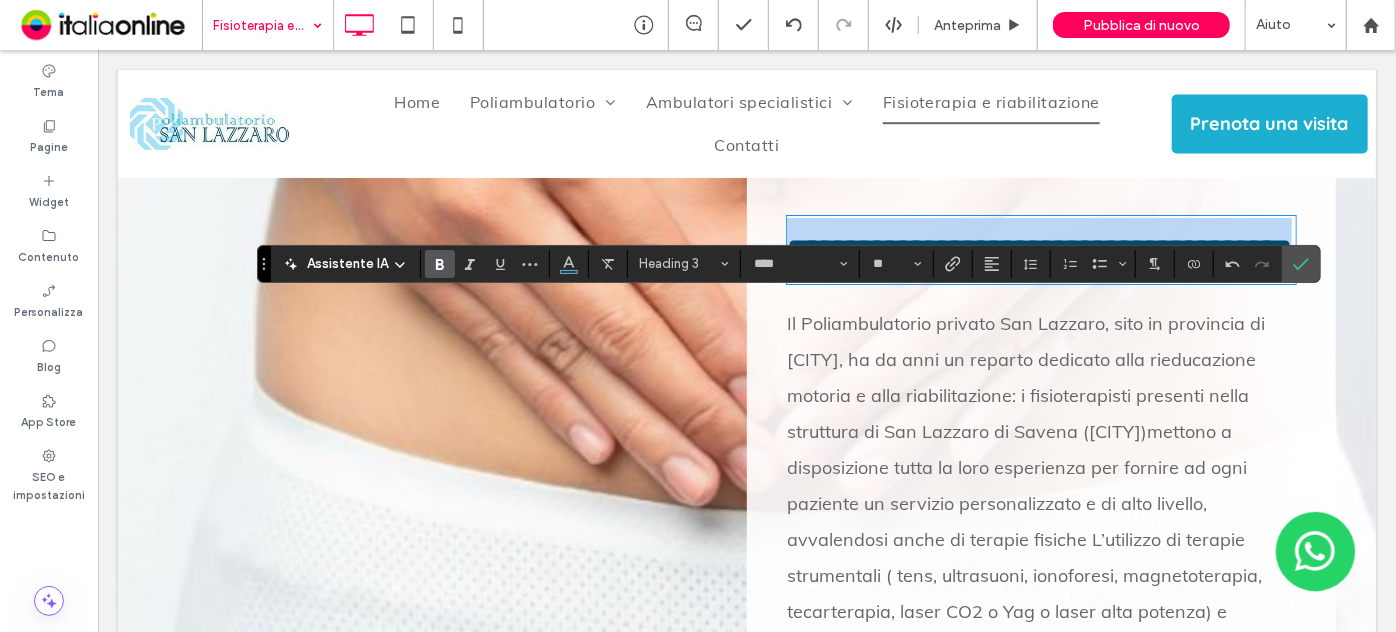 click on "**********" at bounding box center [1040, 249] 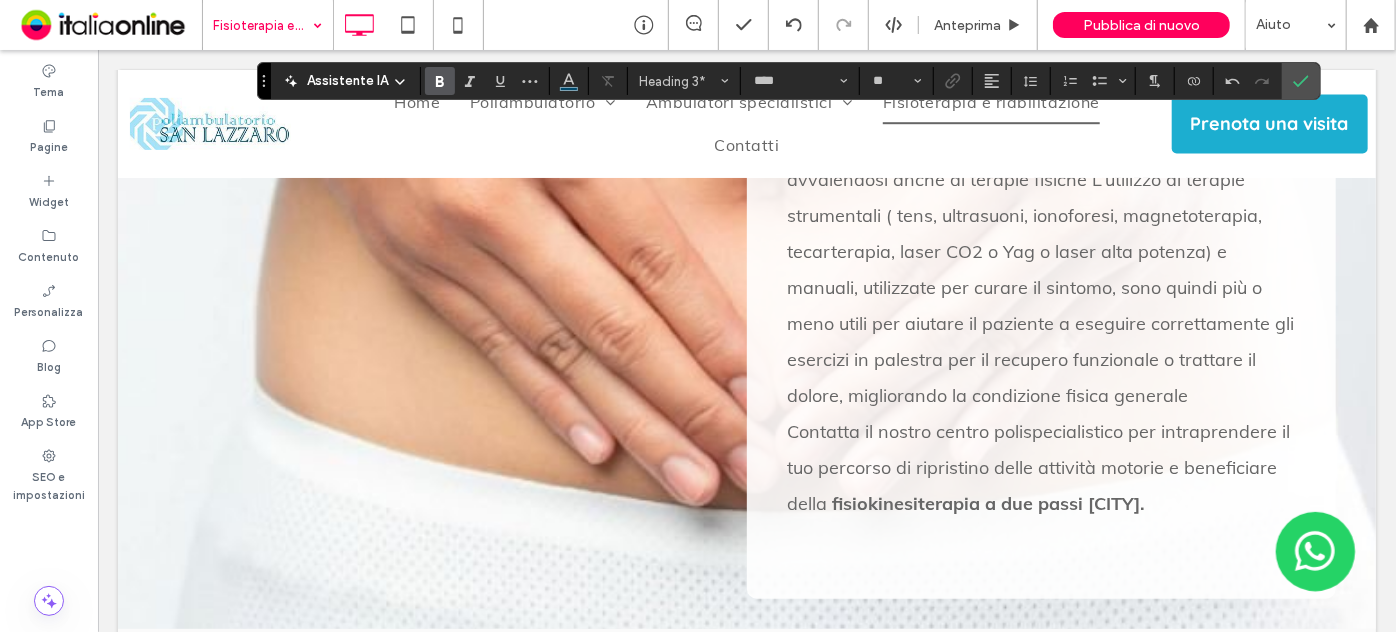 scroll, scrollTop: 4092, scrollLeft: 0, axis: vertical 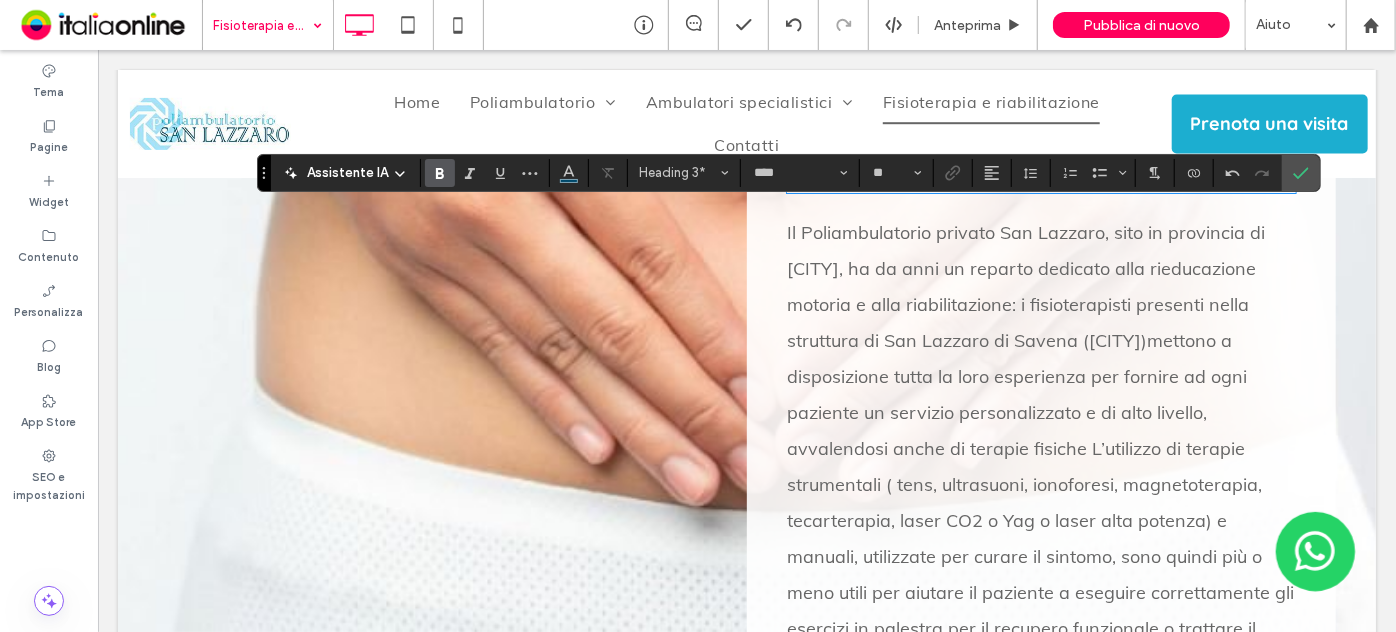 click on "Il Poliambulatorio privato San Lazzaro, sito in provincia di [CITY], ha da anni un reparto dedicato alla rieducazione motoria e alla riabilitazione: i fisioterapisti presenti nella struttura di San Lazzaro di Savena ([CITY])mettono a disposizione tutta la loro esperienza per fornire ad ogni paziente un servizio personalizzato e di alto livello, avvalendosi anche di terapie fisiche L’utilizzo di terapie strumentali ( tens, ultrasuoni, ionoforesi, magnetoterapia, tecarterapia, laser CO2 o Yag o laser alta potenza) e manuali, utilizzate per curare il sintomo, sono quindi più o meno utili per aiutare il paziente a eseguire correttamente gli esercizi in palestra per il recupero funzionale o trattare il dolore, migliorando la condizione fisica generale" at bounding box center (1039, 447) 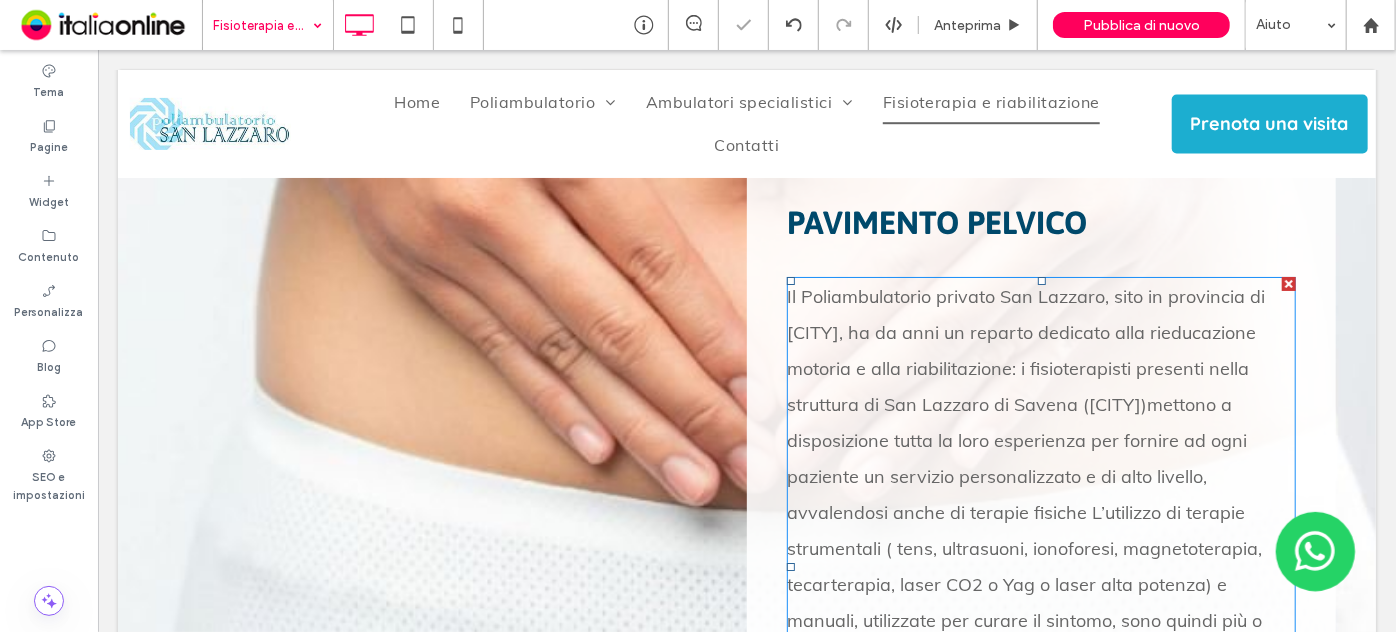 click on "Il Poliambulatorio privato San Lazzaro, sito in provincia di [CITY], ha da anni un reparto dedicato alla rieducazione motoria e alla riabilitazione: i fisioterapisti presenti nella struttura di San Lazzaro di Savena ([CITY])mettono a disposizione tutta la loro esperienza per fornire ad ogni paziente un servizio personalizzato e di alto livello, avvalendosi anche di terapie fisiche L’utilizzo di terapie strumentali ( tens, ultrasuoni, ionoforesi, magnetoterapia, tecarterapia, laser CO2 o Yag o laser alta potenza) e manuali, utilizzate per curare il sintomo, sono quindi più o meno utili per aiutare il paziente a eseguire correttamente gli esercizi in palestra per il recupero funzionale o trattare il dolore, migliorando la condizione fisica generale" at bounding box center [1039, 511] 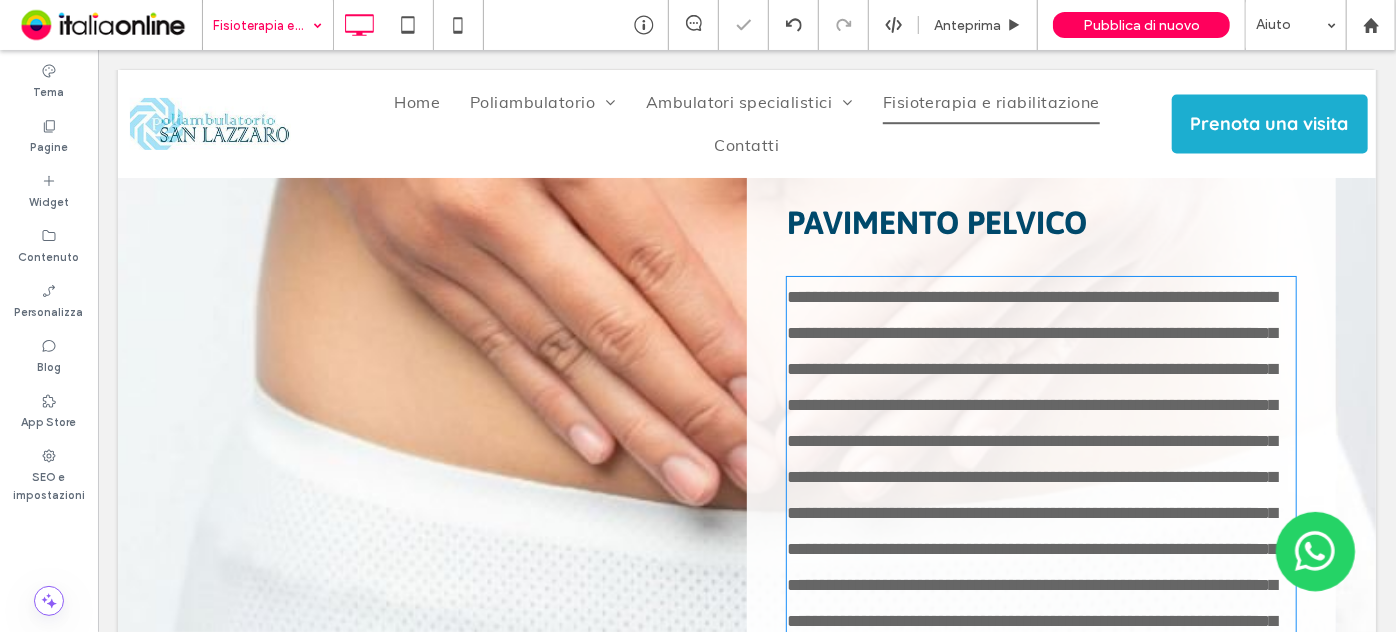 type on "****" 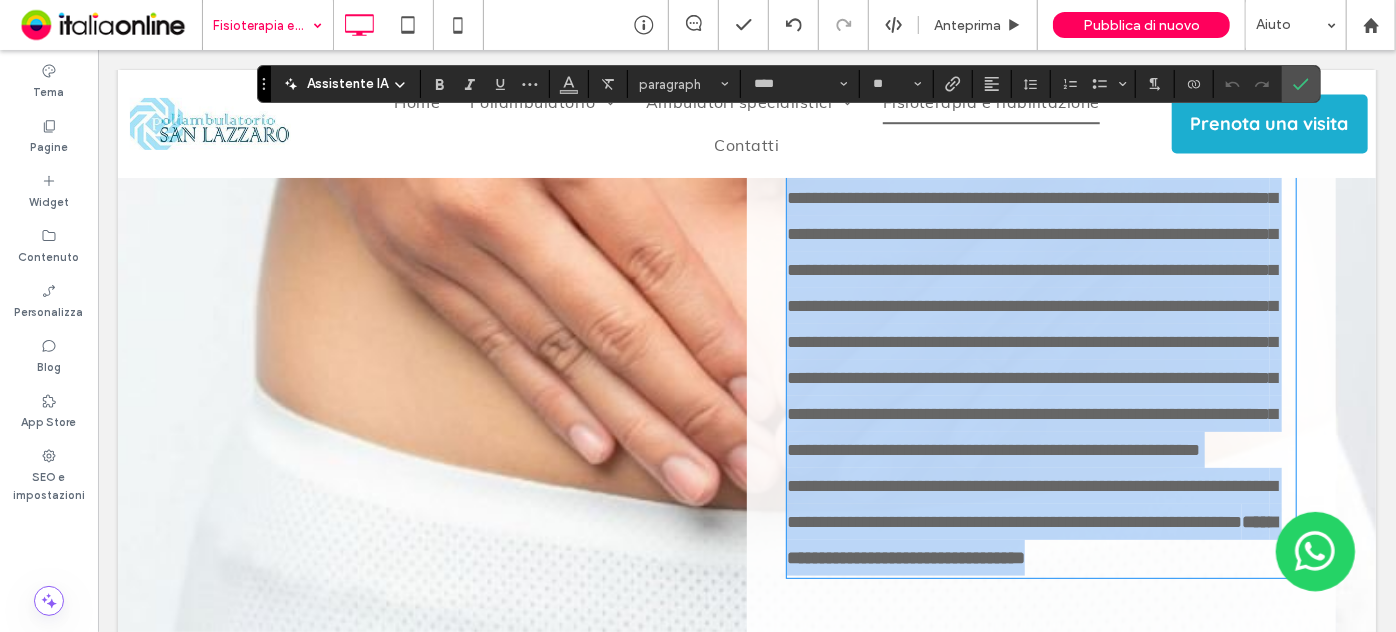 scroll, scrollTop: 4036, scrollLeft: 0, axis: vertical 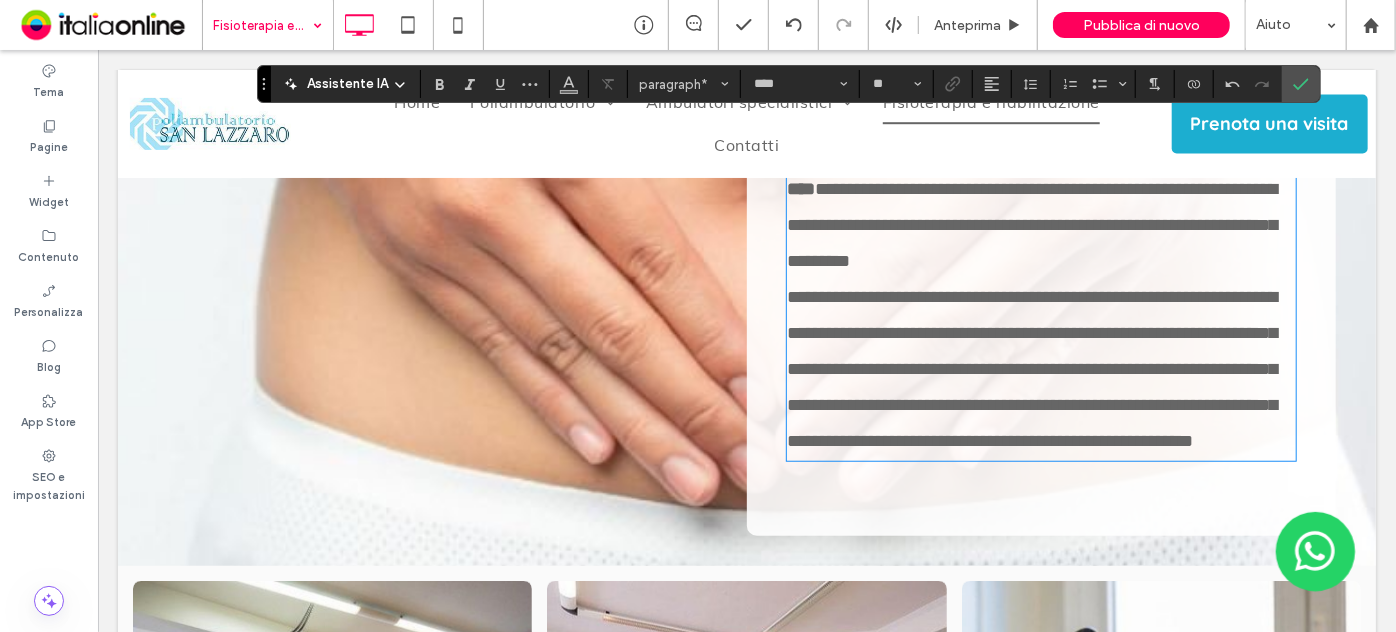 click on "**********" at bounding box center [1040, 44] 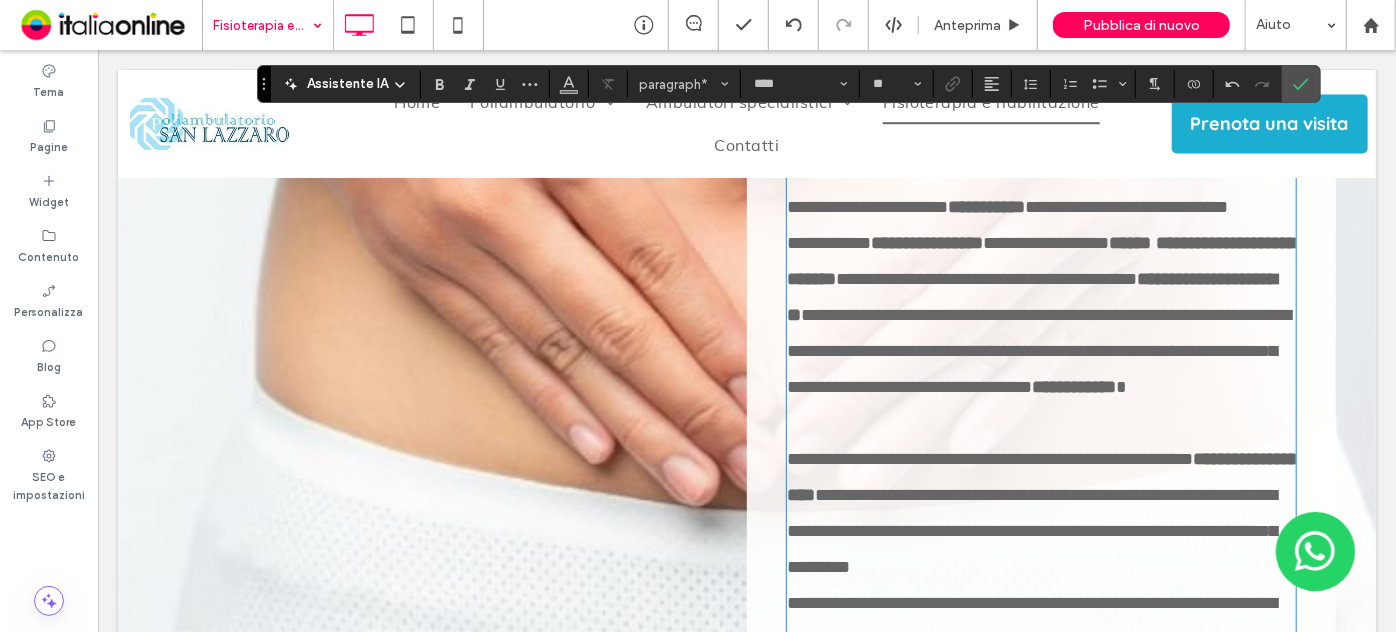 scroll, scrollTop: 4104, scrollLeft: 0, axis: vertical 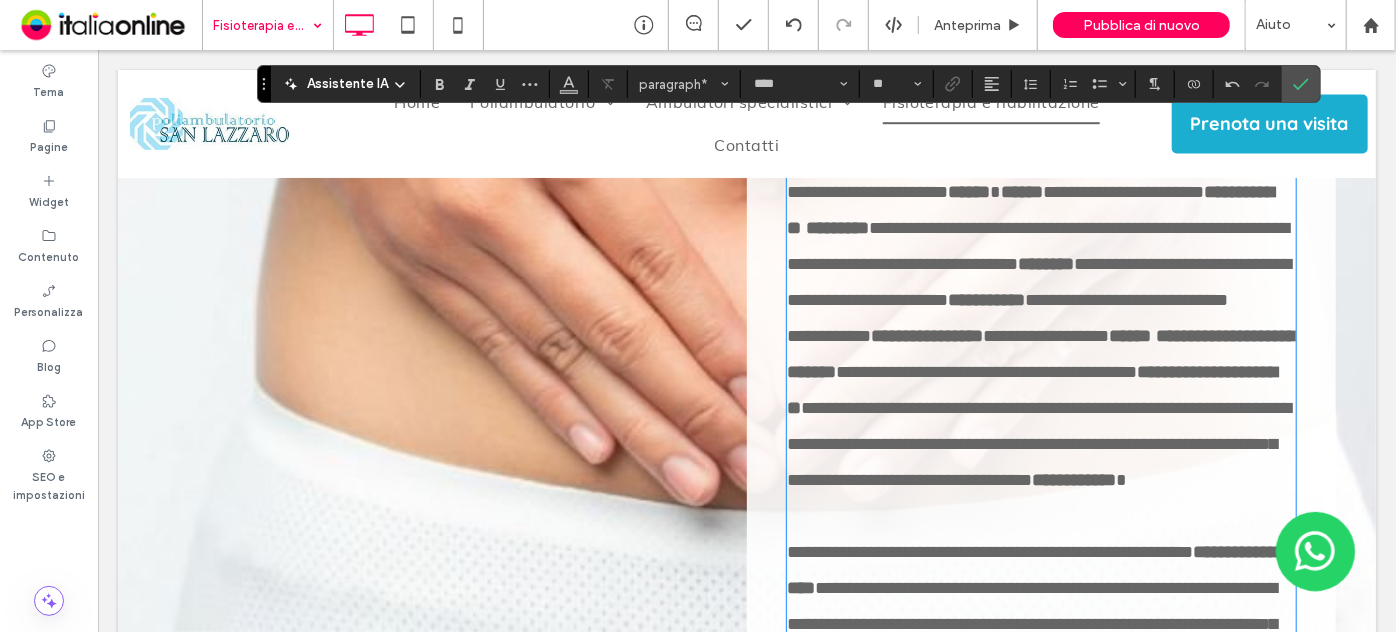 click on "**********" at bounding box center (1040, 137) 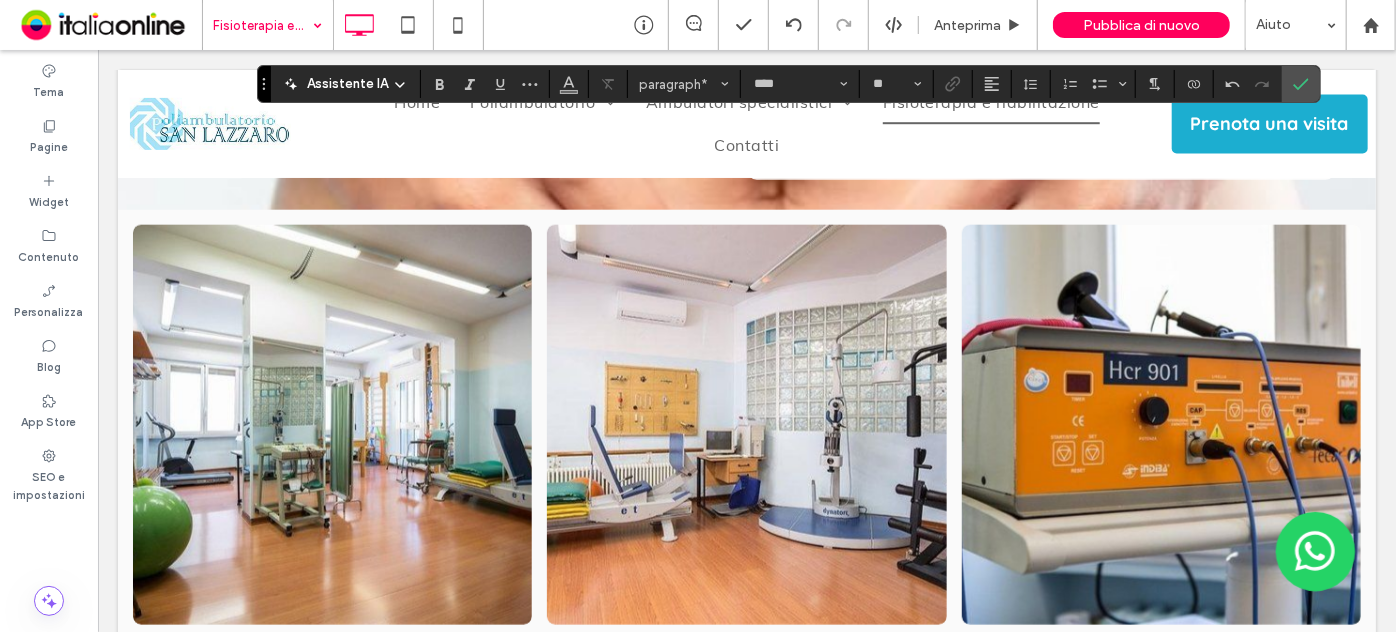scroll, scrollTop: 5013, scrollLeft: 0, axis: vertical 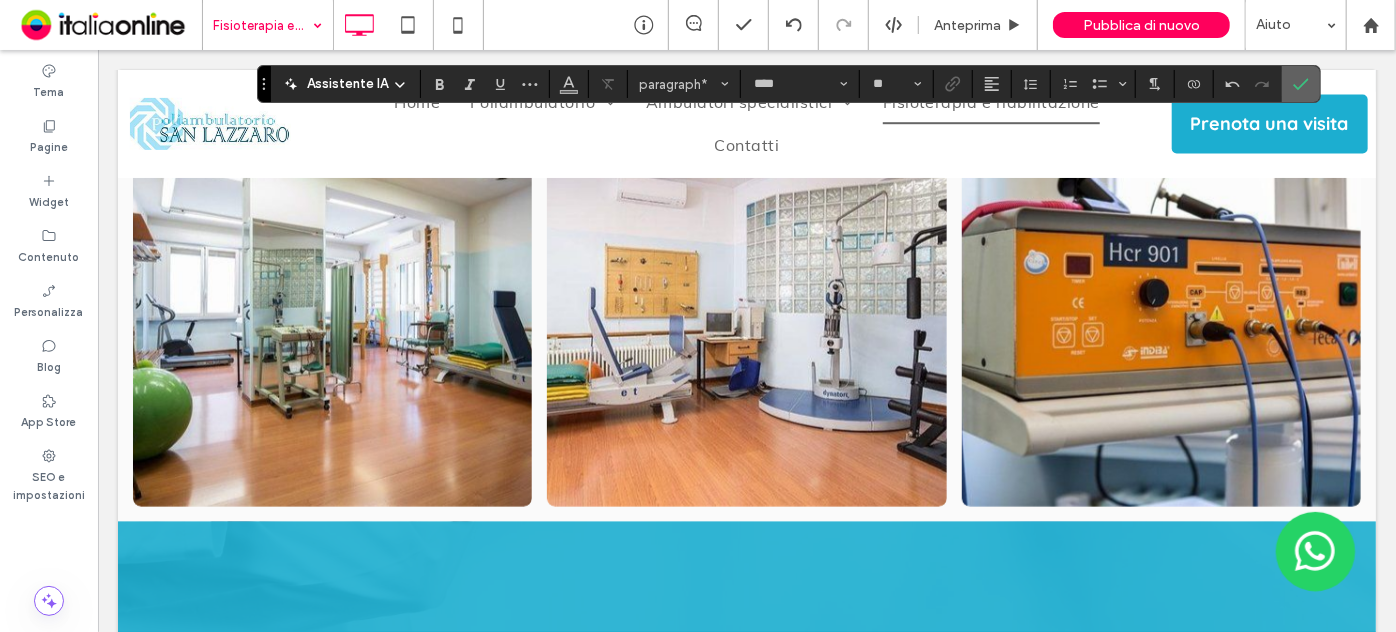 click at bounding box center (1301, 84) 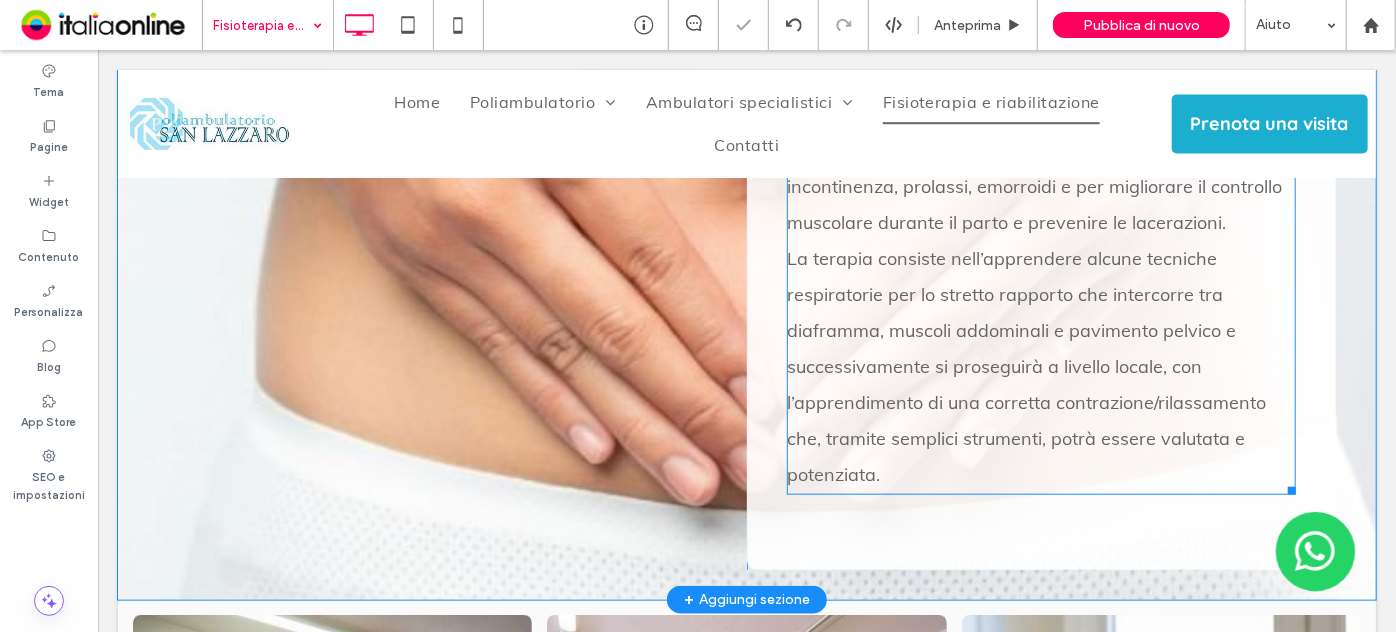 scroll, scrollTop: 4467, scrollLeft: 0, axis: vertical 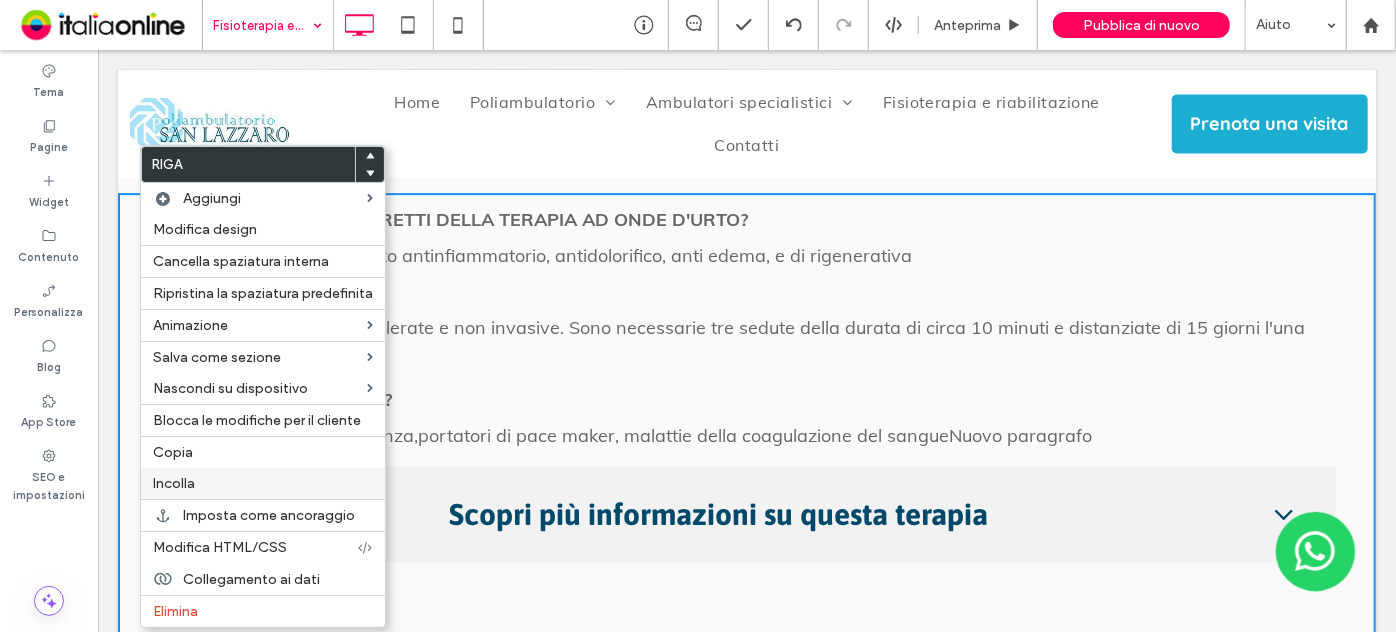 click on "Incolla" at bounding box center (263, 483) 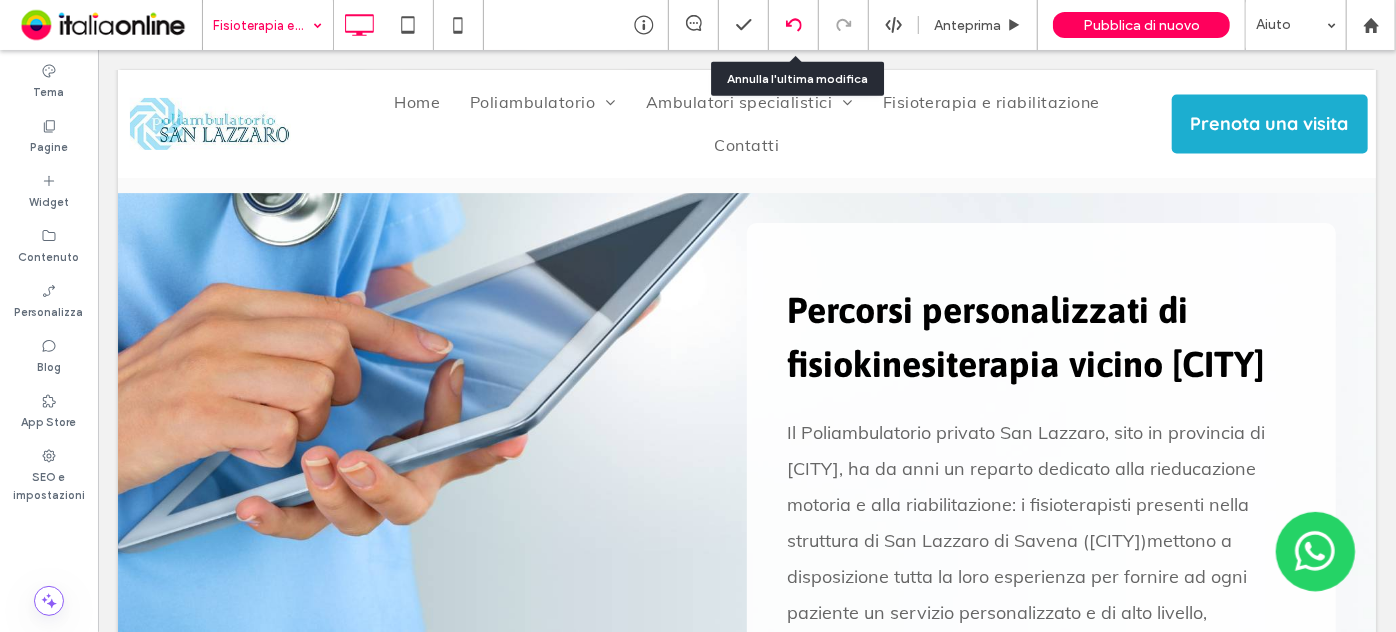 click 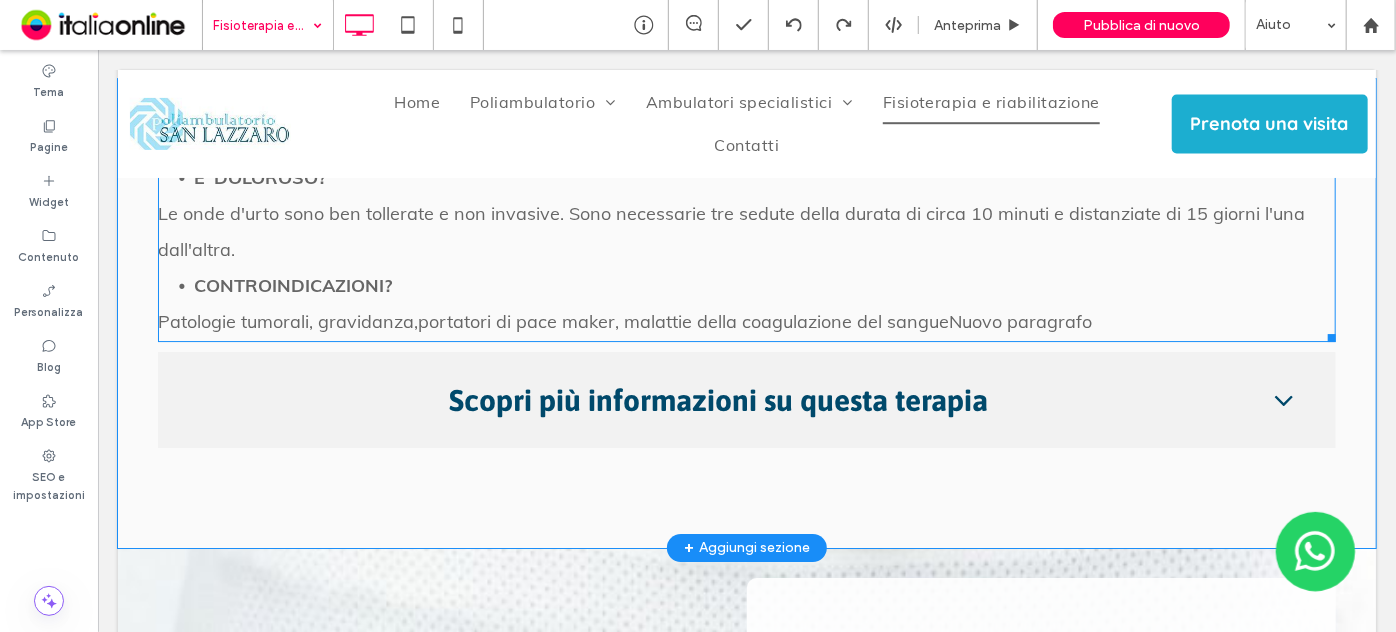 scroll, scrollTop: 3181, scrollLeft: 0, axis: vertical 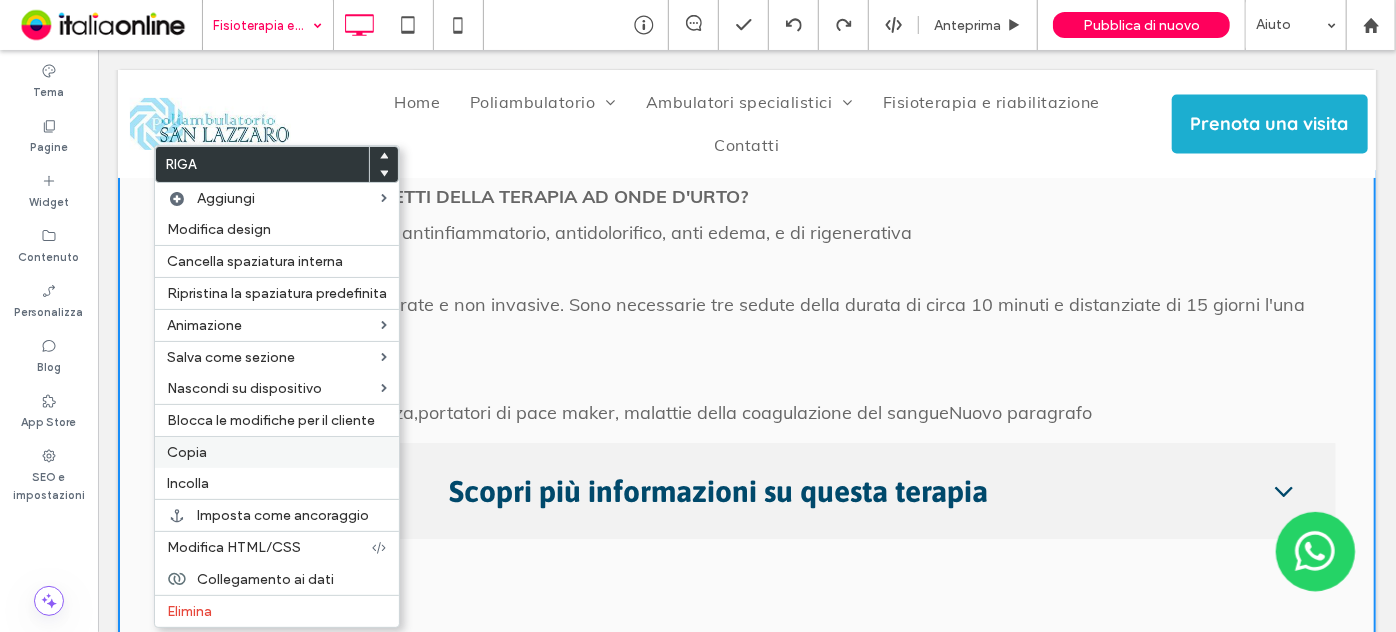 click on "Copia" at bounding box center [187, 452] 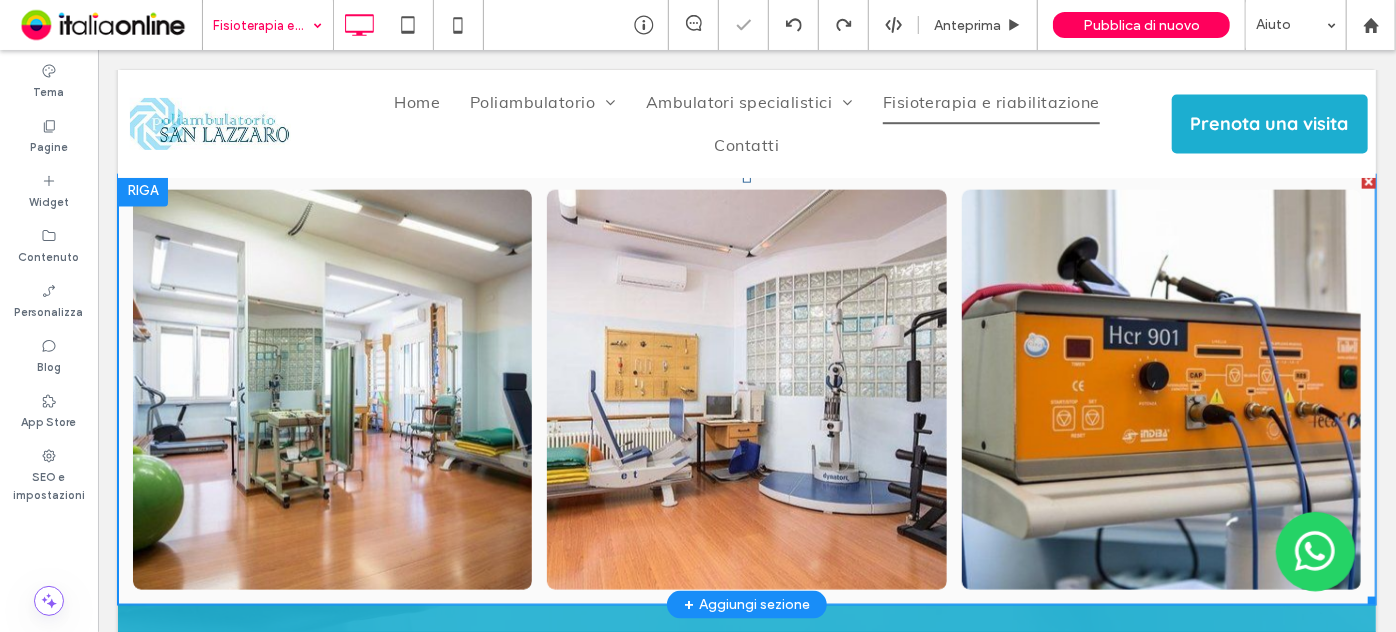 scroll, scrollTop: 5181, scrollLeft: 0, axis: vertical 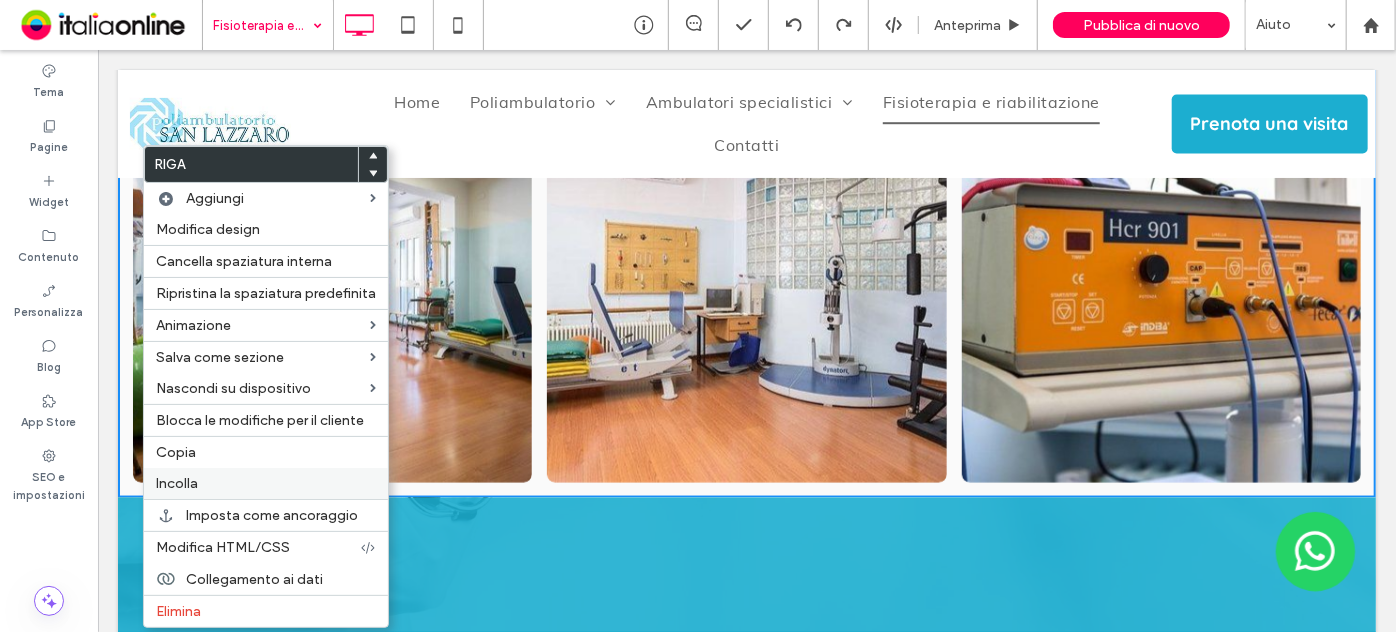 click on "Incolla" at bounding box center [266, 483] 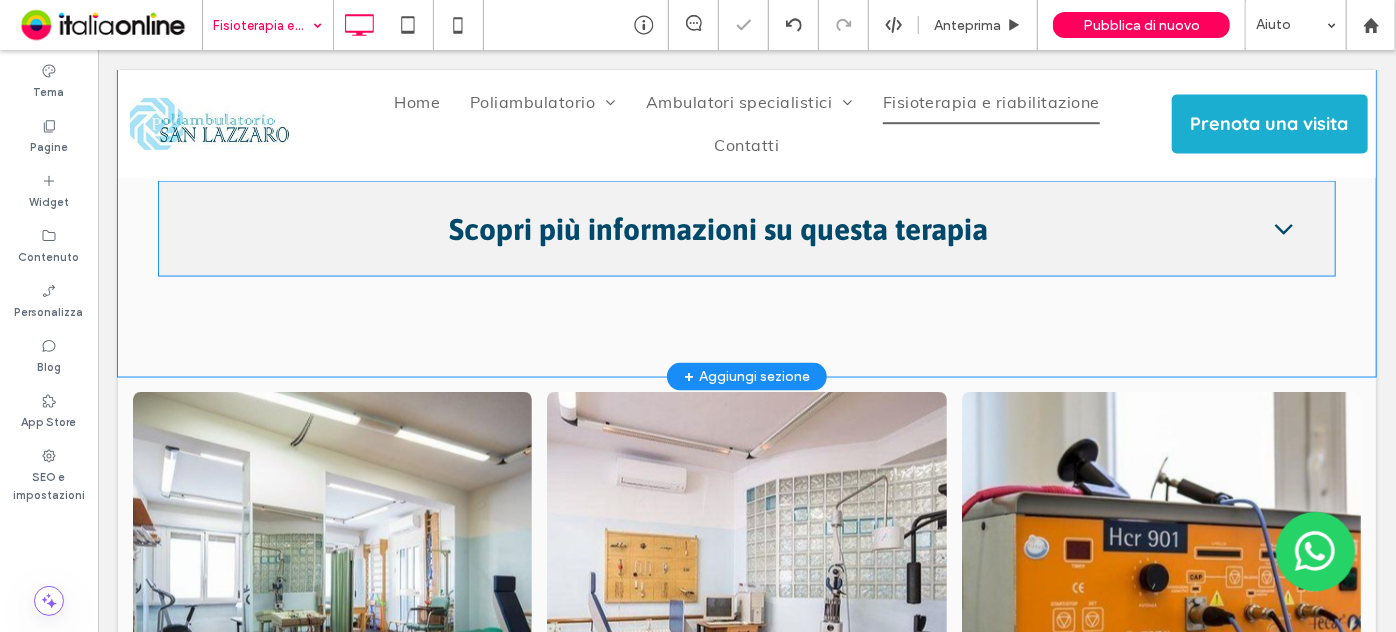 scroll, scrollTop: 5363, scrollLeft: 0, axis: vertical 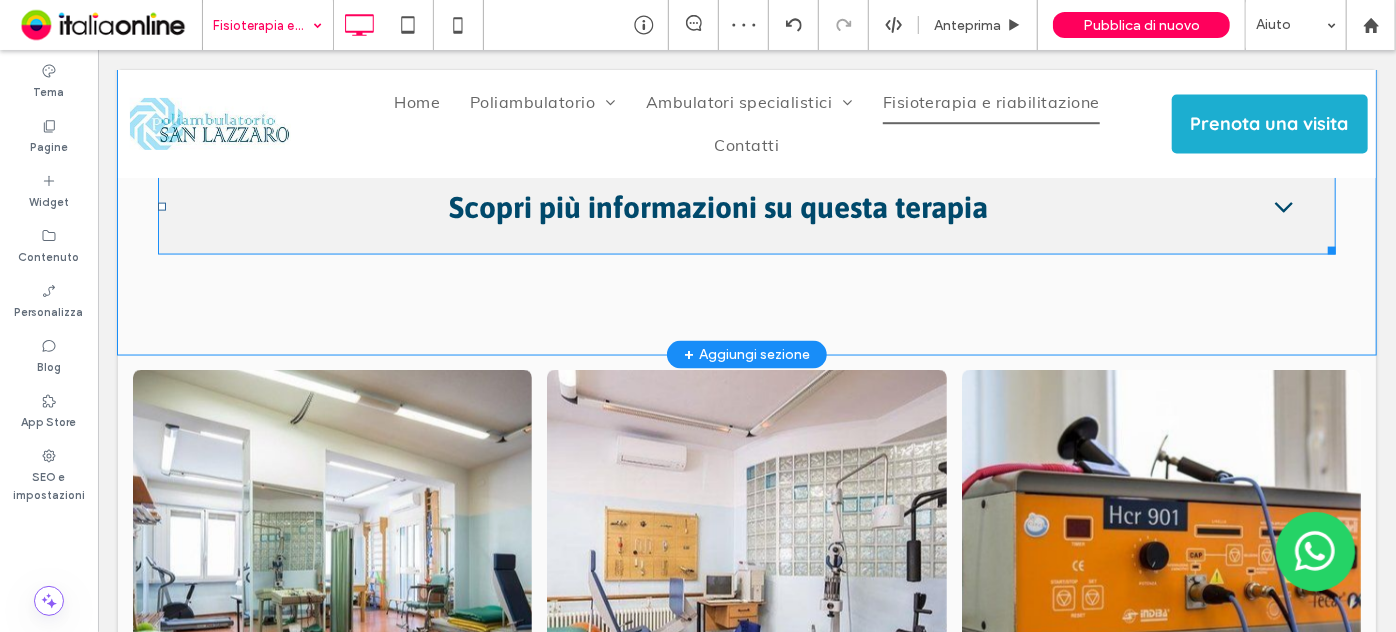 drag, startPoint x: 1315, startPoint y: 322, endPoint x: 1406, endPoint y: 371, distance: 103.35376 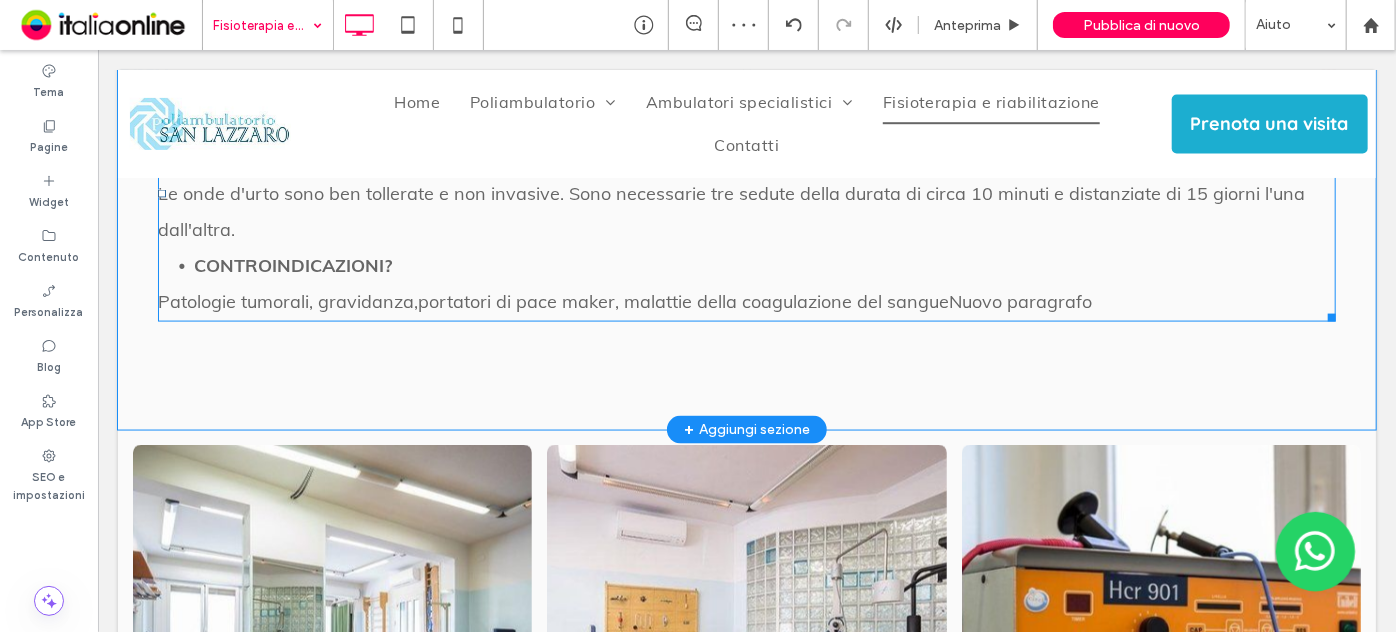 scroll, scrollTop: 5181, scrollLeft: 0, axis: vertical 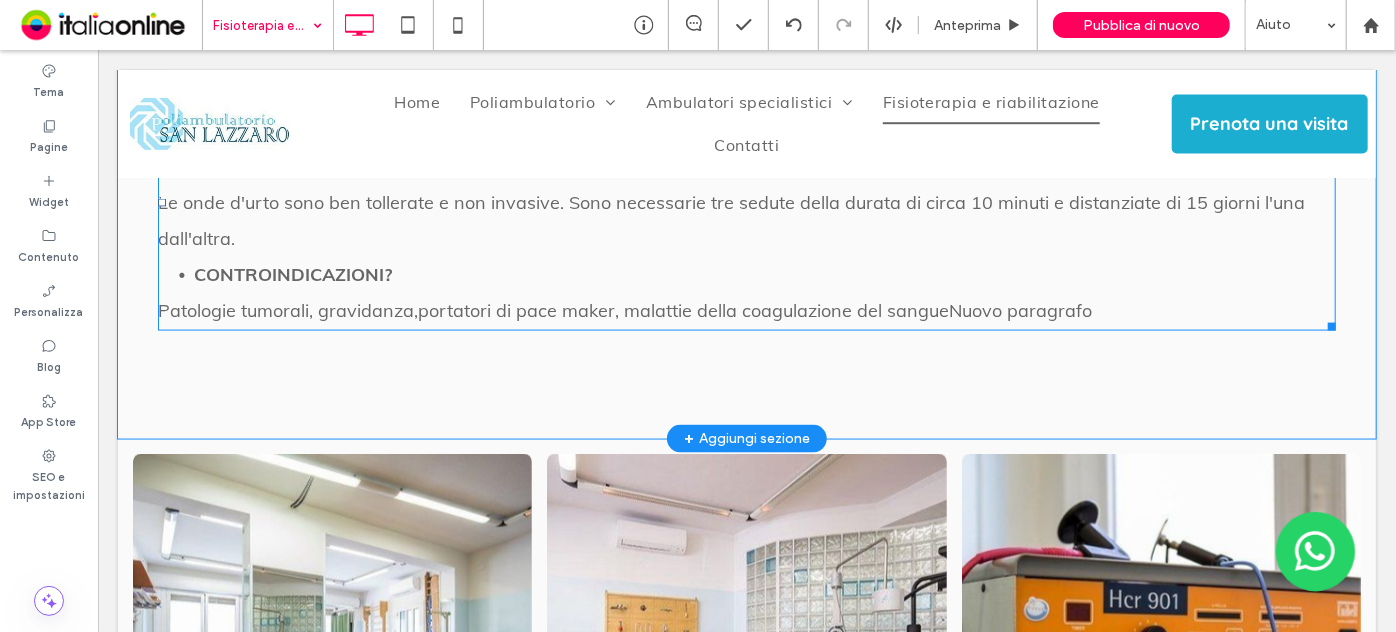 click on "Le onde d'urto sono ben tollerate e non invasive. Sono necessarie tre sedute della durata di circa 10 minuti e distanziate di 15 giorni l'una dall'altra." at bounding box center [746, 220] 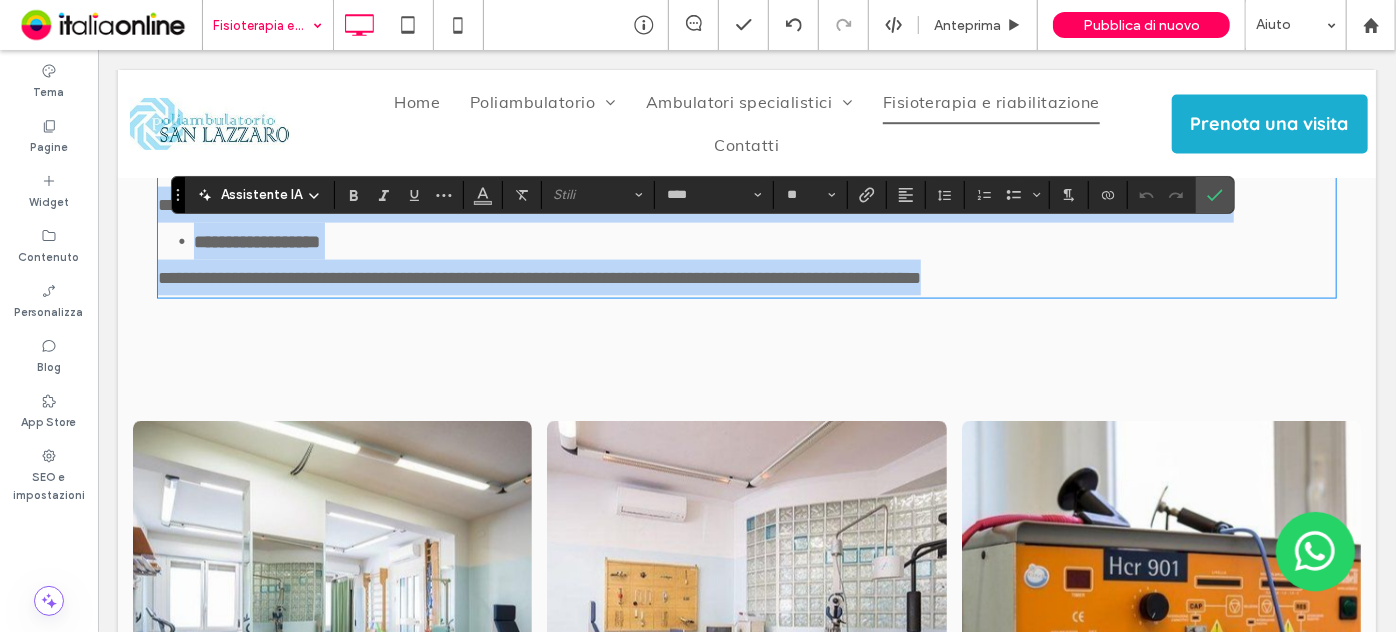 paste 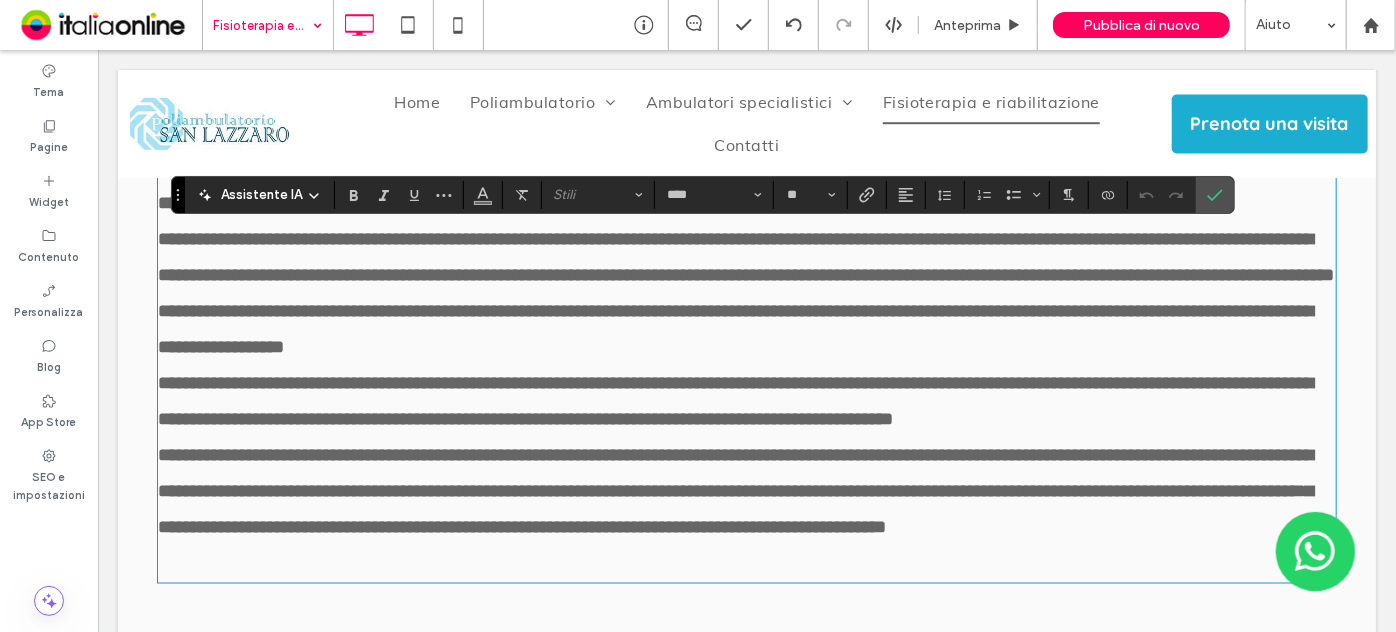 scroll, scrollTop: 0, scrollLeft: 0, axis: both 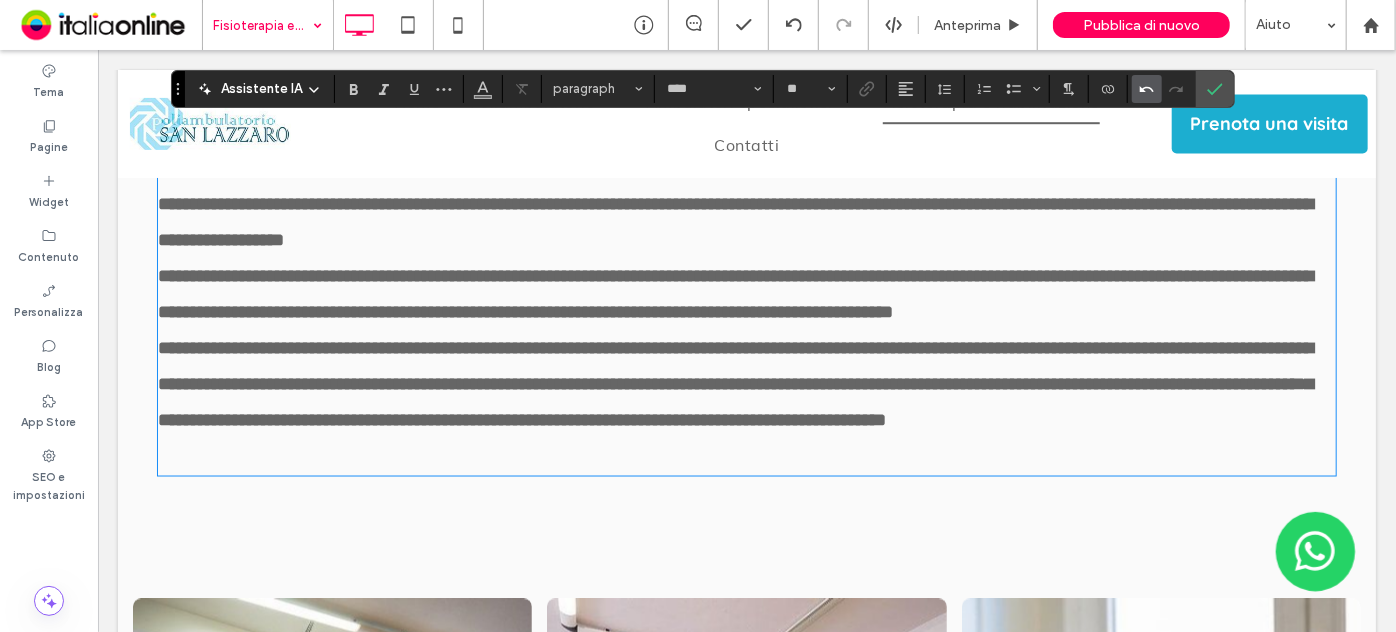 click 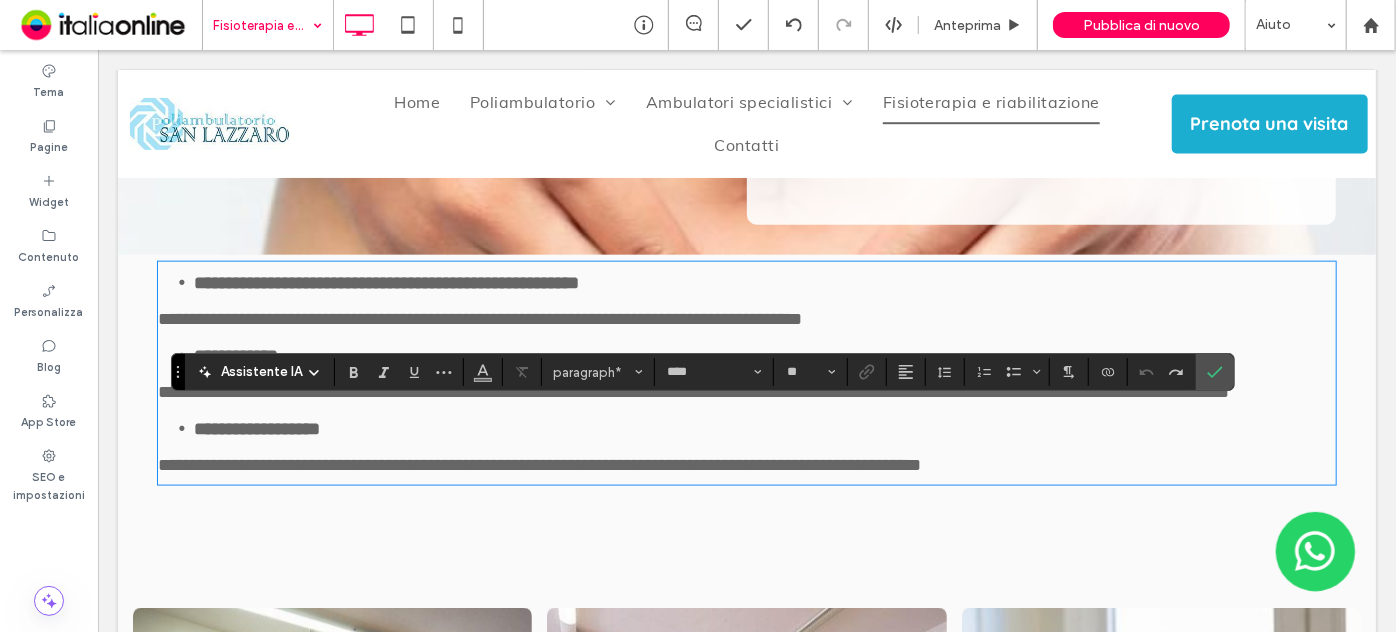 scroll, scrollTop: 5015, scrollLeft: 0, axis: vertical 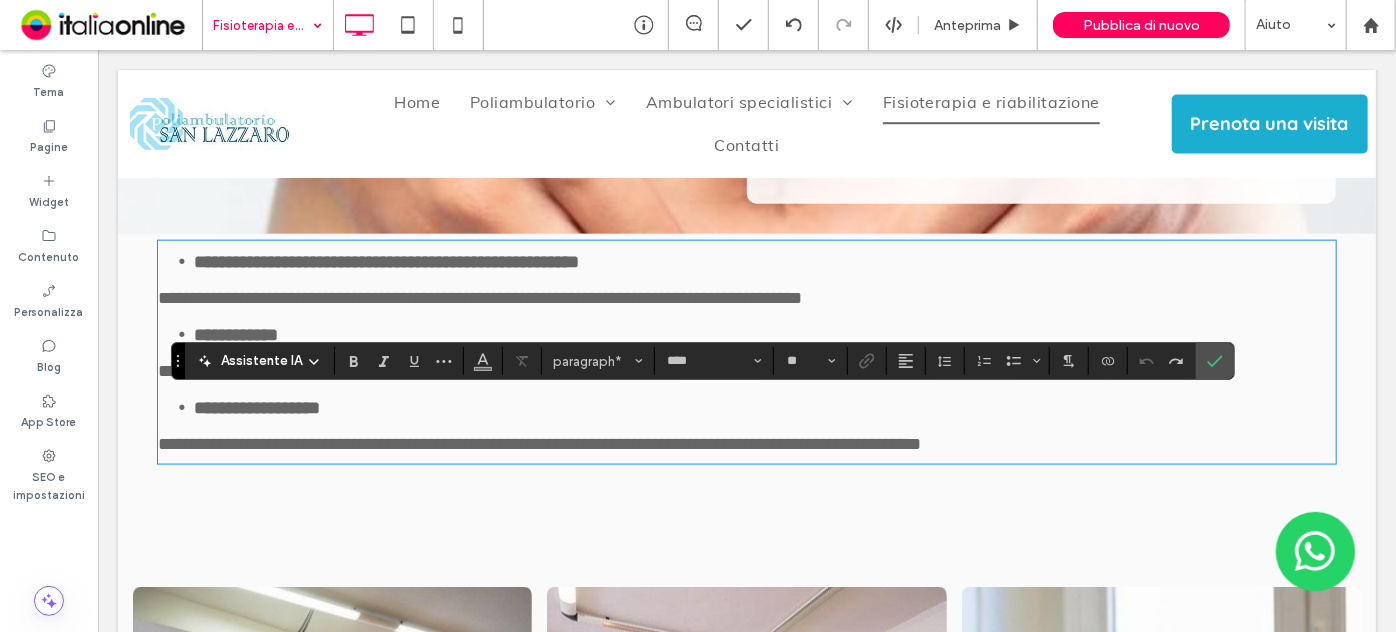 click on "**********" at bounding box center (764, 260) 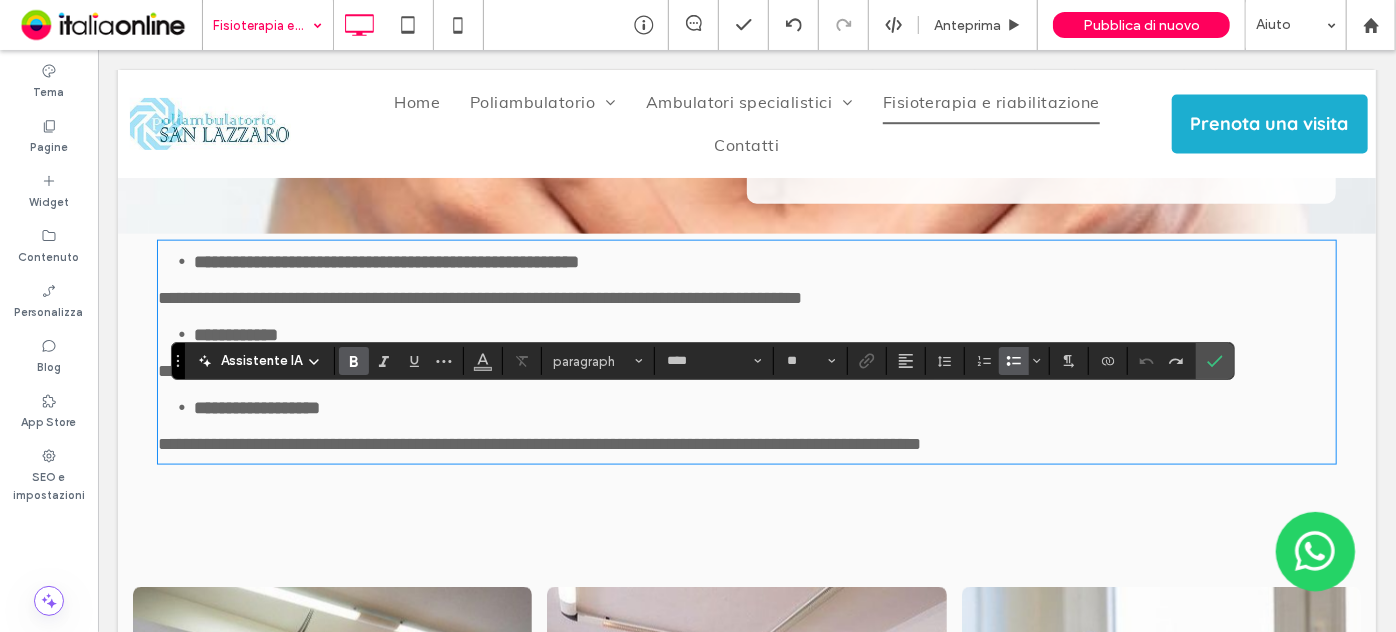 click on "**********" at bounding box center [764, 260] 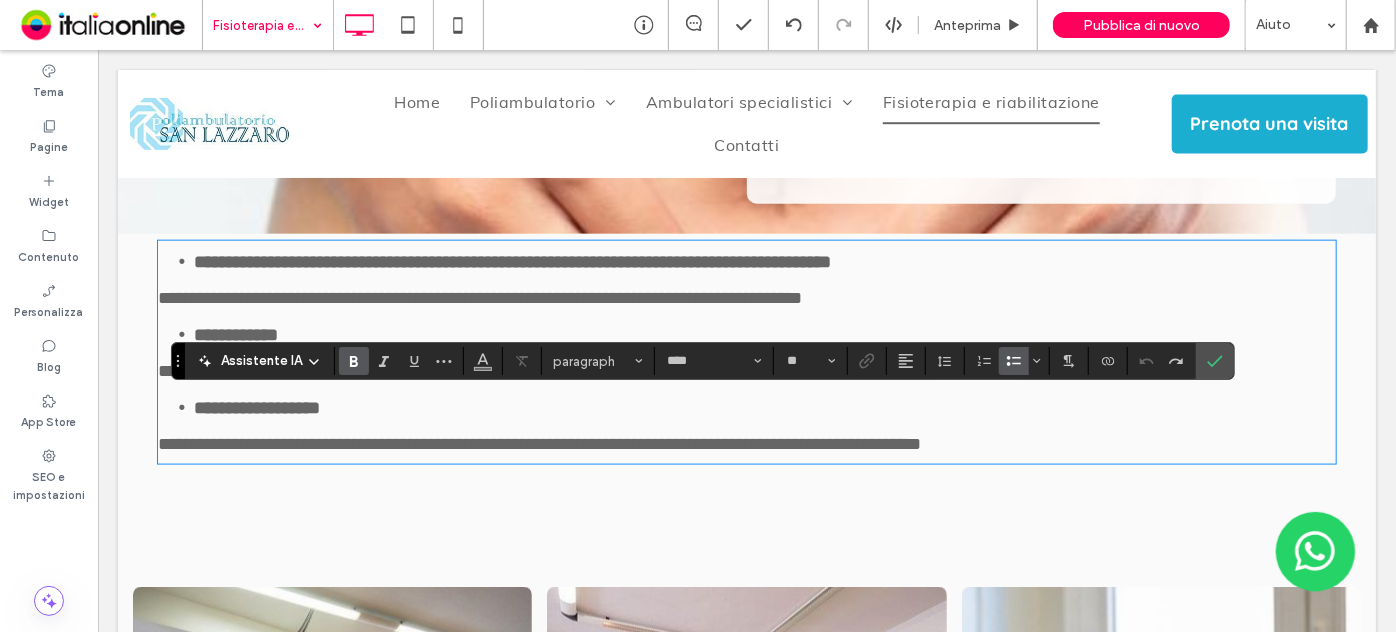 scroll, scrollTop: 0, scrollLeft: 0, axis: both 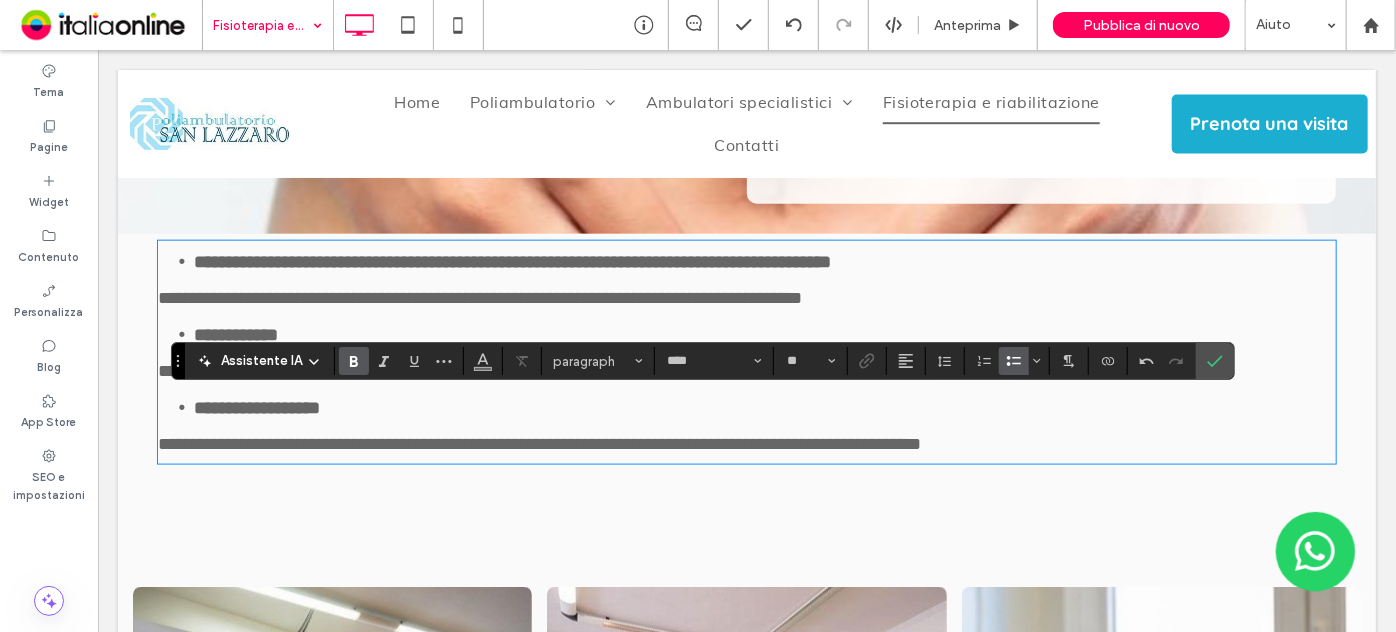 click on "**********" at bounding box center [511, 261] 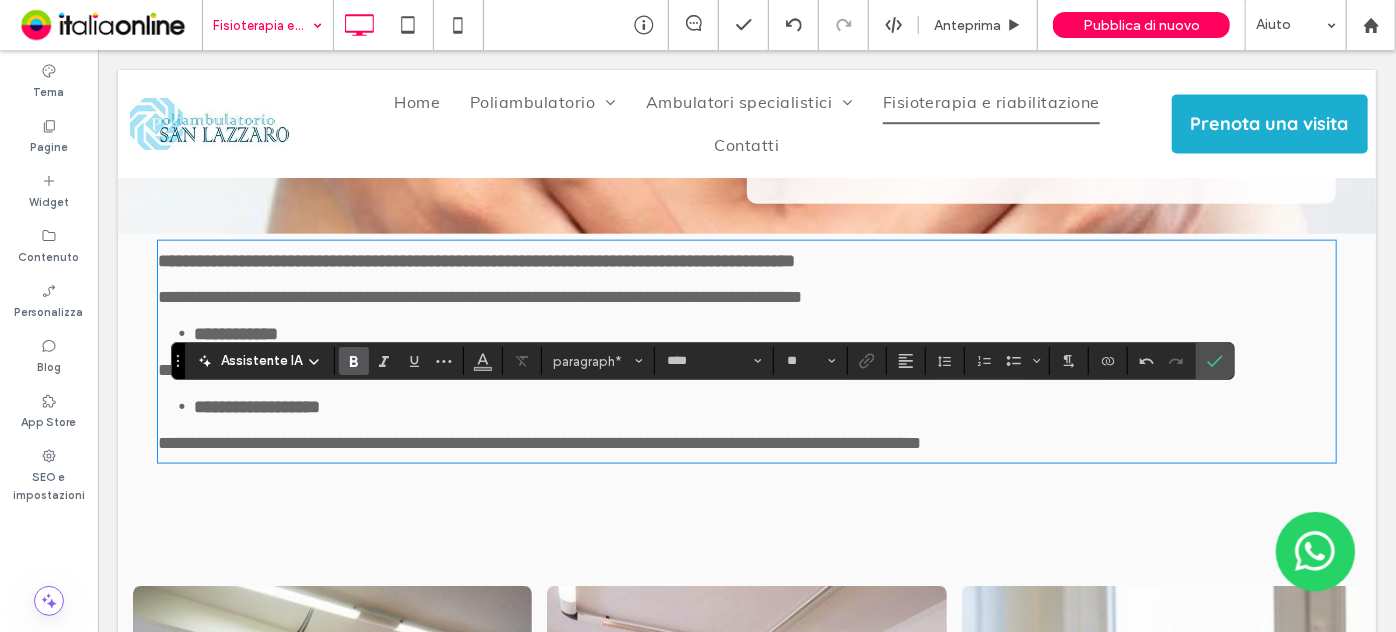 click on "**********" at bounding box center (475, 260) 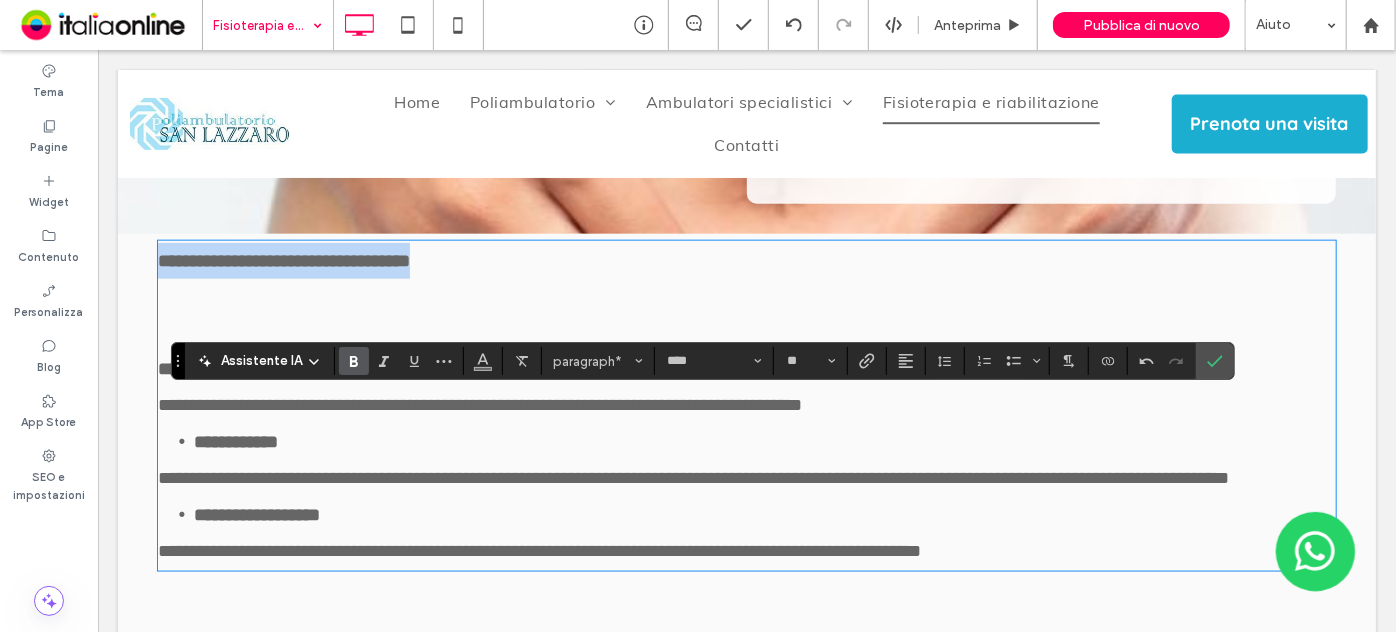 drag, startPoint x: 540, startPoint y: 412, endPoint x: 120, endPoint y: 379, distance: 421.29443 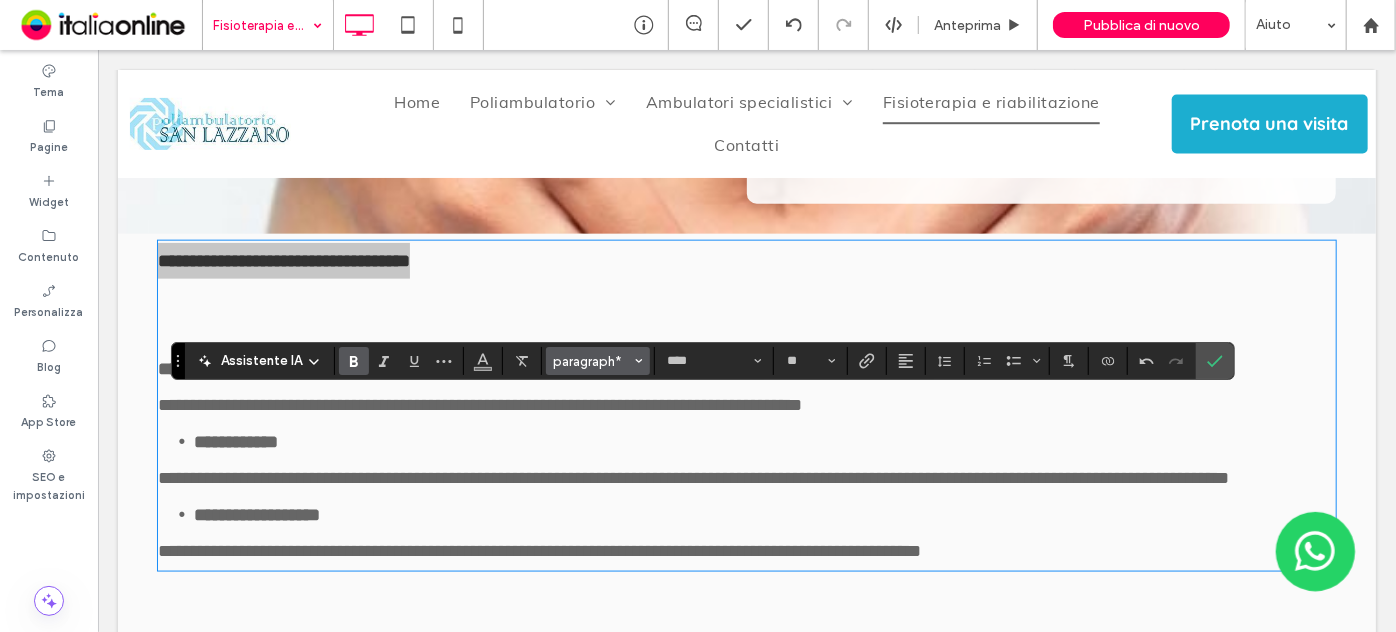 click on "paragraph*" at bounding box center [598, 361] 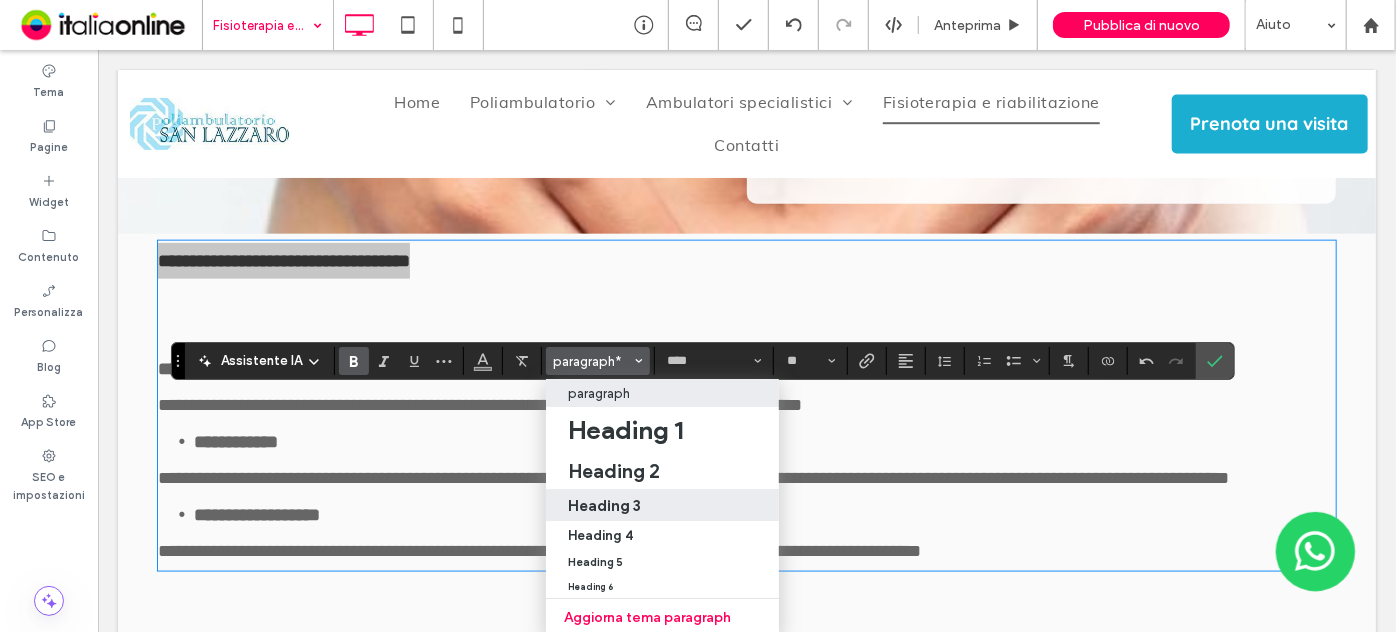 drag, startPoint x: 621, startPoint y: 497, endPoint x: 472, endPoint y: 432, distance: 162.56076 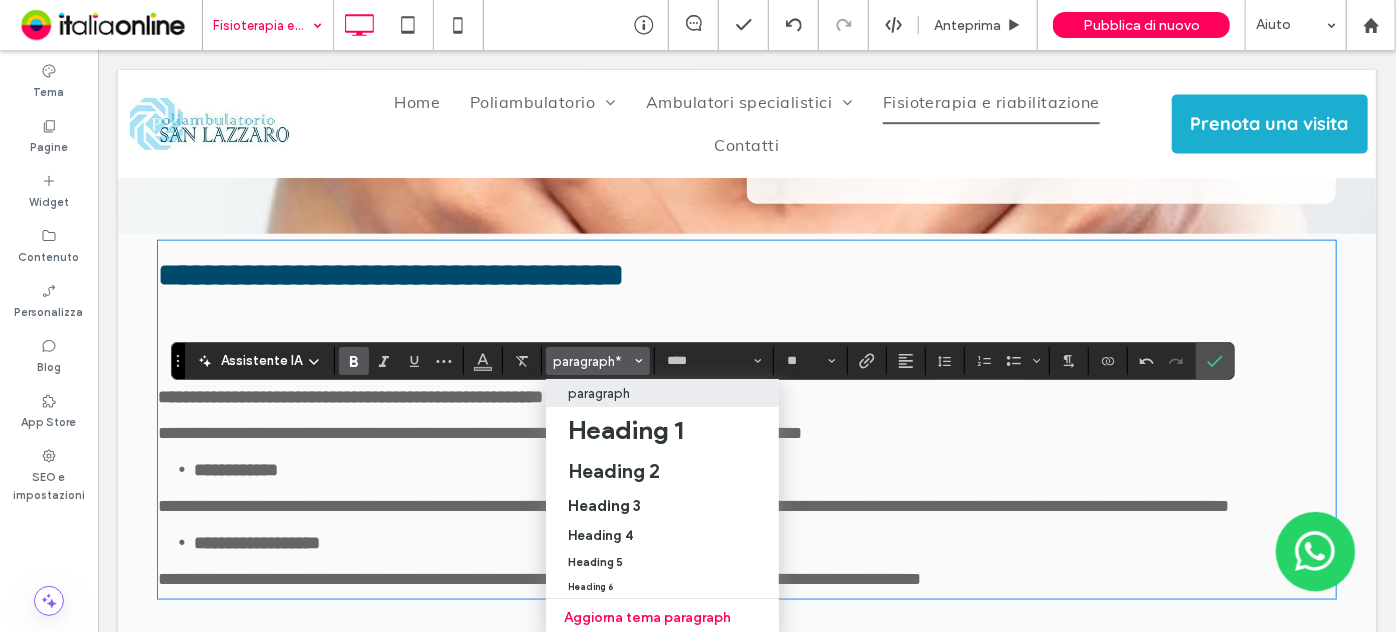 type on "****" 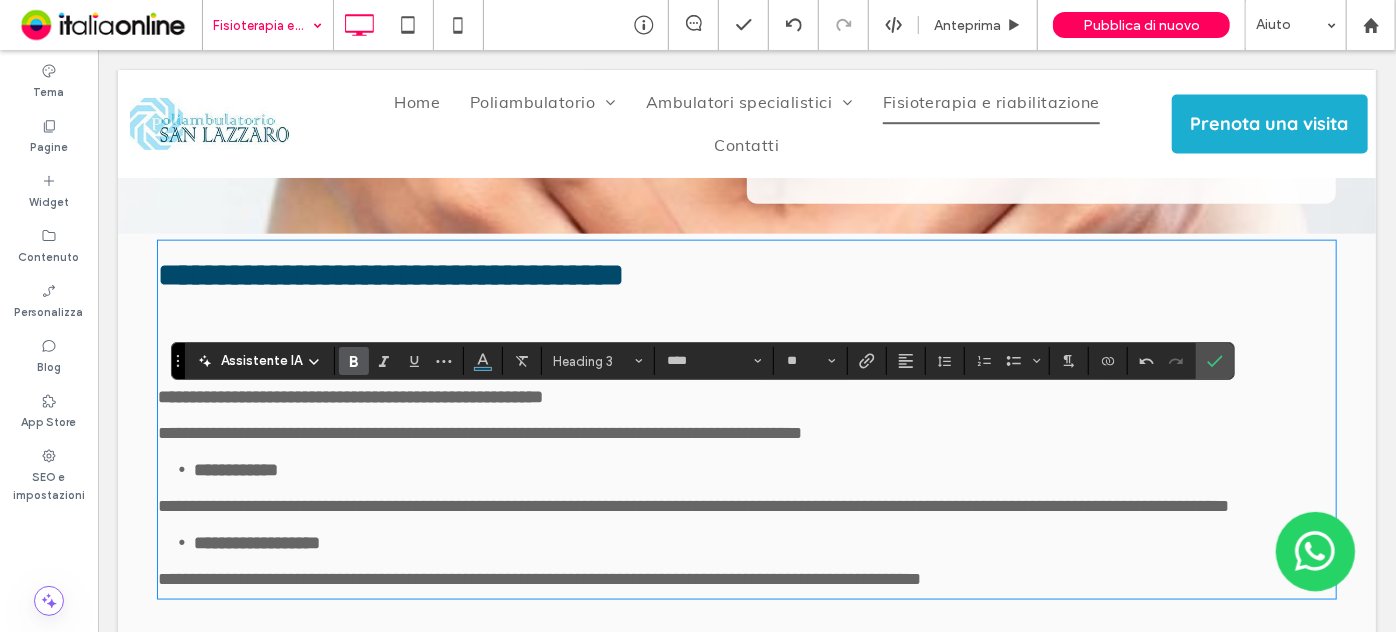 click on "﻿" at bounding box center [746, 324] 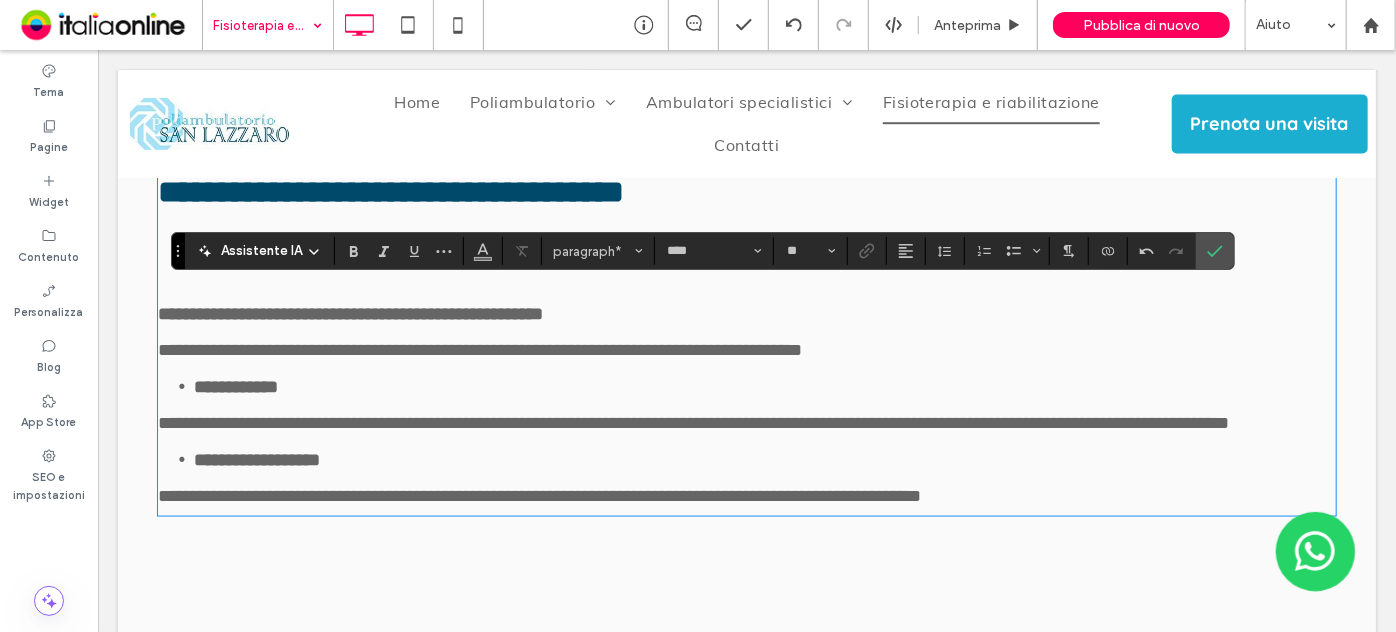 scroll, scrollTop: 5197, scrollLeft: 0, axis: vertical 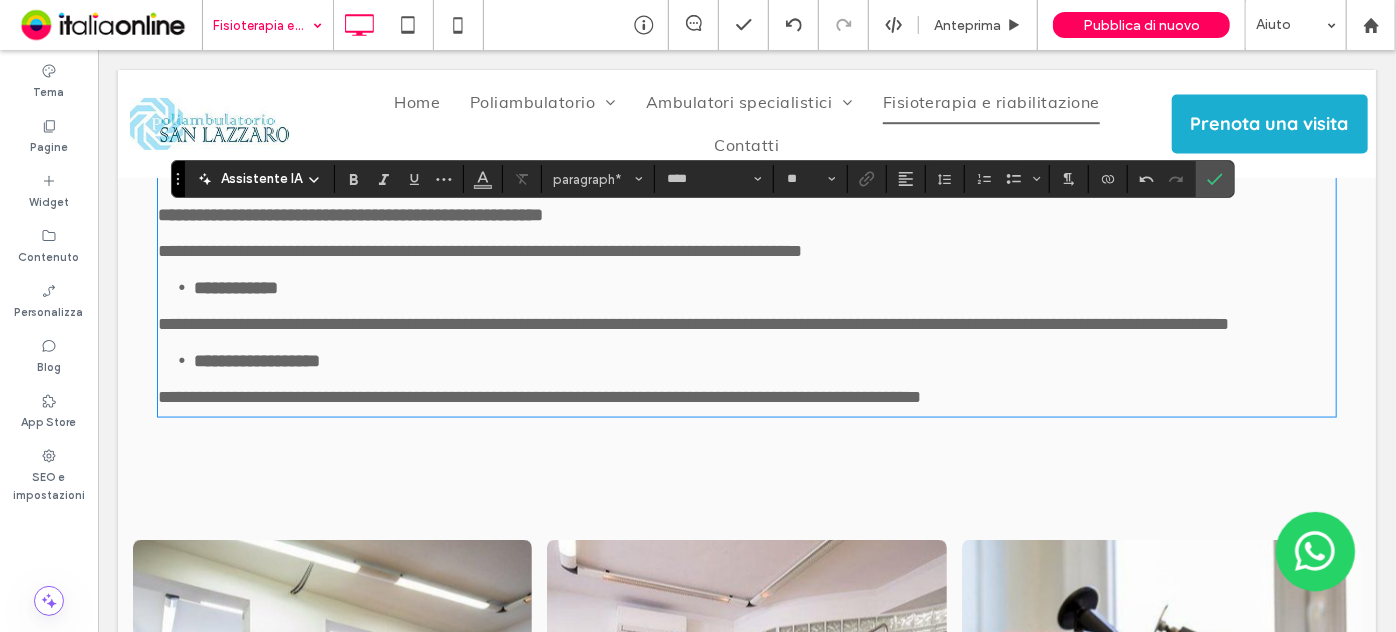 type on "****" 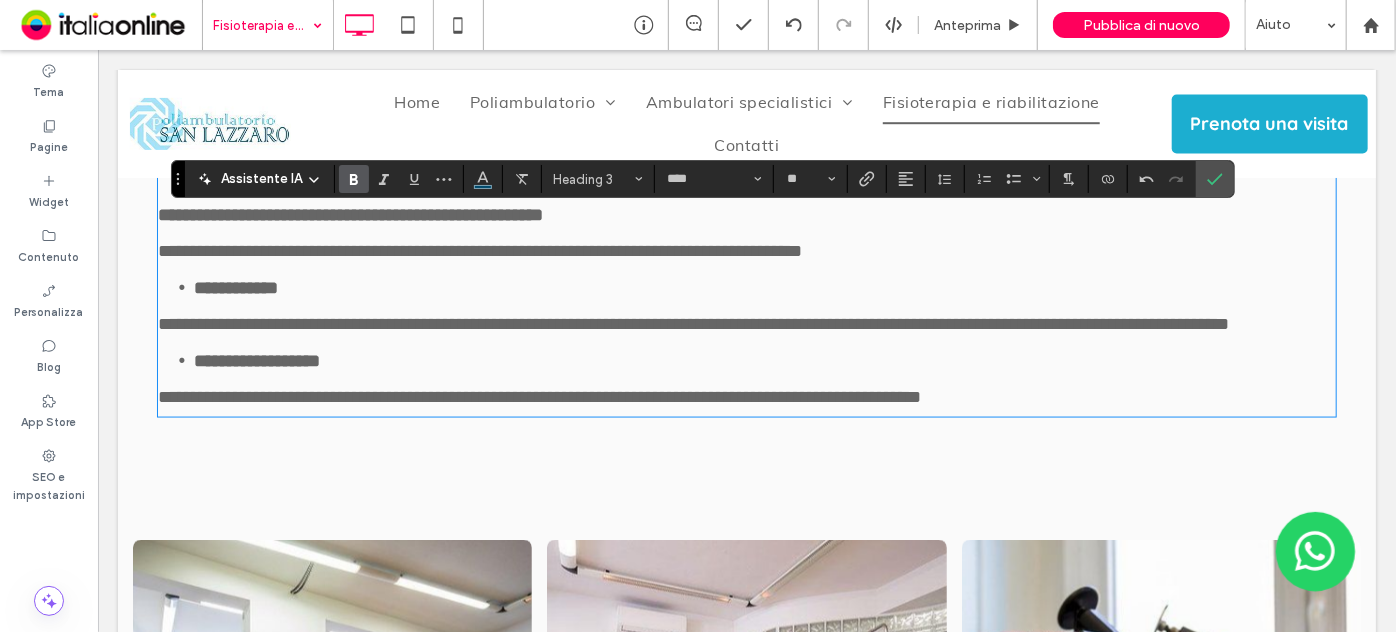 drag, startPoint x: 760, startPoint y: 241, endPoint x: 13, endPoint y: 206, distance: 747.8195 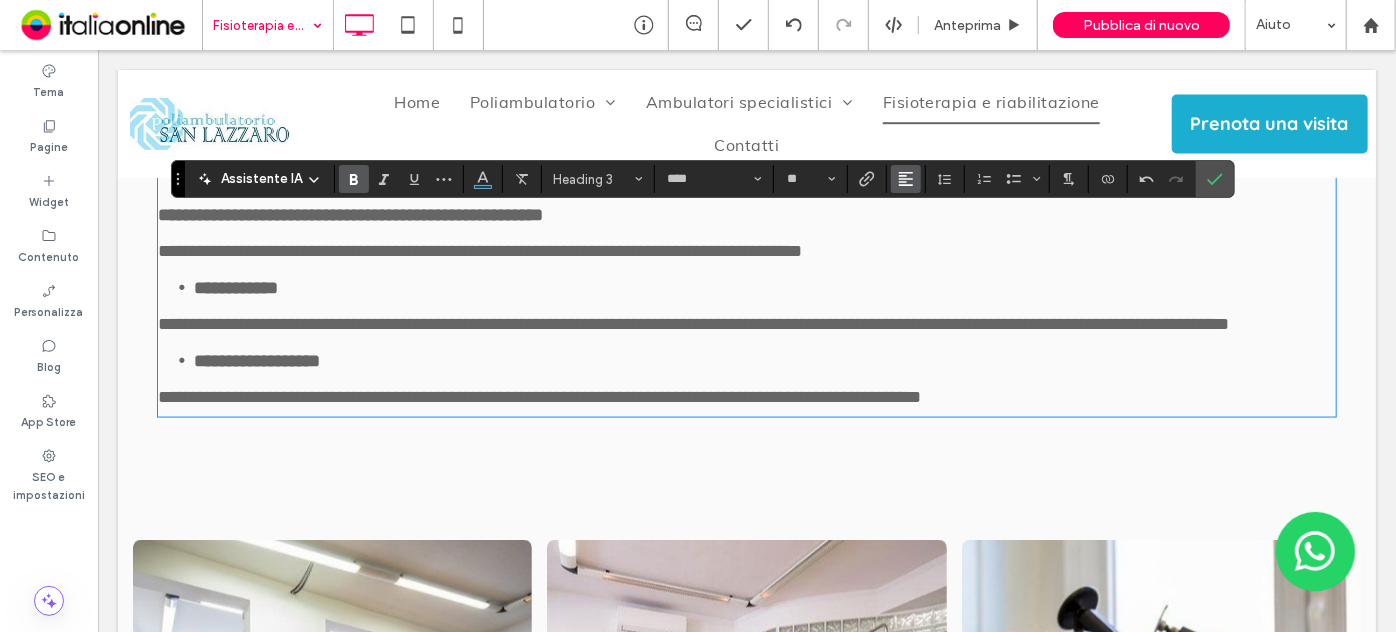 click at bounding box center [906, 179] 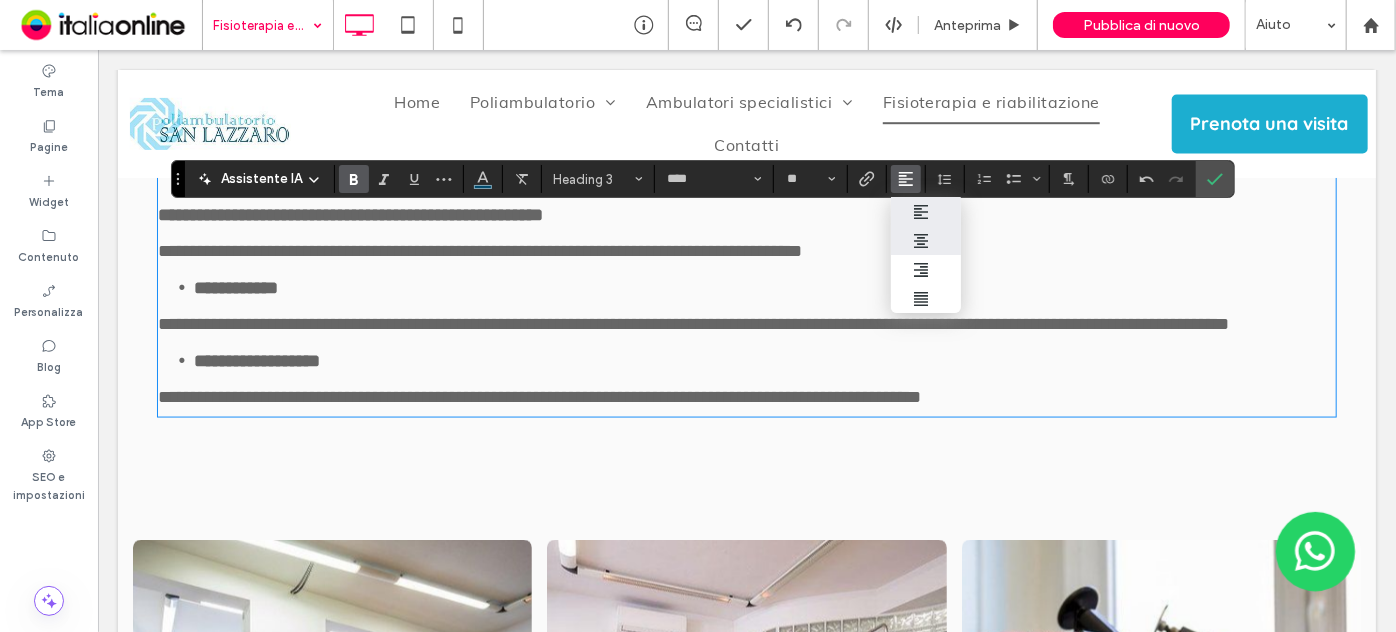 click 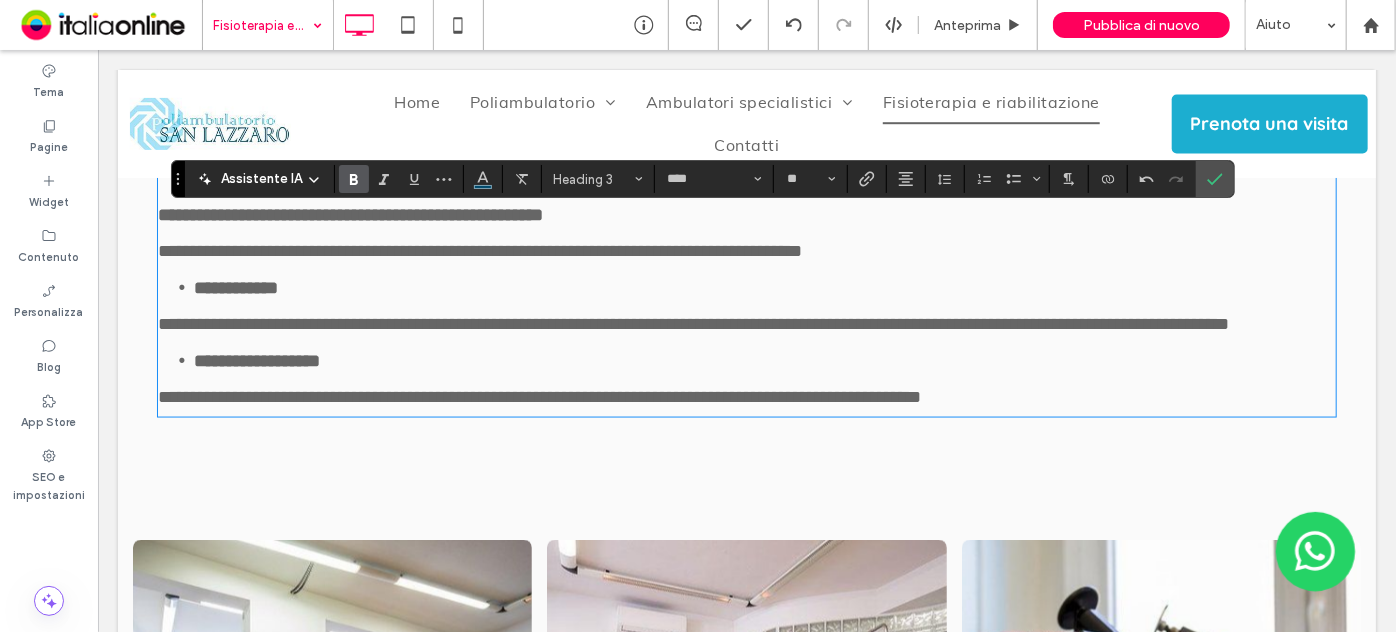 type on "****" 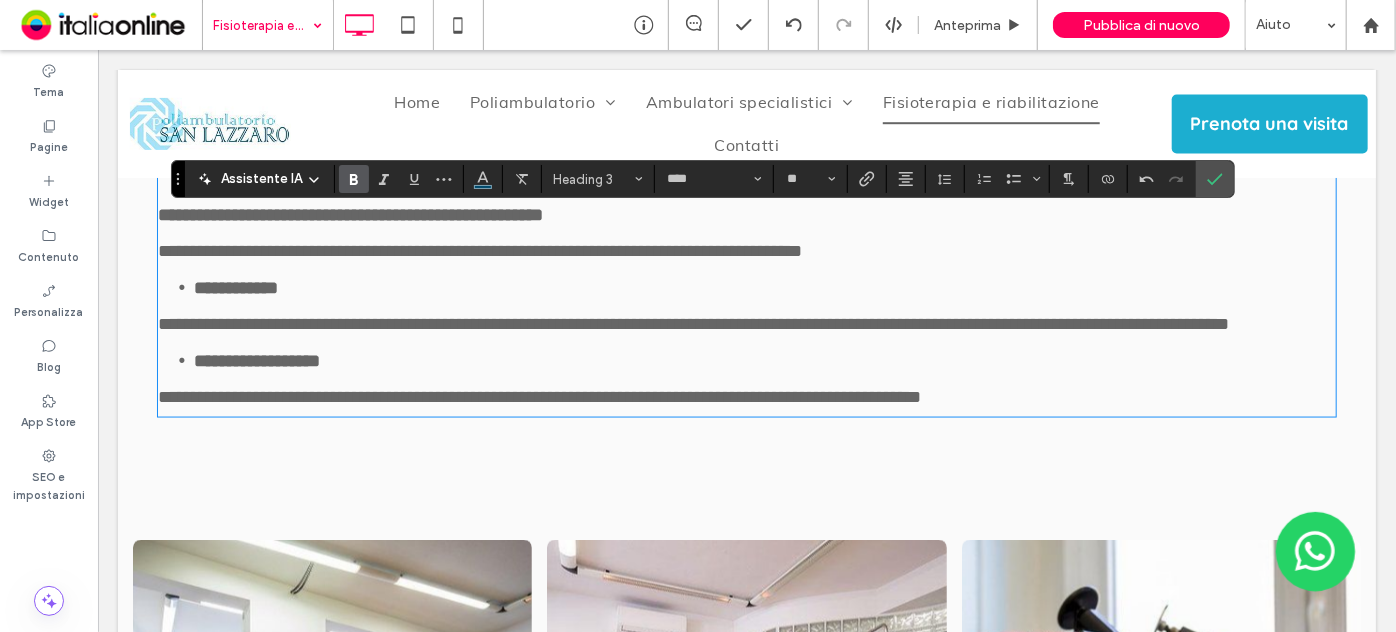 click on "﻿" at bounding box center [746, 142] 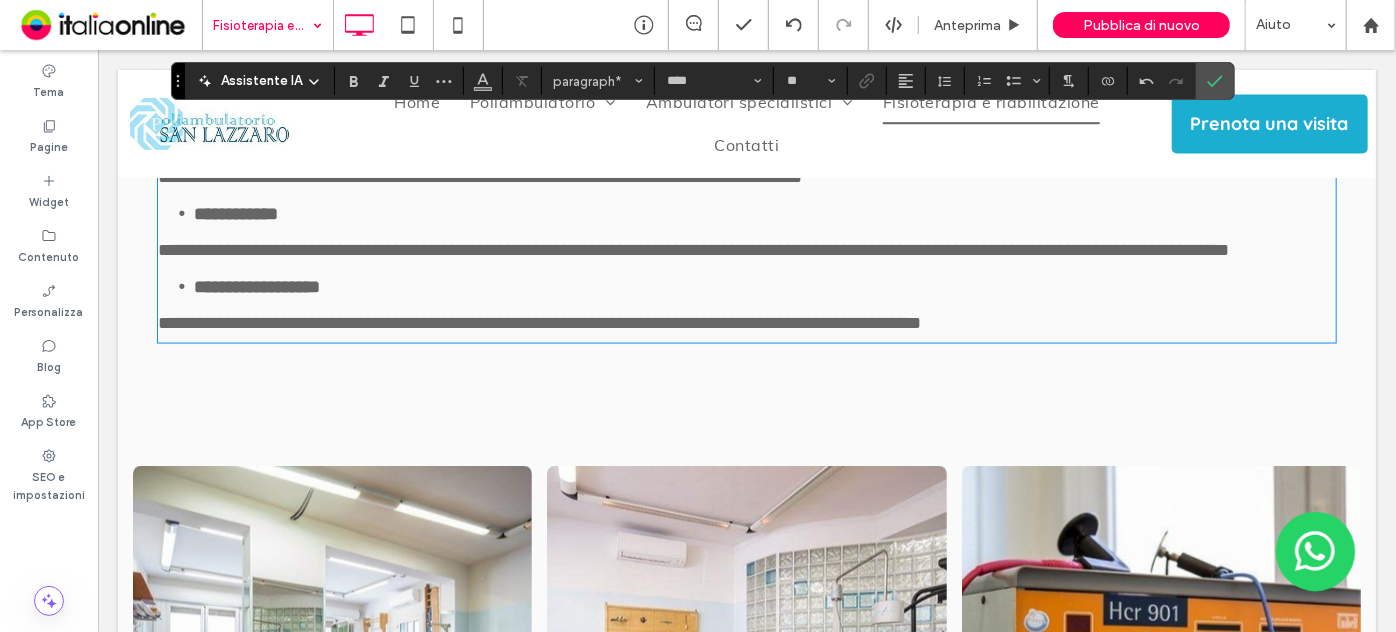 scroll, scrollTop: 5378, scrollLeft: 0, axis: vertical 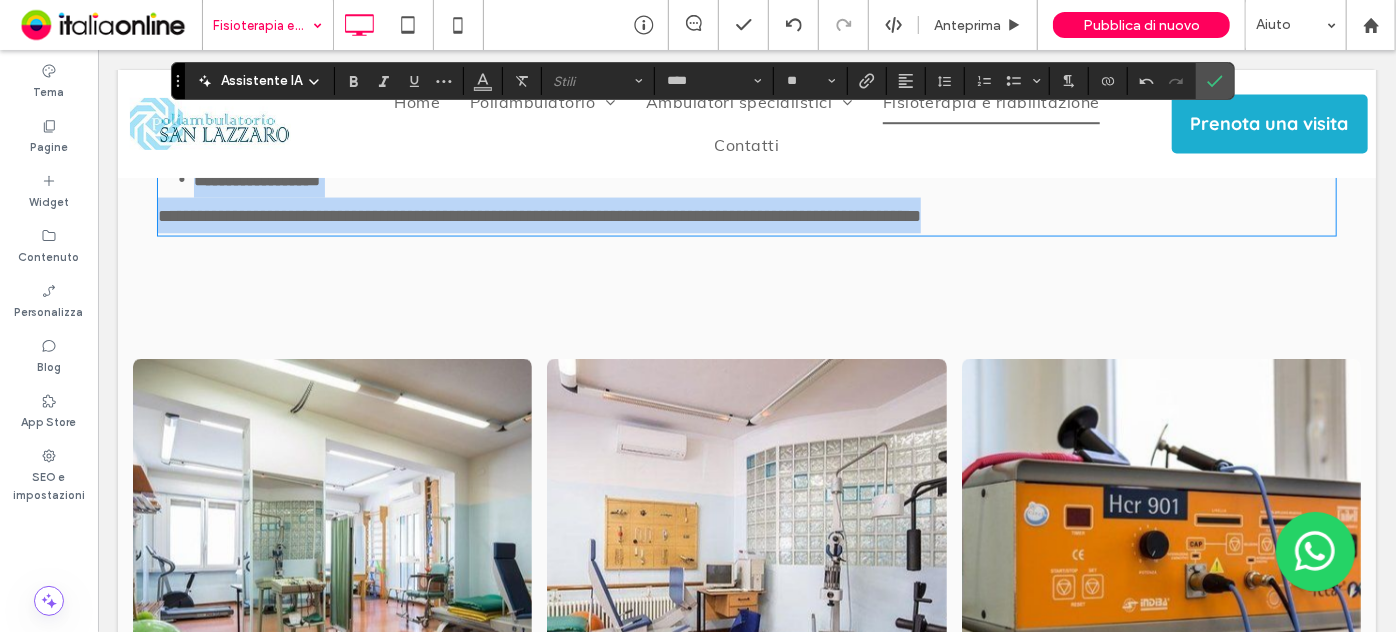 drag, startPoint x: 1117, startPoint y: 400, endPoint x: 156, endPoint y: 188, distance: 984.1062 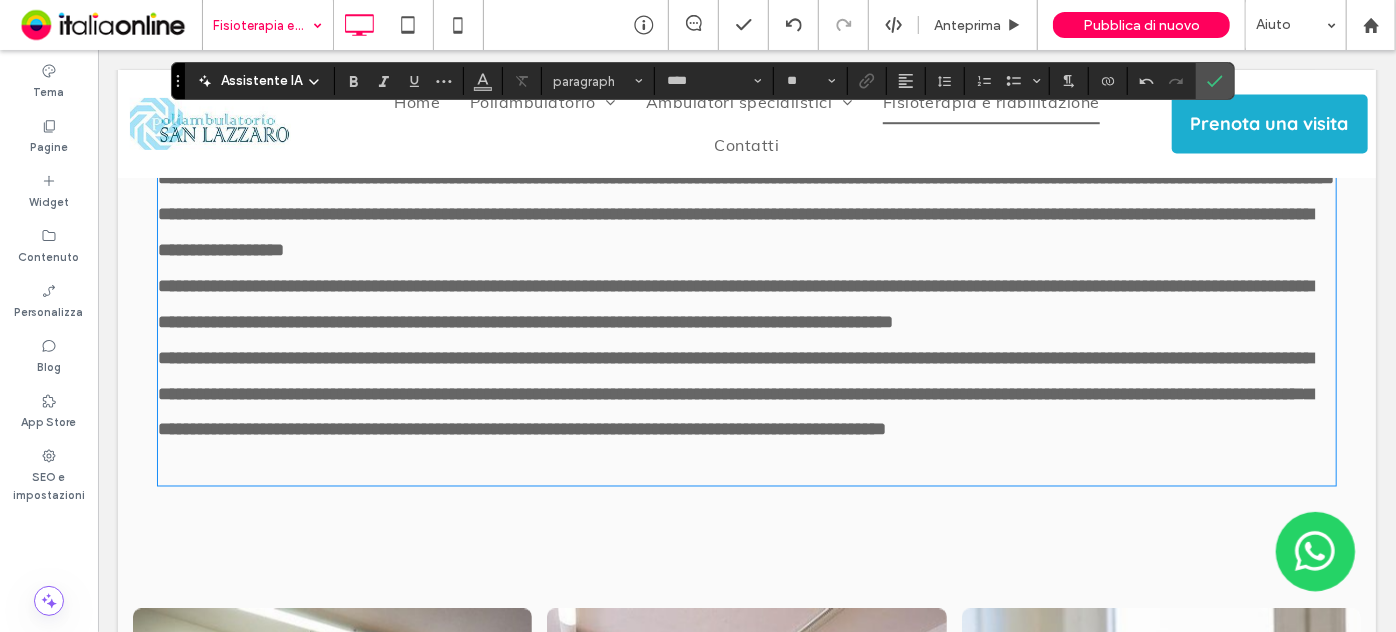 scroll, scrollTop: 5751, scrollLeft: 0, axis: vertical 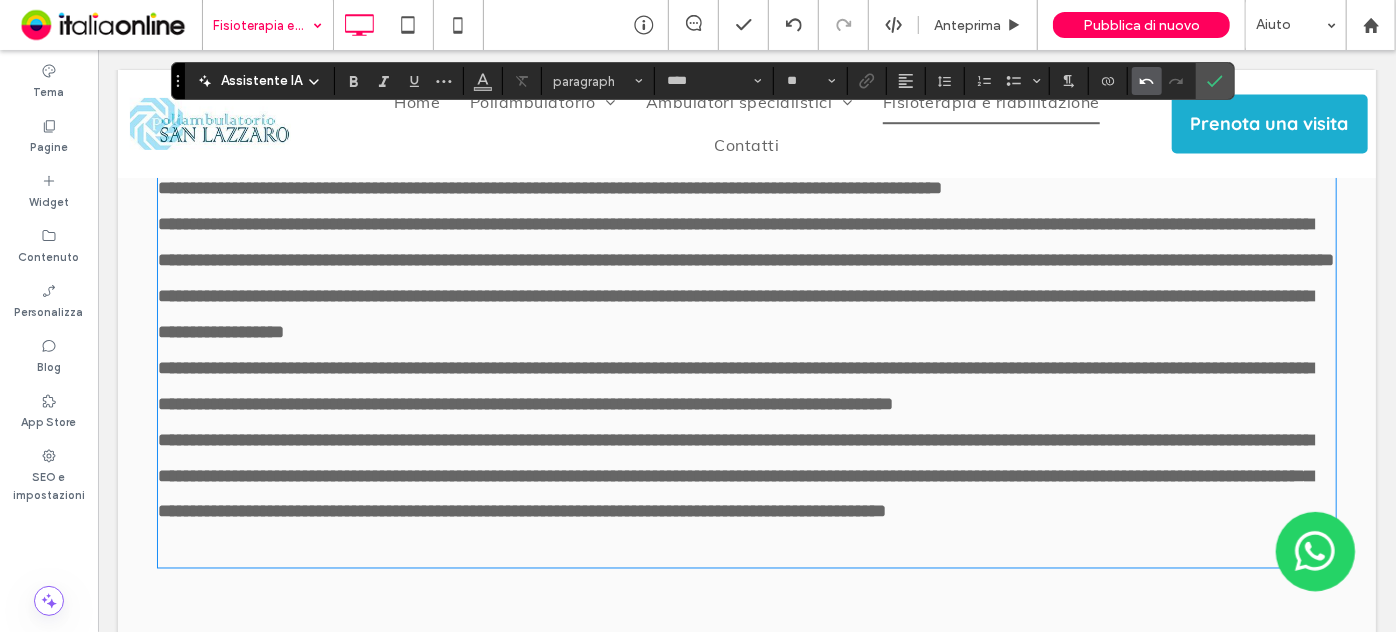 drag, startPoint x: 1137, startPoint y: 84, endPoint x: 933, endPoint y: 65, distance: 204.88289 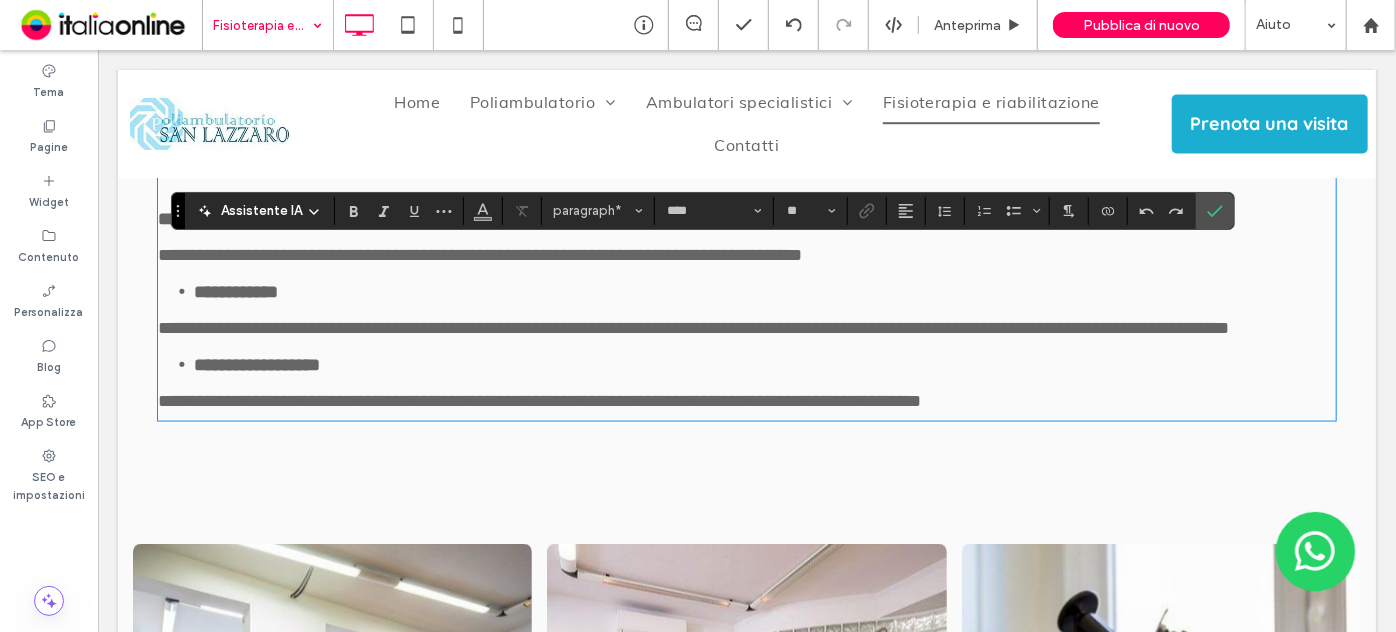 scroll, scrollTop: 5114, scrollLeft: 0, axis: vertical 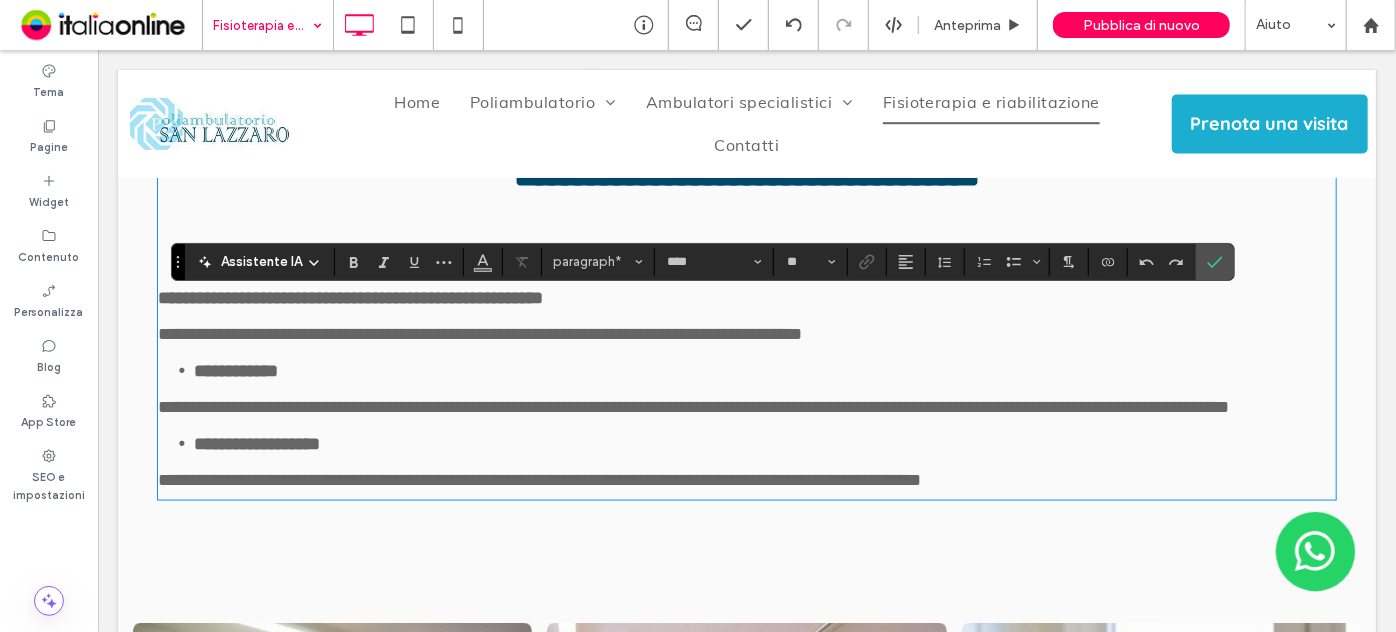 click on "**********" at bounding box center (479, 333) 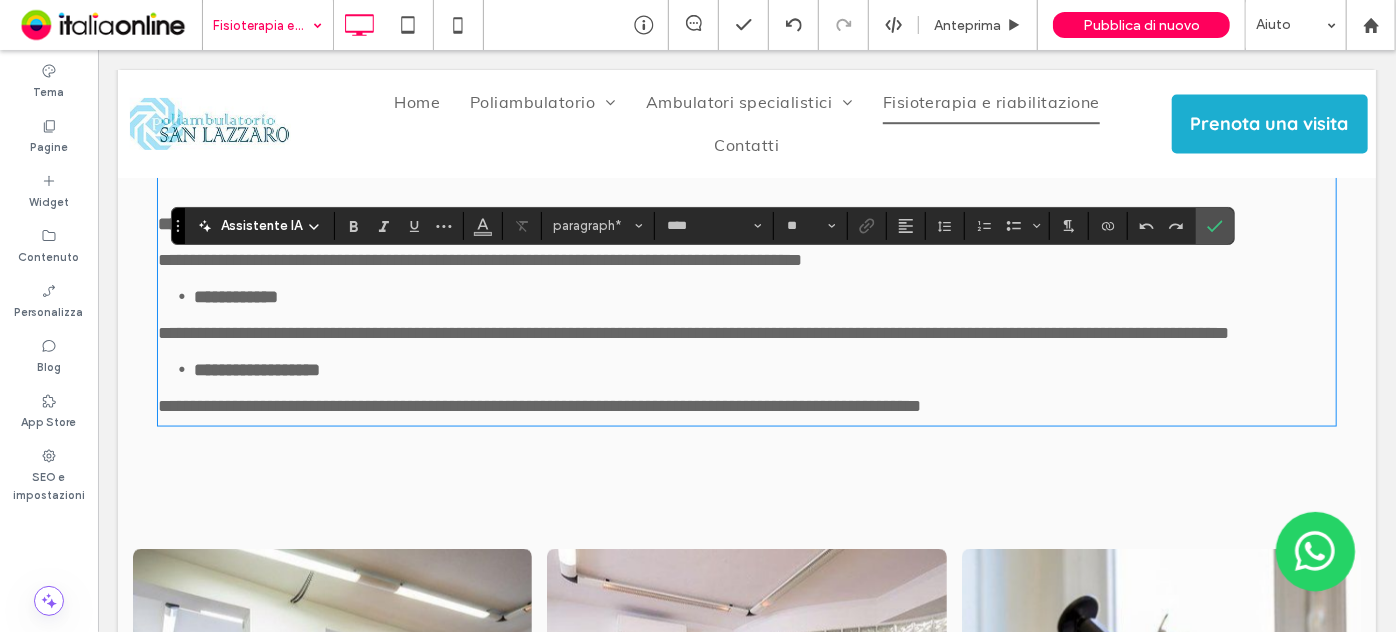 scroll, scrollTop: 5296, scrollLeft: 0, axis: vertical 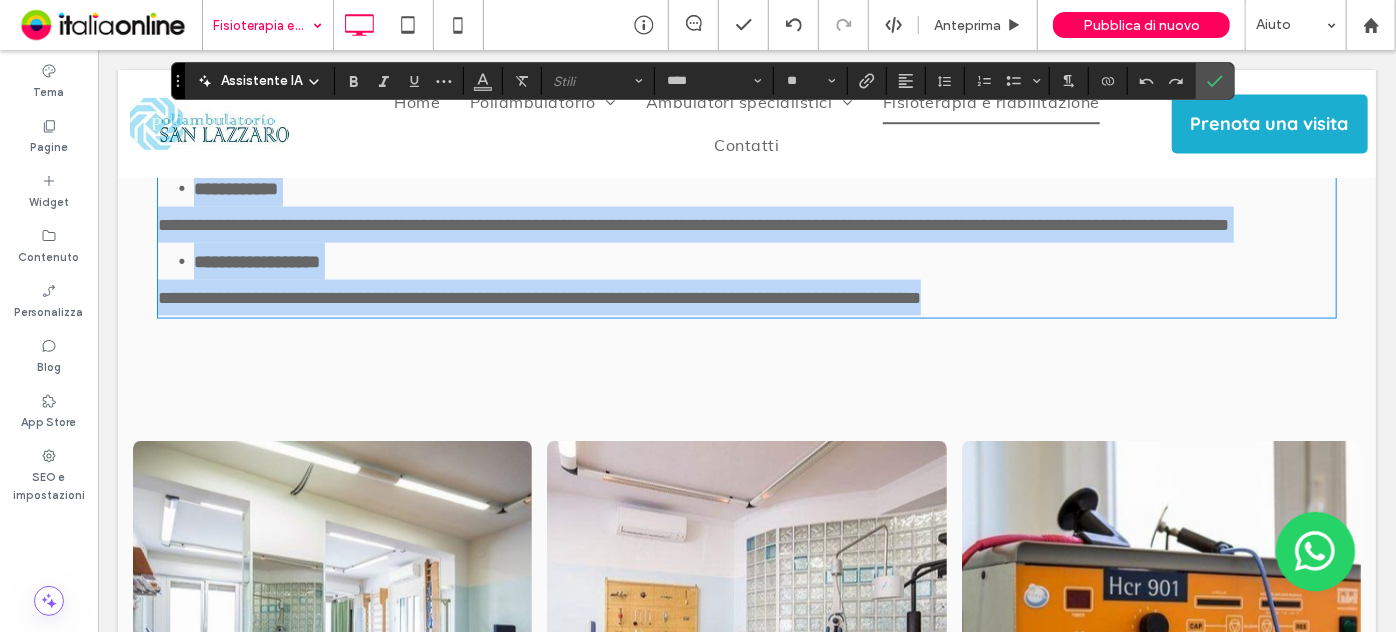 drag, startPoint x: 1144, startPoint y: 481, endPoint x: 135, endPoint y: 263, distance: 1032.2815 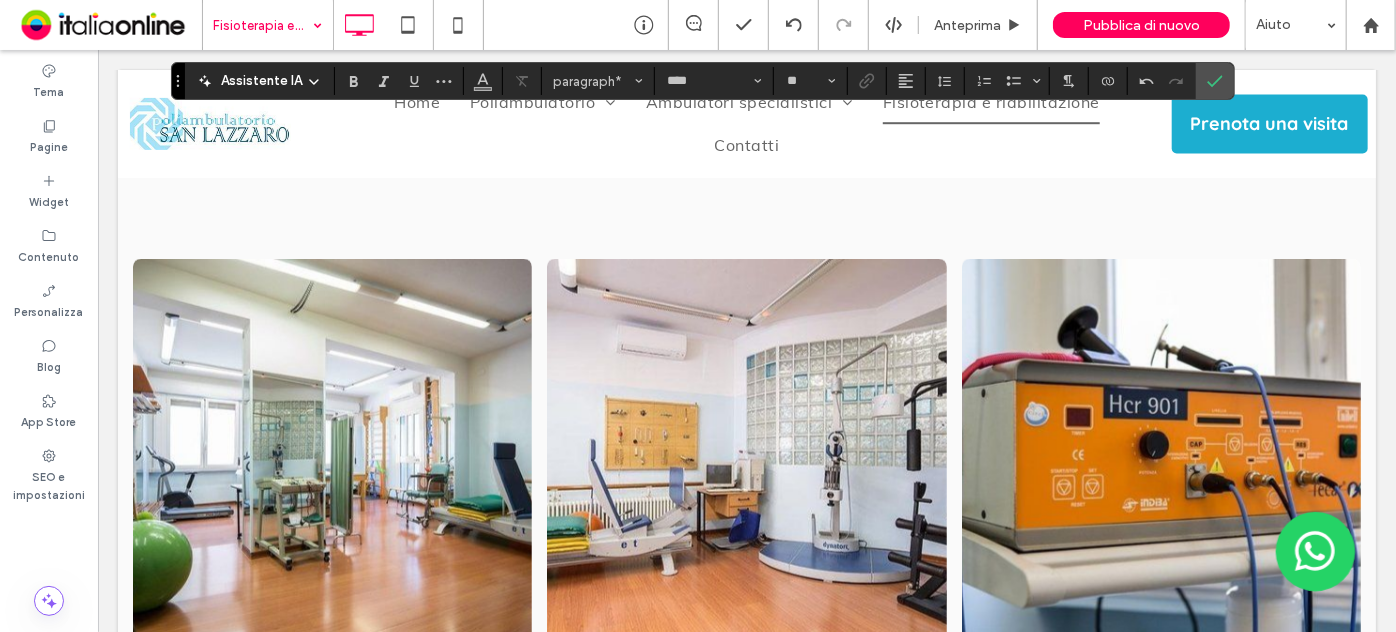 scroll, scrollTop: 0, scrollLeft: 0, axis: both 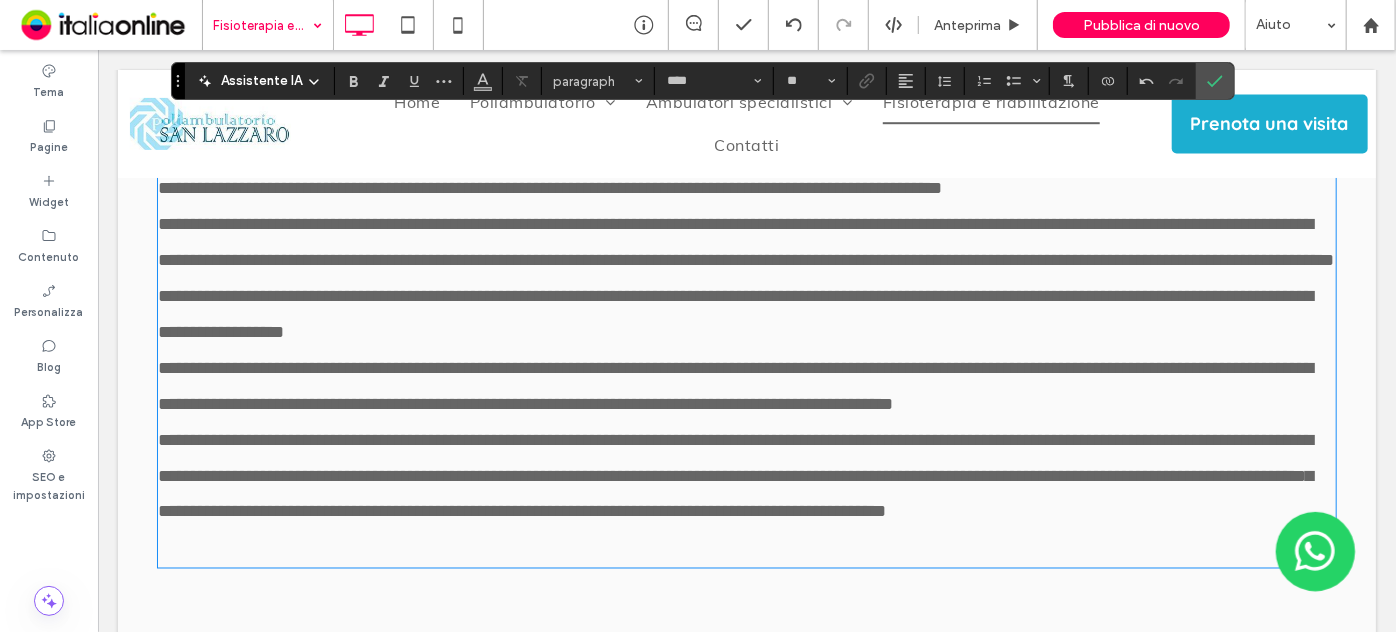 click on "**********" at bounding box center [746, 151] 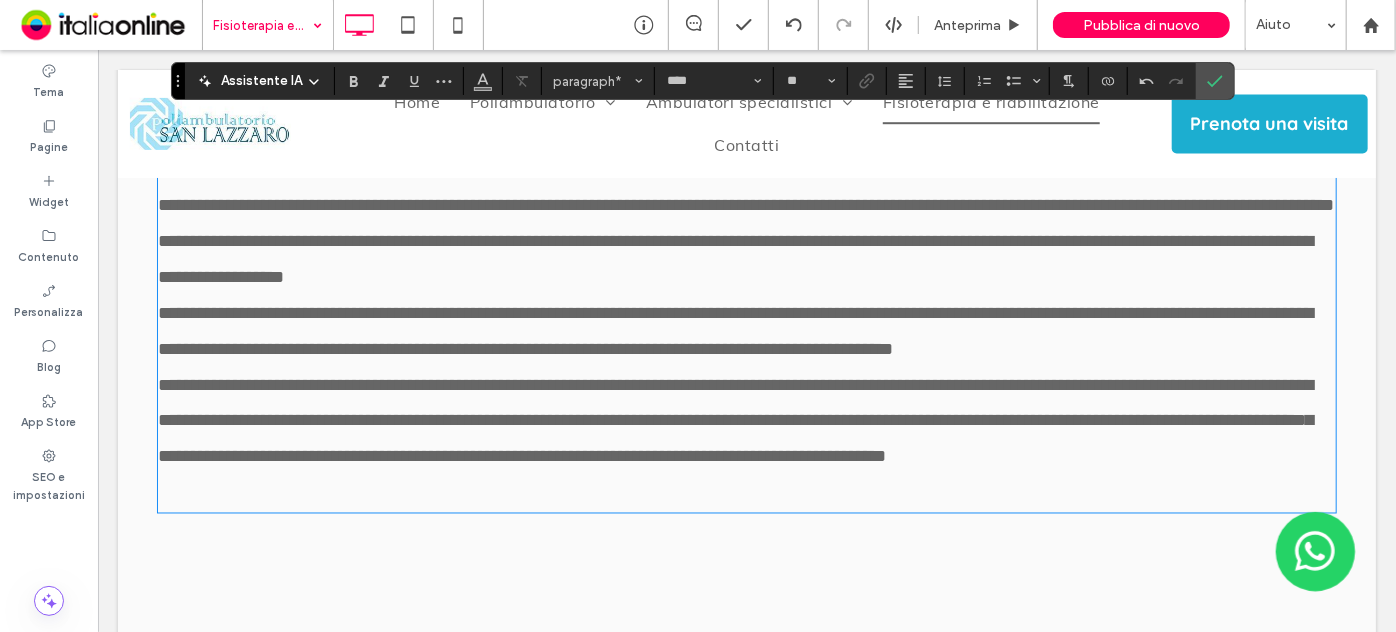 click on "**********" at bounding box center (746, 186) 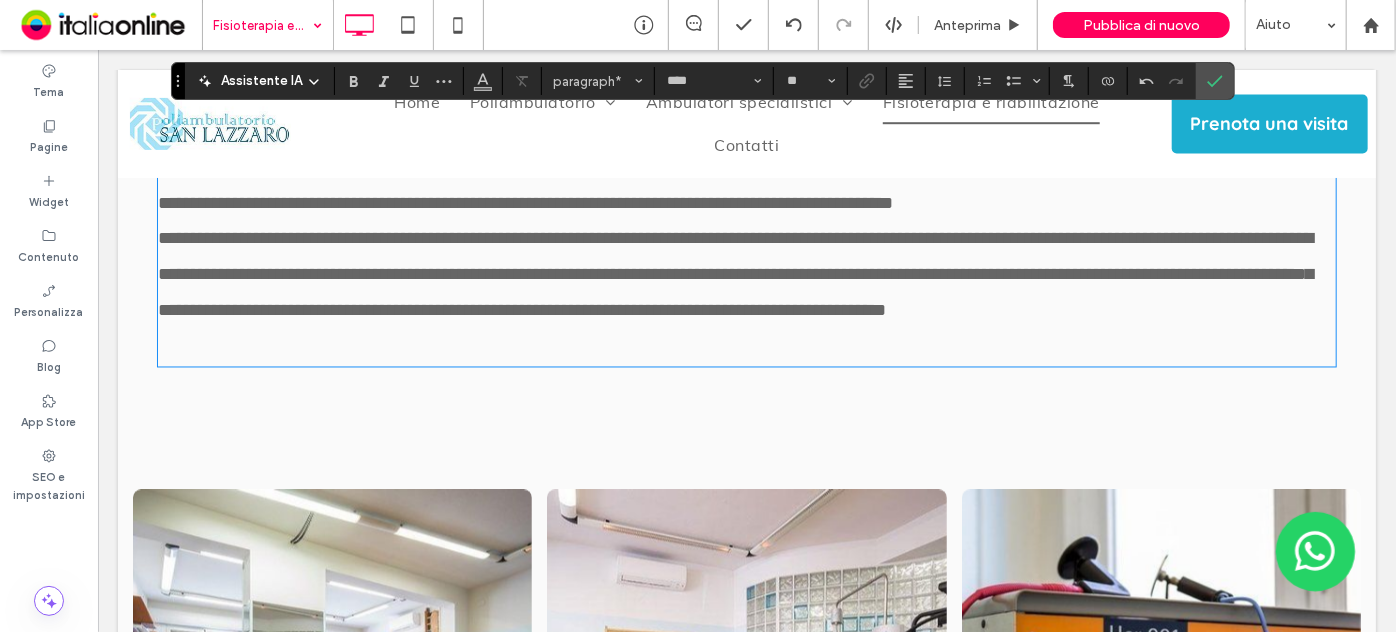 click on "**********" at bounding box center (746, 112) 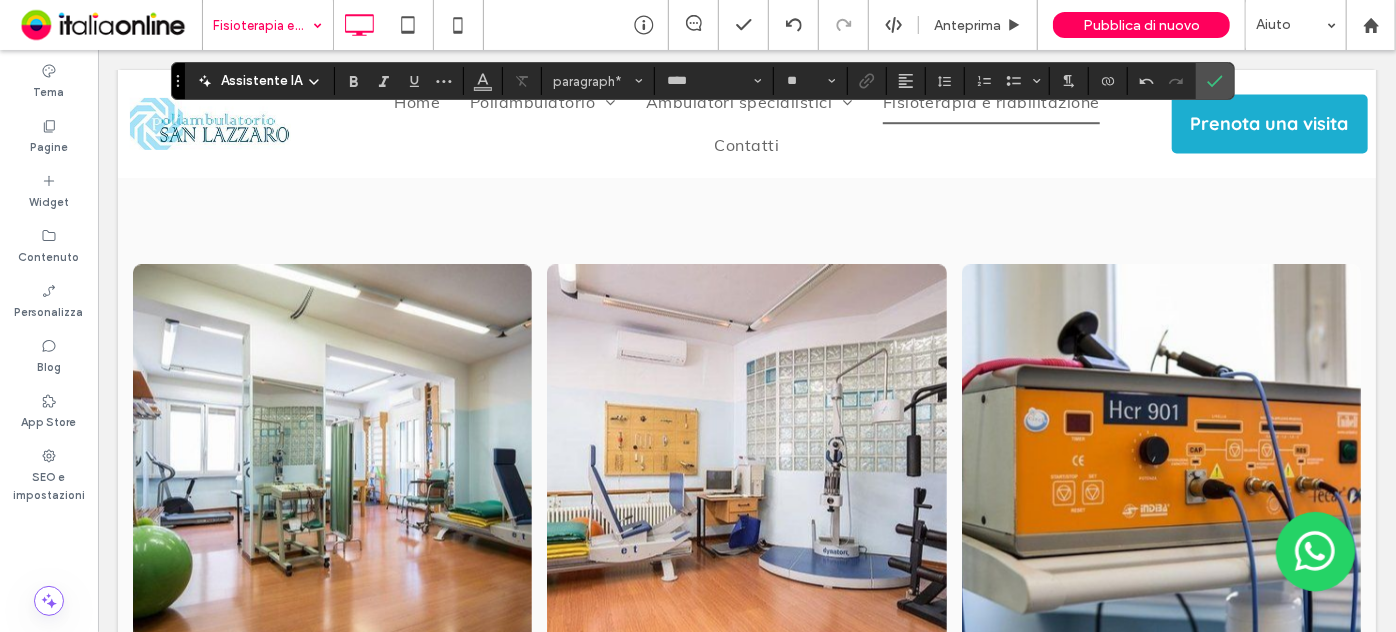 scroll, scrollTop: 5842, scrollLeft: 0, axis: vertical 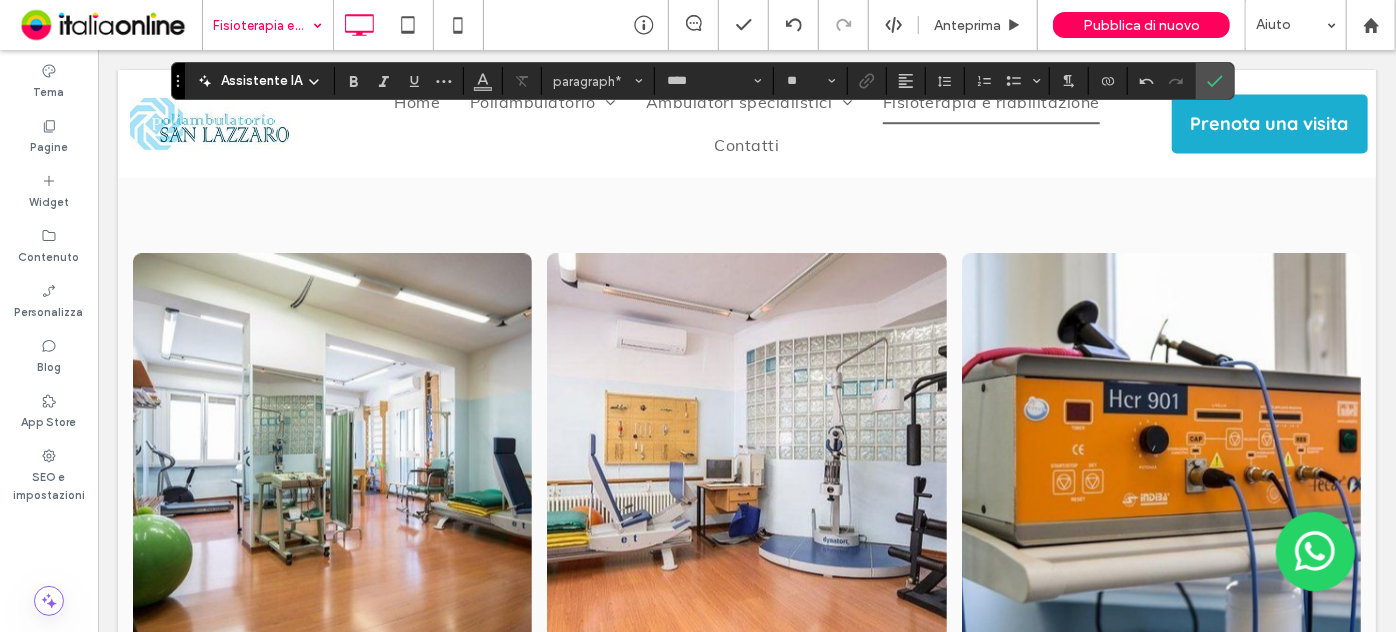 click on "﻿" at bounding box center [746, 109] 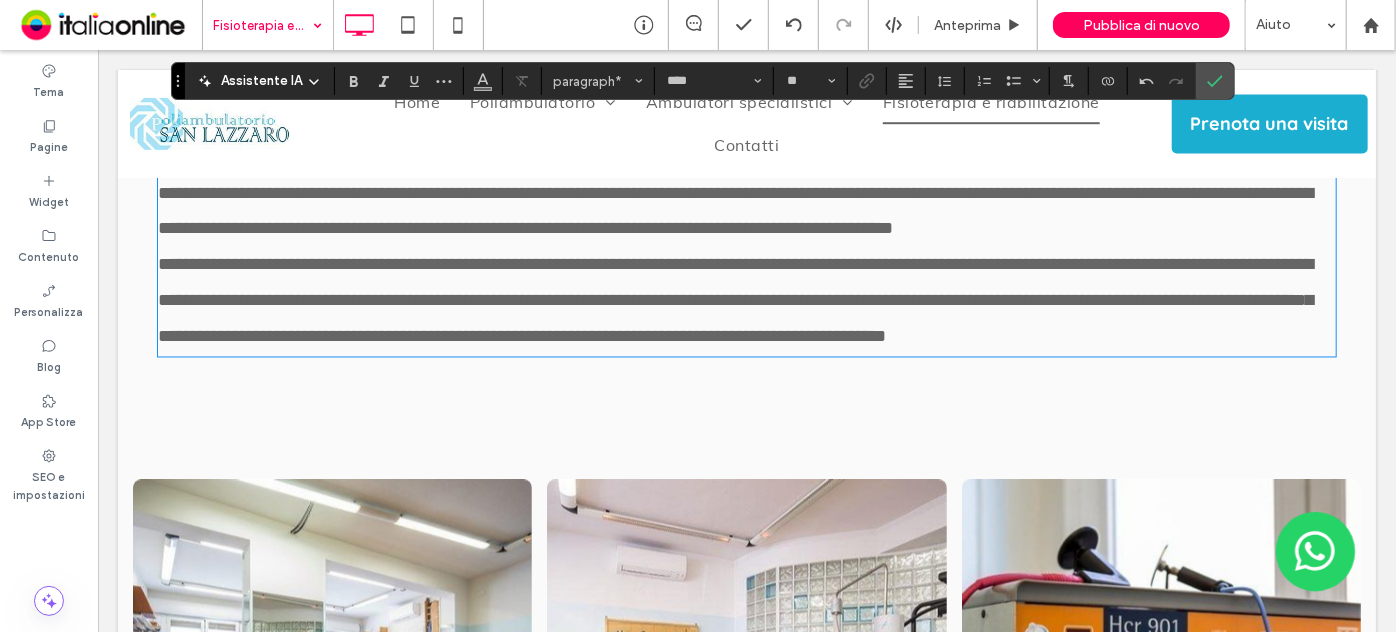 scroll, scrollTop: 5569, scrollLeft: 0, axis: vertical 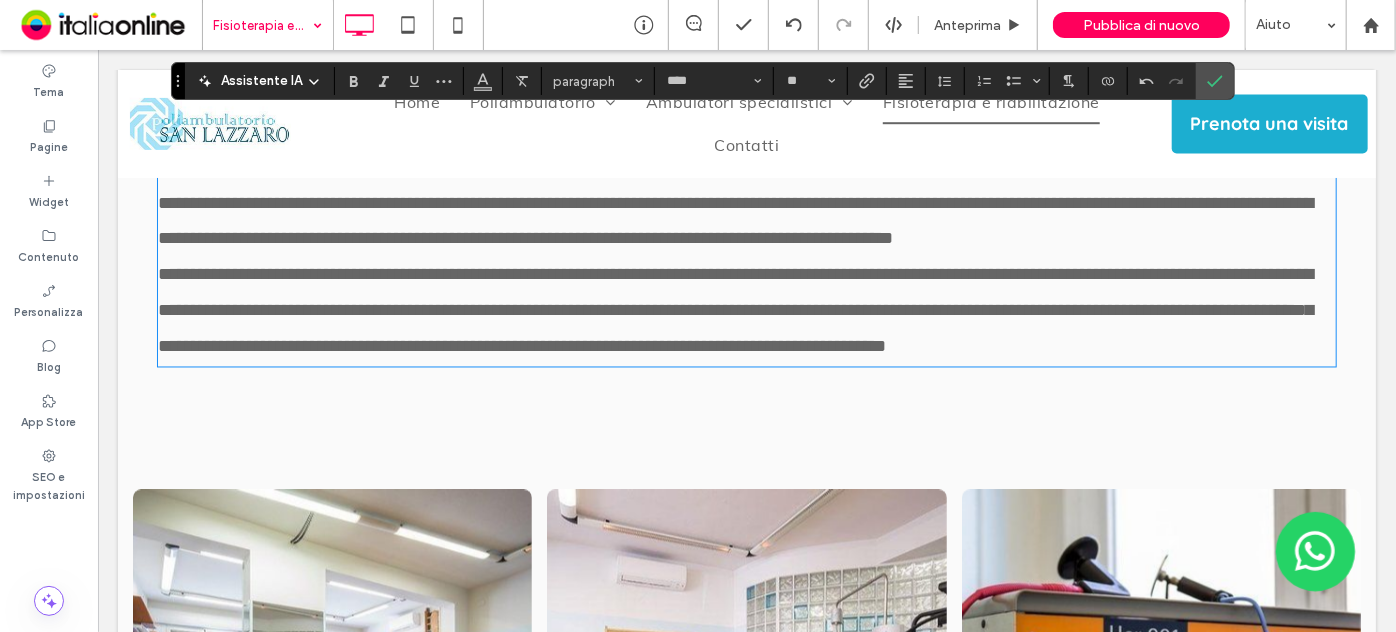 drag, startPoint x: 289, startPoint y: 606, endPoint x: 177, endPoint y: 264, distance: 359.8722 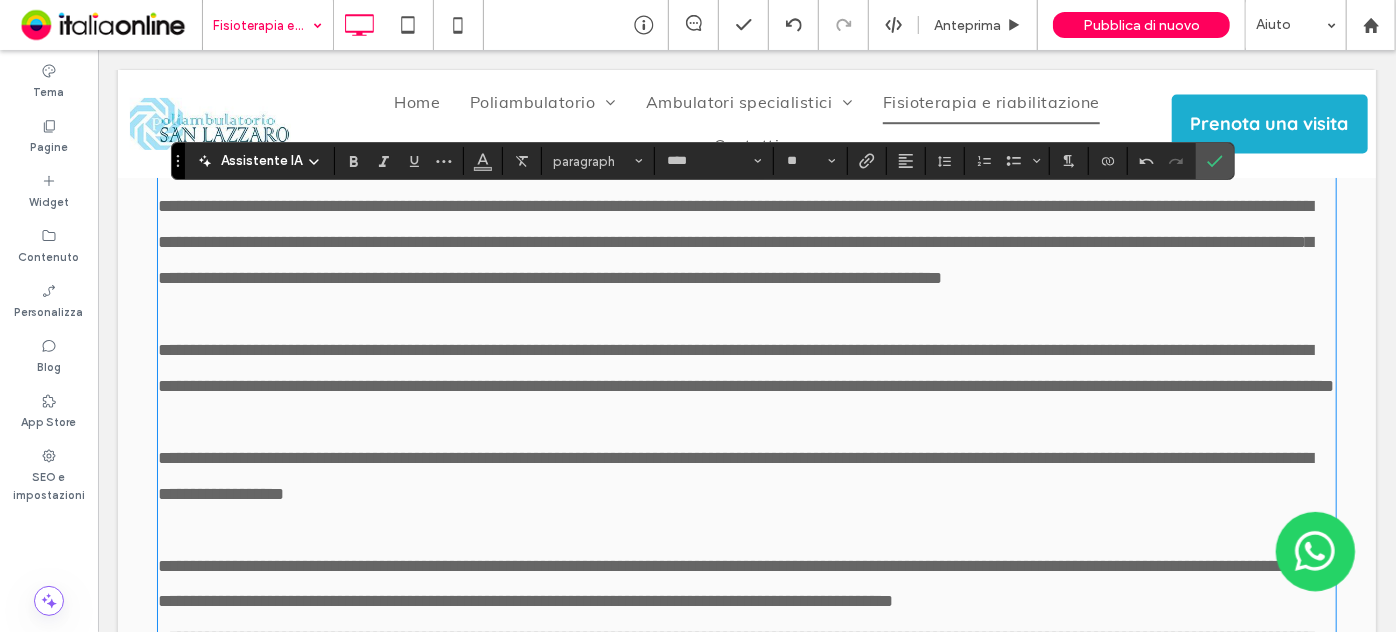 scroll, scrollTop: 5205, scrollLeft: 0, axis: vertical 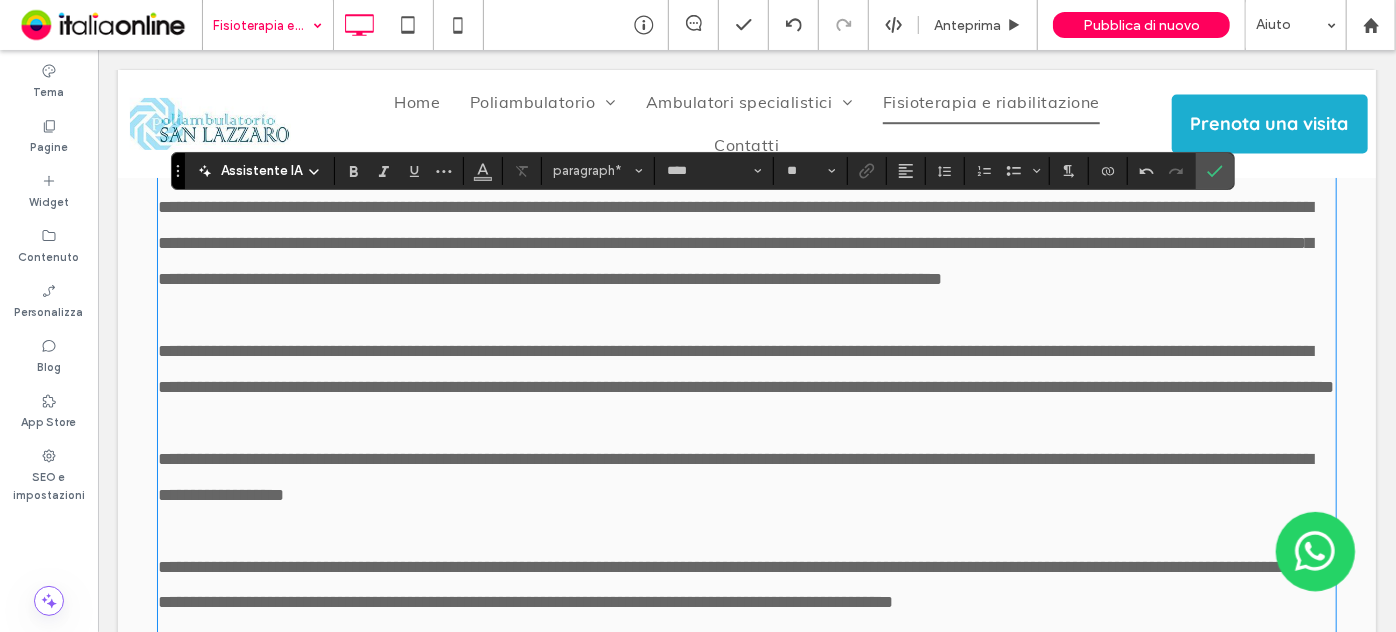 click at bounding box center [746, 134] 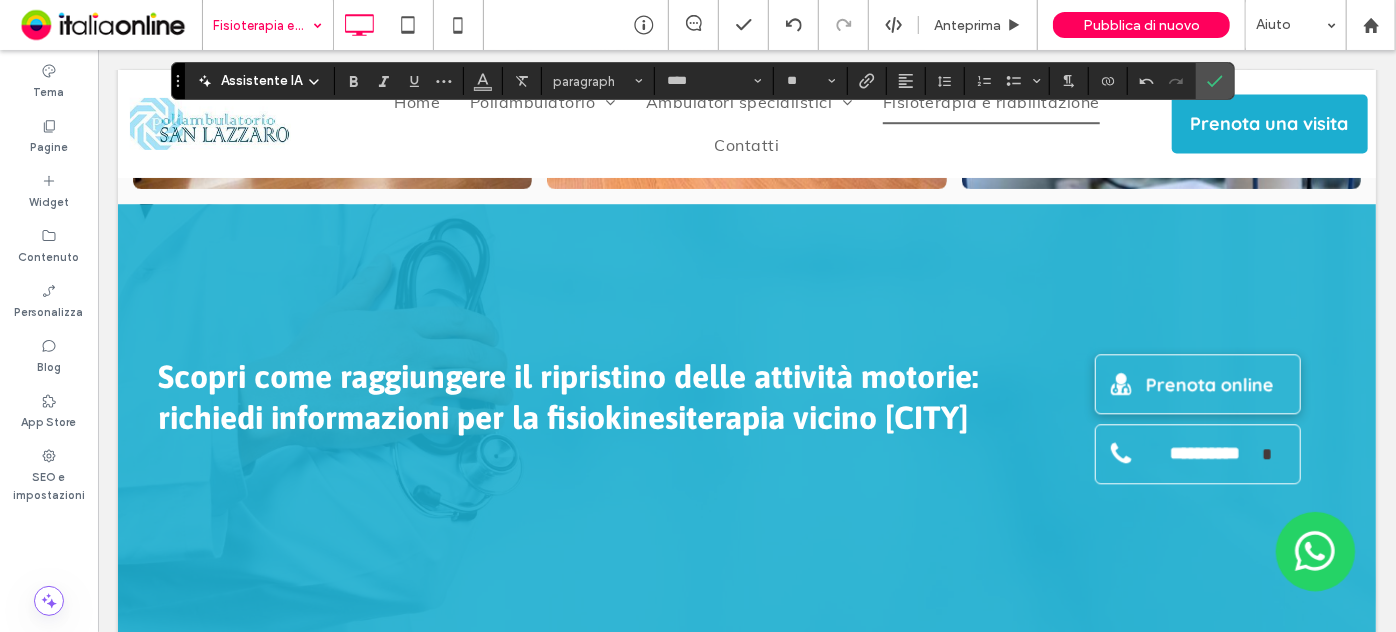drag, startPoint x: 196, startPoint y: 303, endPoint x: 887, endPoint y: 517, distance: 723.3789 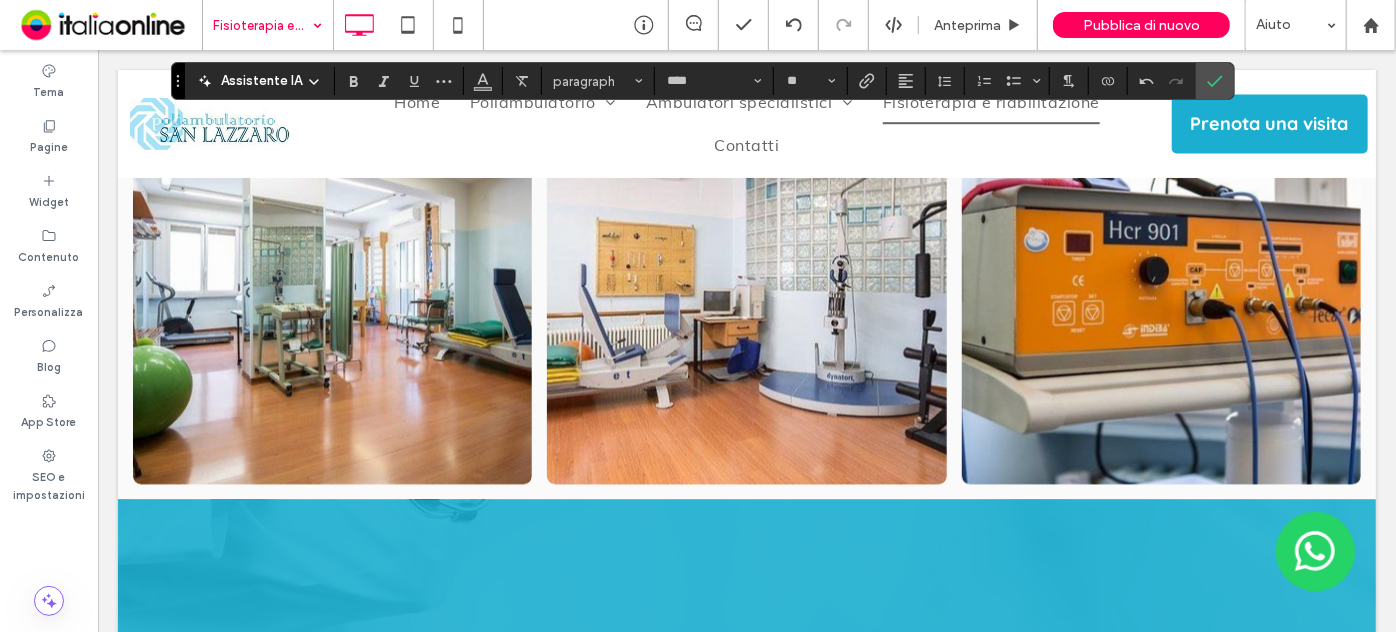 scroll, scrollTop: 5871, scrollLeft: 0, axis: vertical 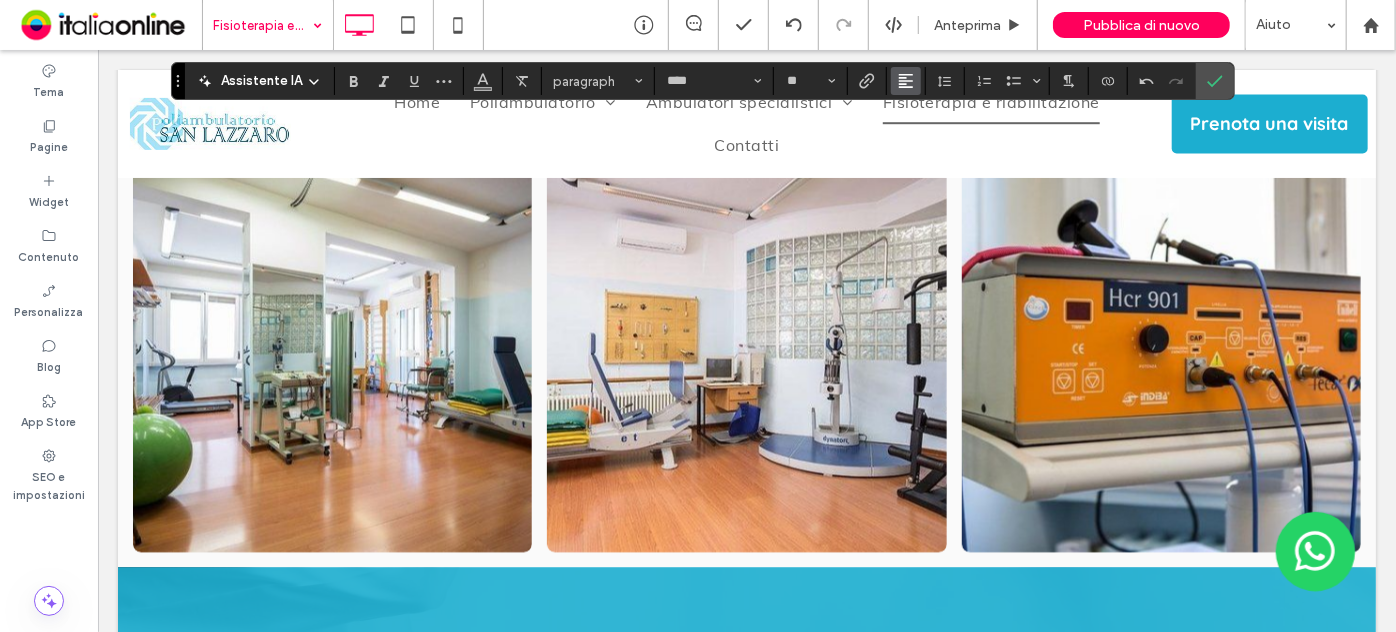 click 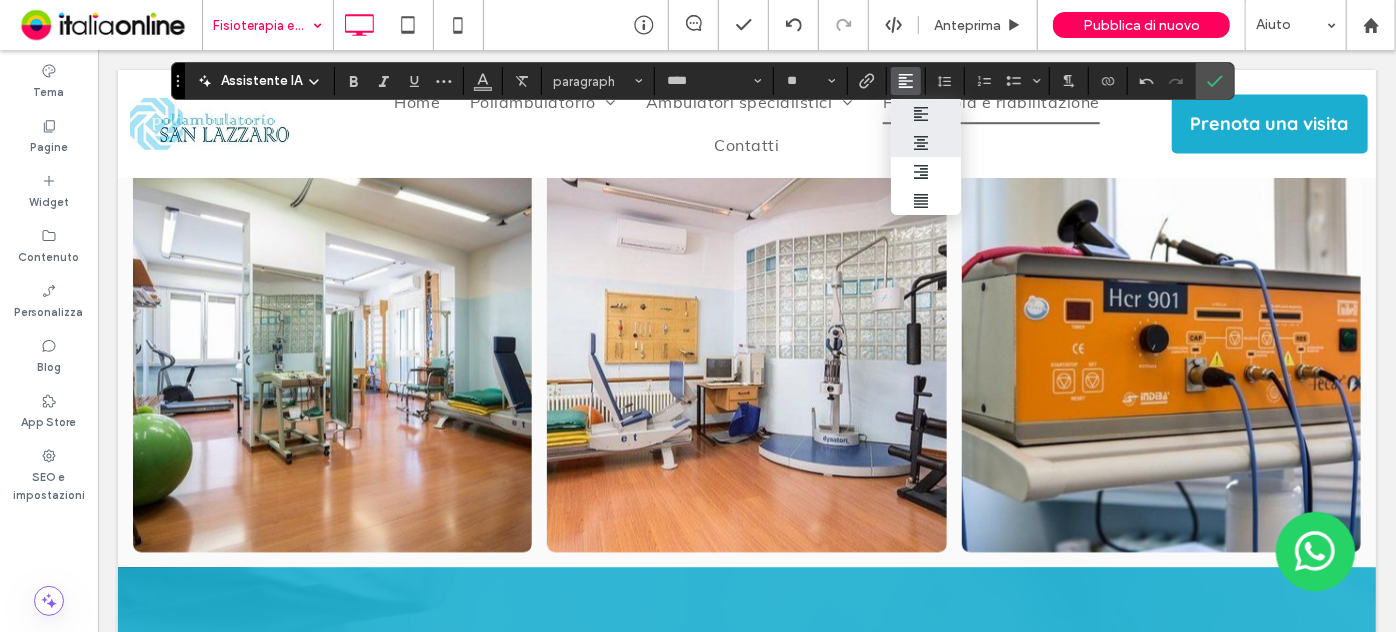 drag, startPoint x: 922, startPoint y: 151, endPoint x: 555, endPoint y: 239, distance: 377.40295 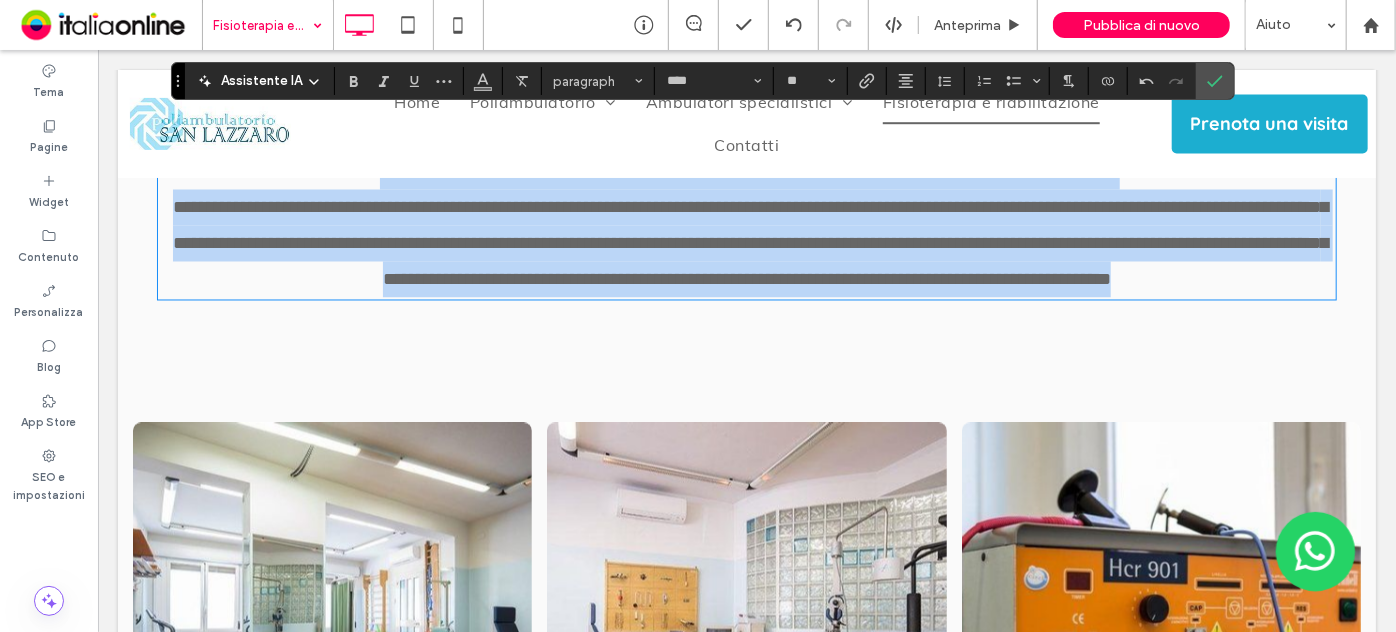scroll, scrollTop: 5598, scrollLeft: 0, axis: vertical 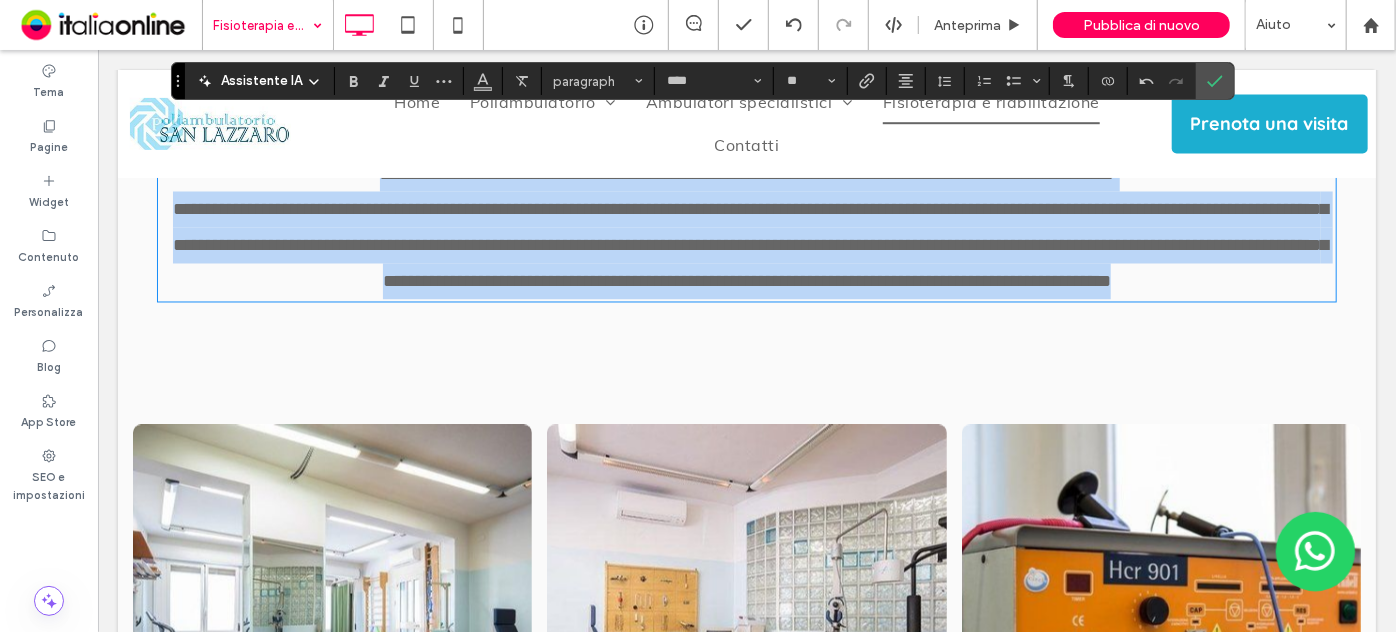 click at bounding box center (746, 101) 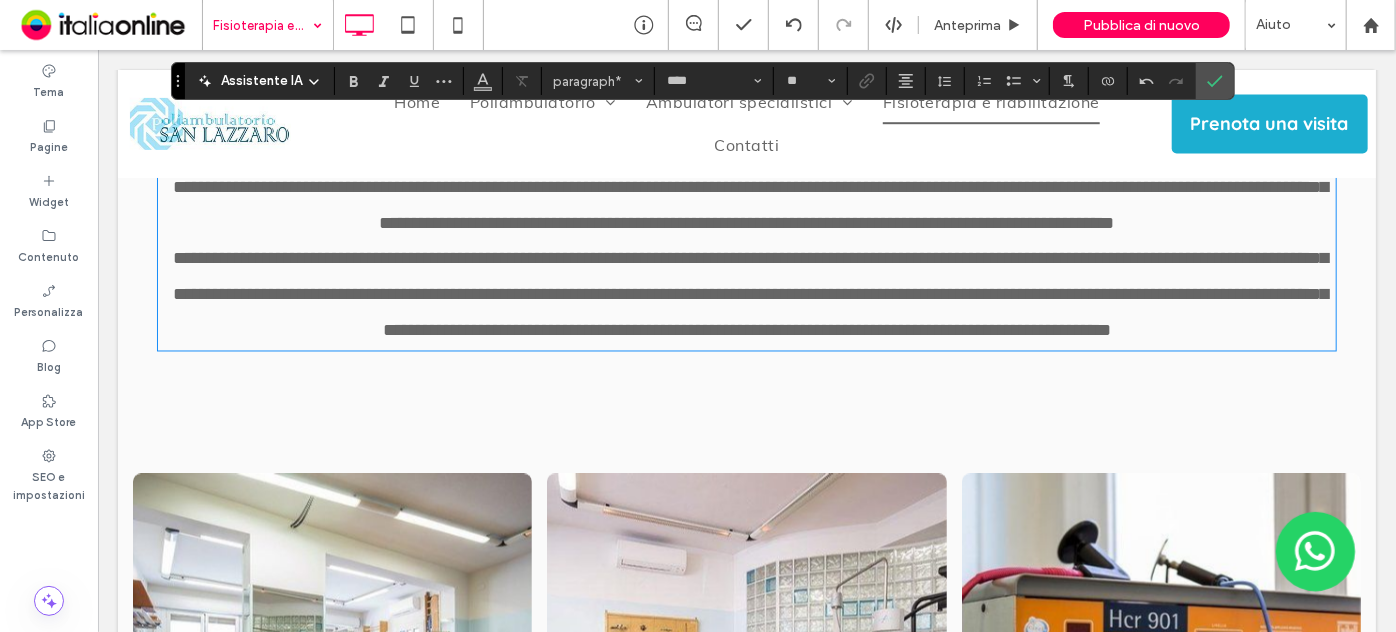 scroll, scrollTop: 5416, scrollLeft: 0, axis: vertical 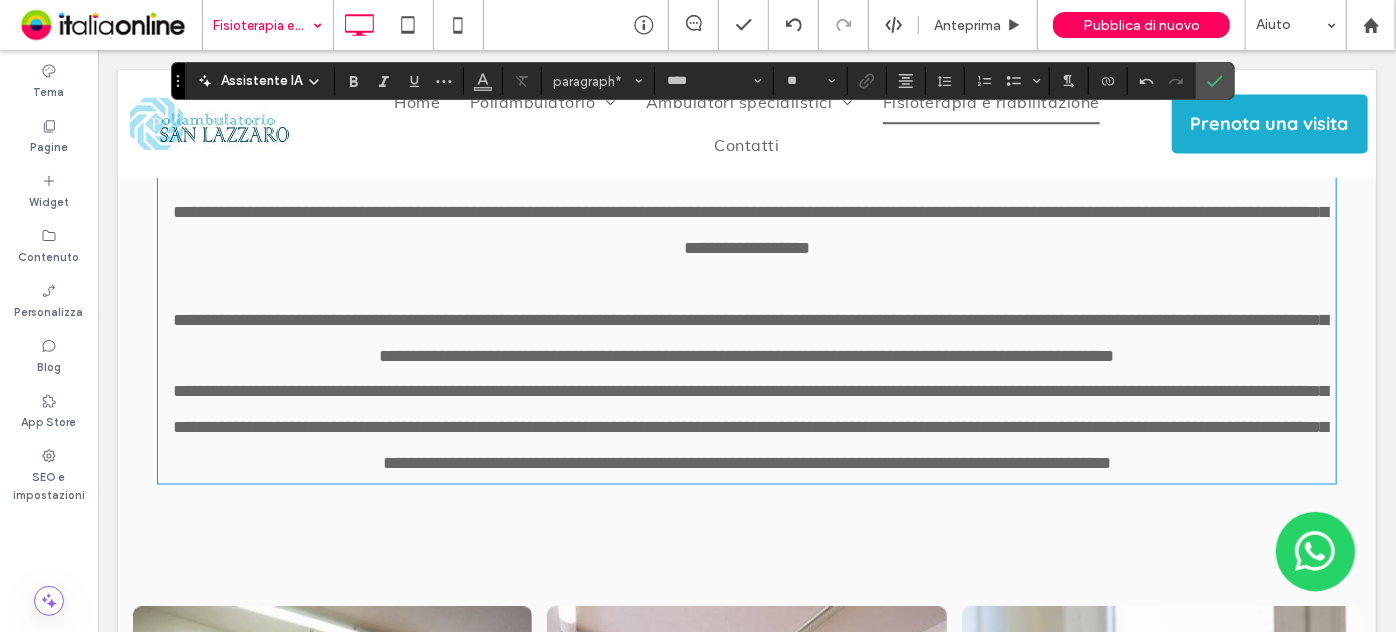 drag, startPoint x: 684, startPoint y: 314, endPoint x: 679, endPoint y: 355, distance: 41.303753 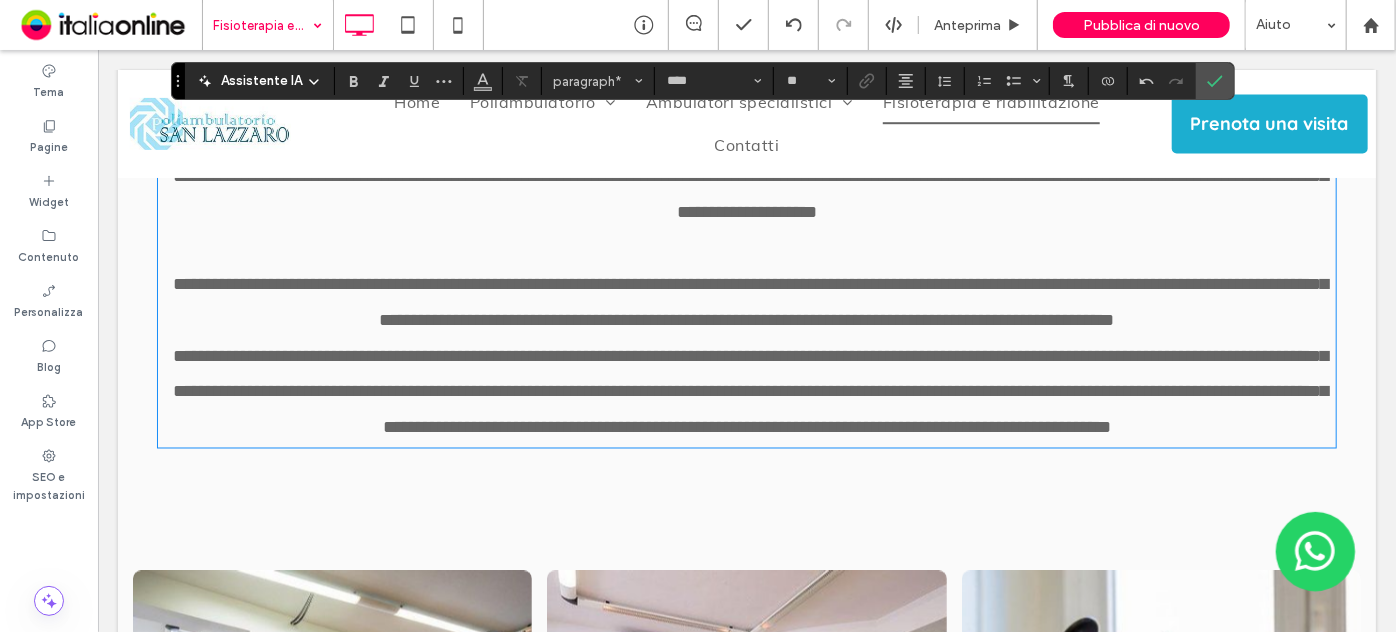 type 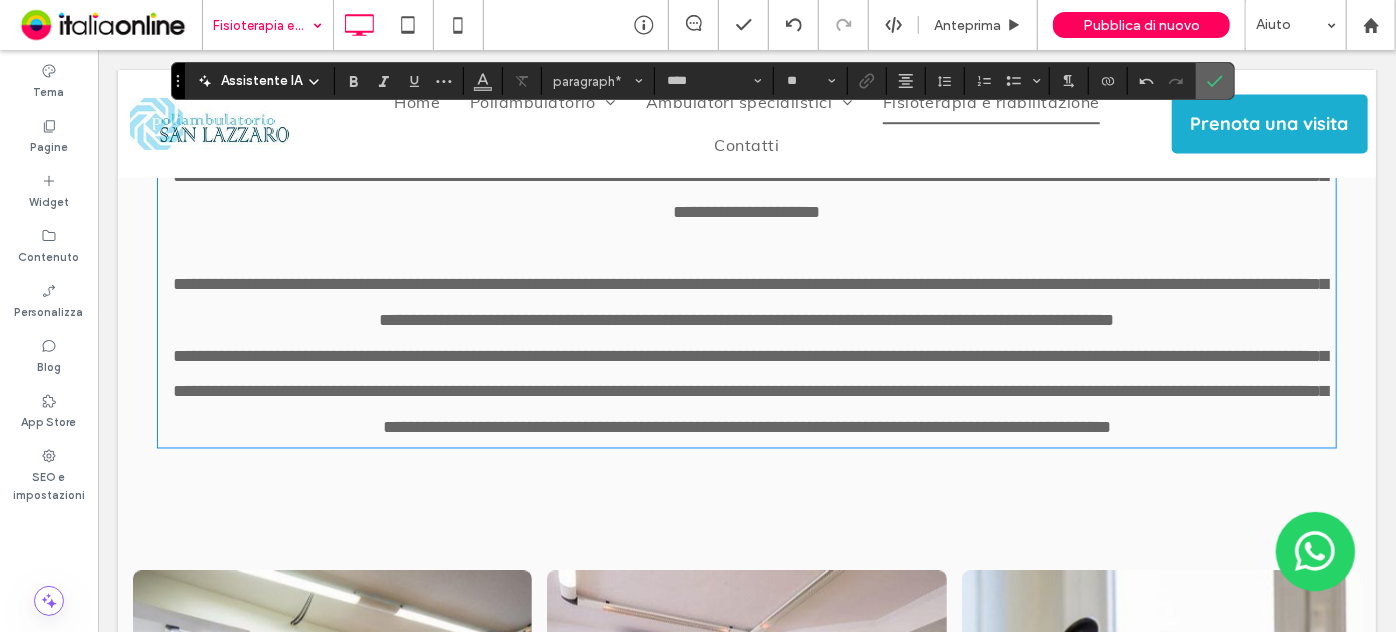 click 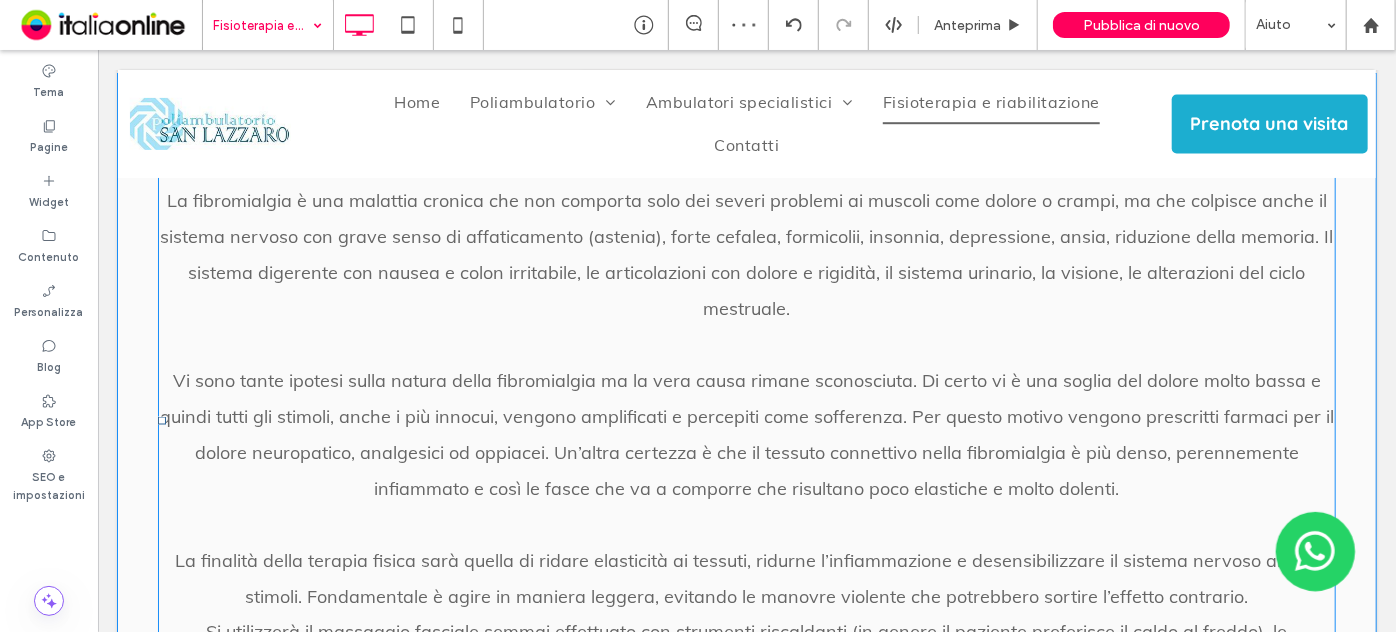 scroll, scrollTop: 5144, scrollLeft: 0, axis: vertical 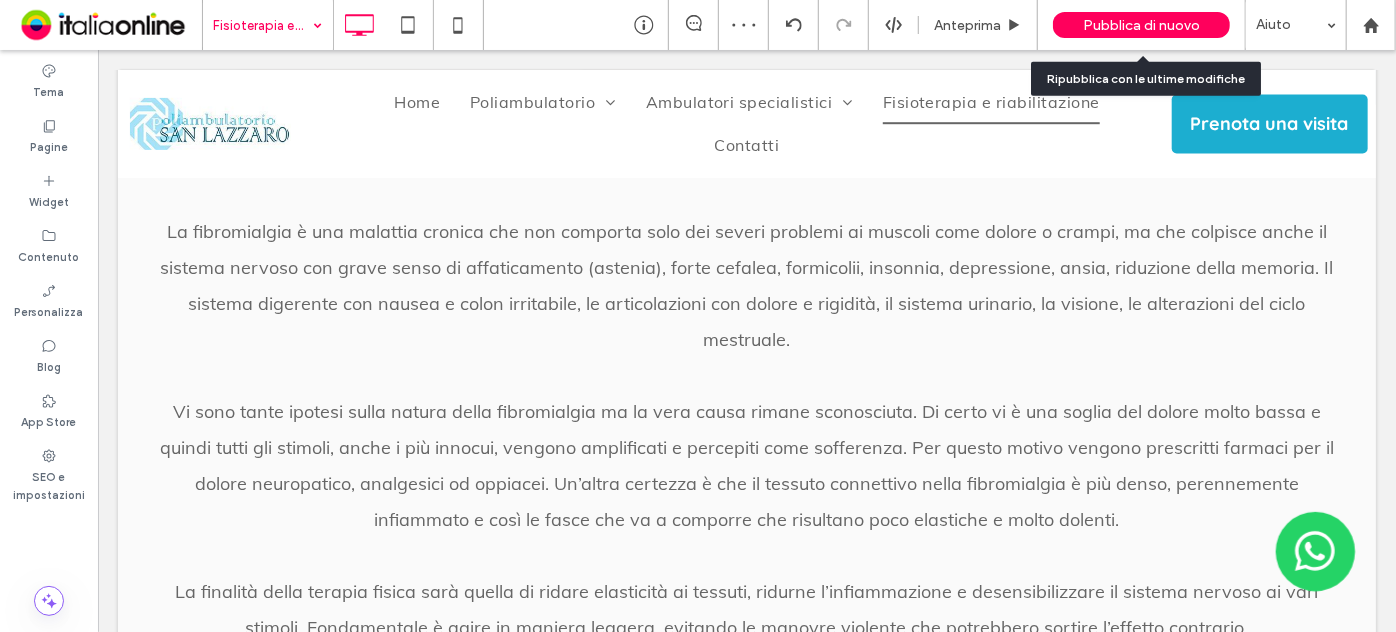 click on "Pubblica di nuovo" at bounding box center [1141, 25] 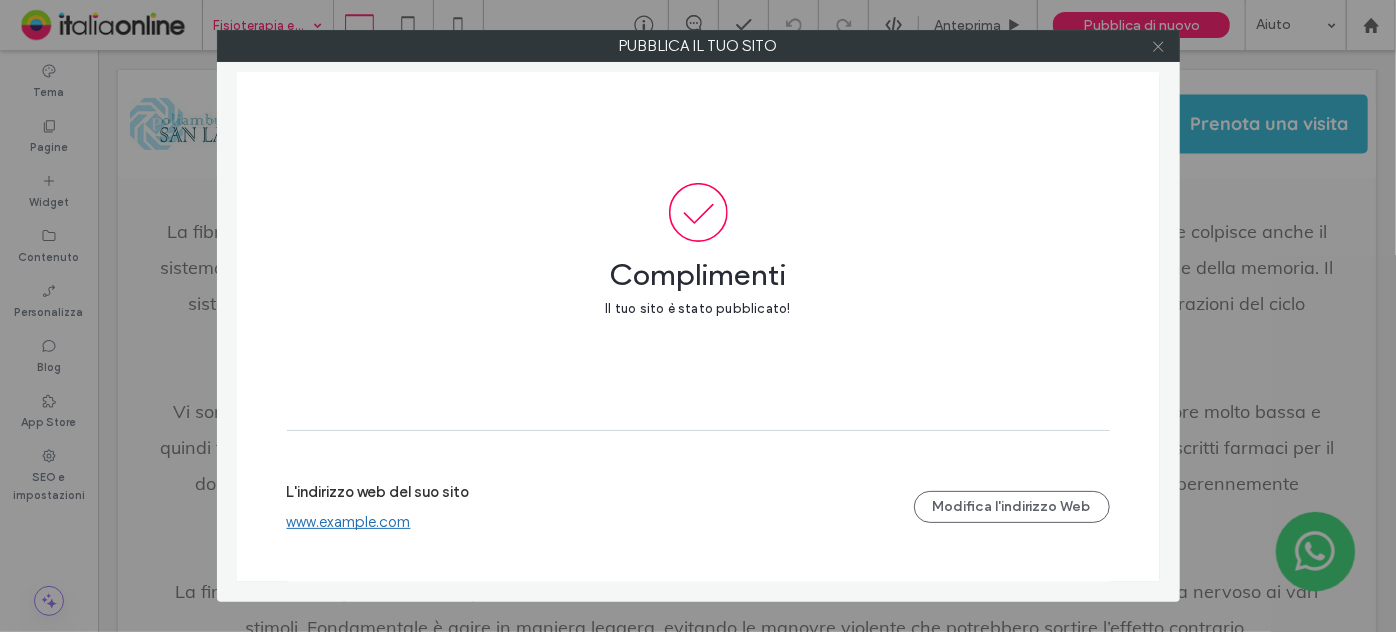 click 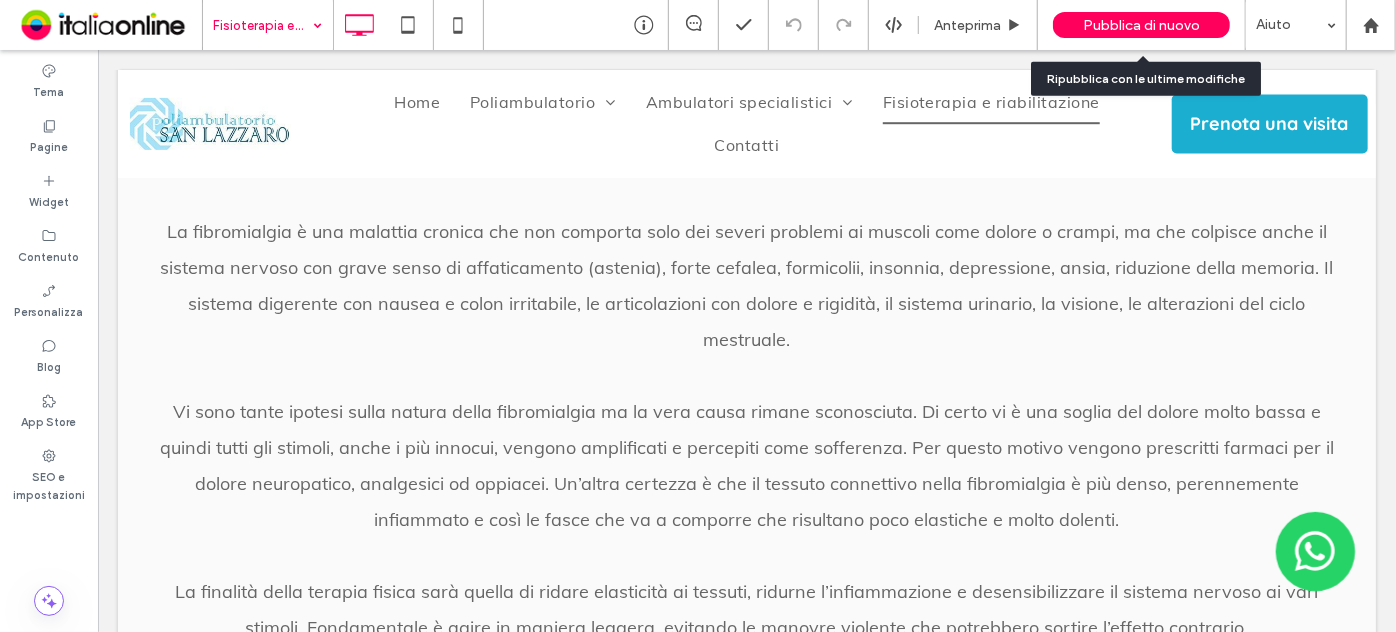 click on "Pubblica di nuovo" at bounding box center [1141, 25] 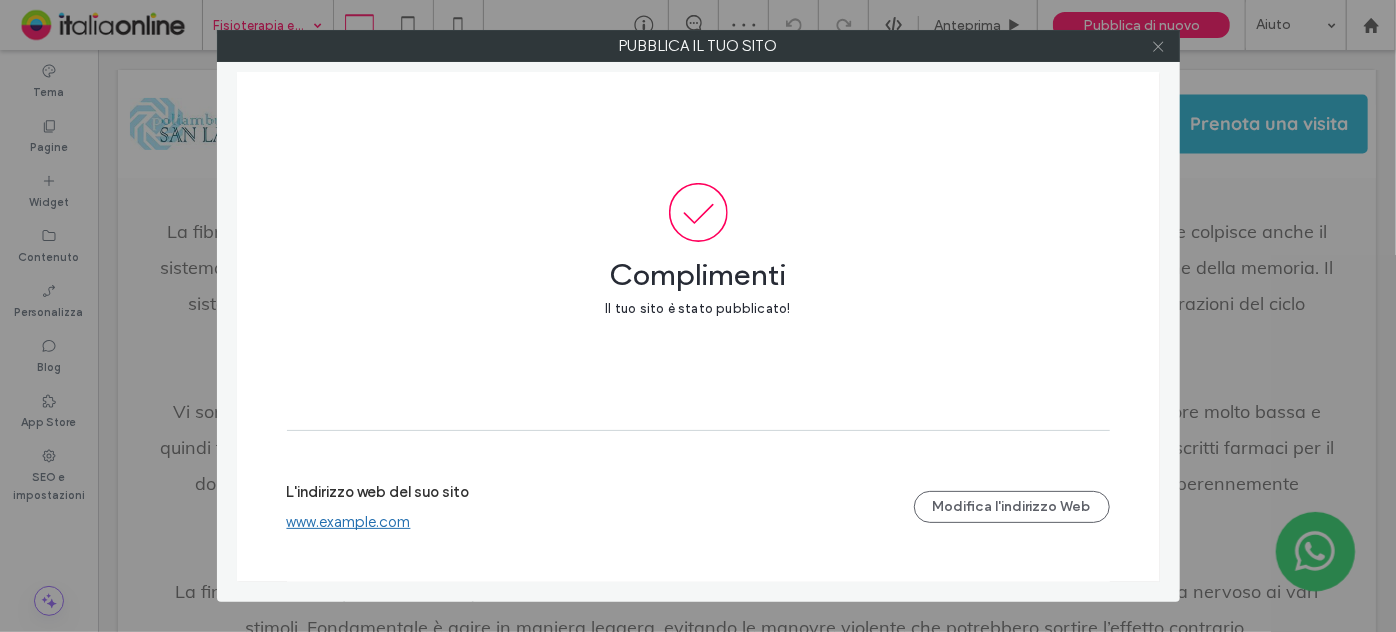 click 